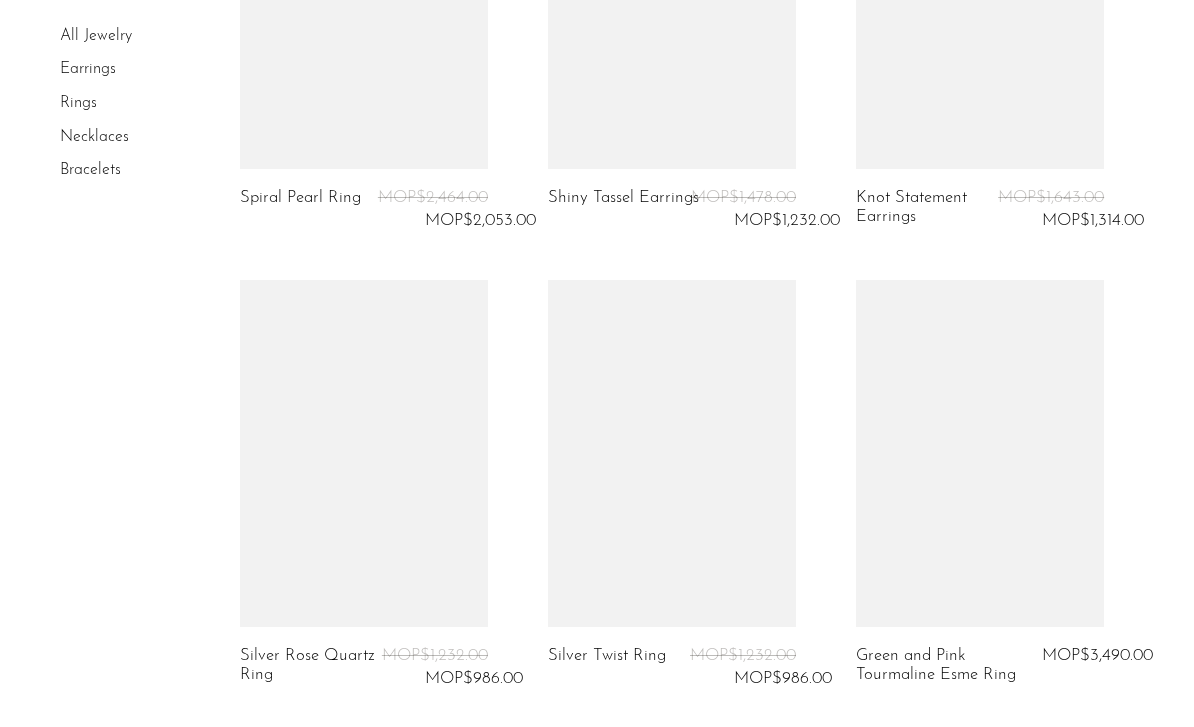 scroll, scrollTop: 5083, scrollLeft: 0, axis: vertical 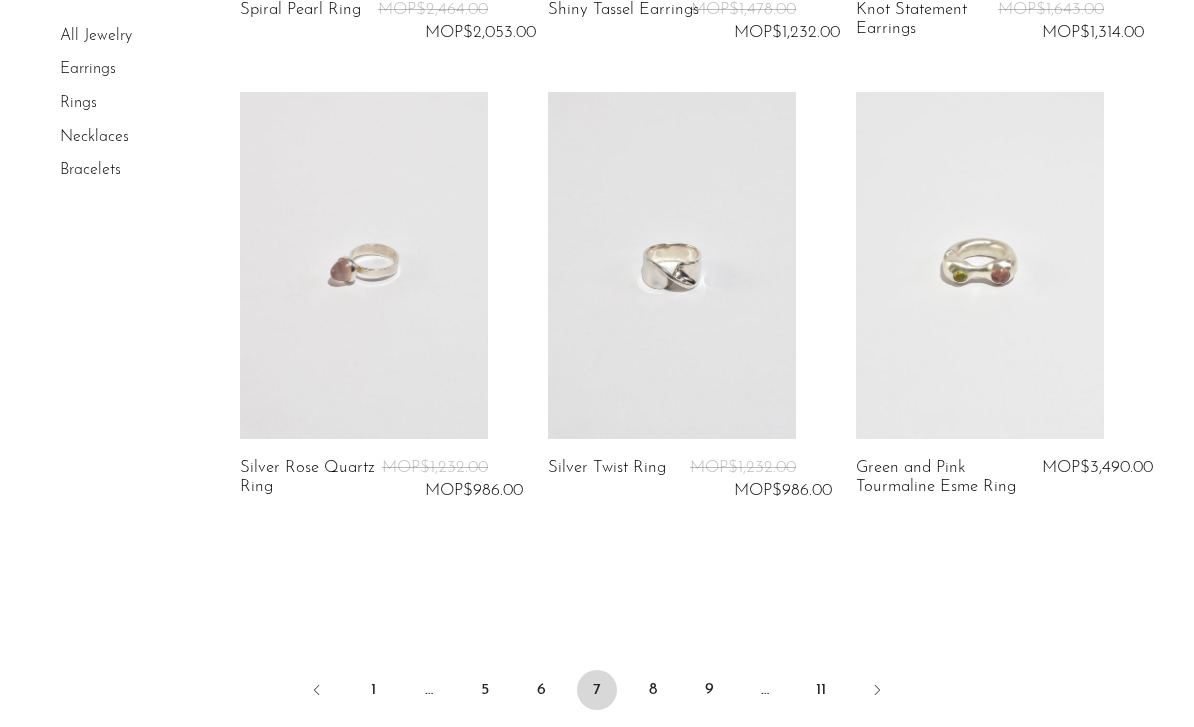 click at bounding box center [877, 692] 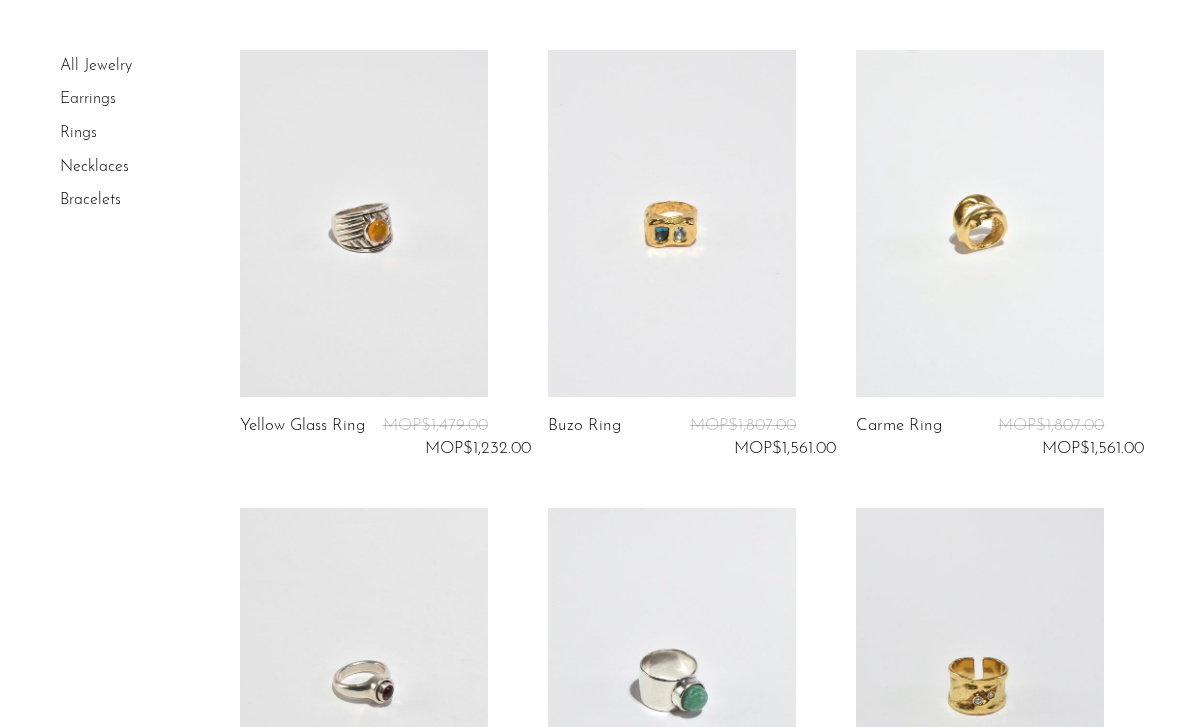 scroll, scrollTop: 0, scrollLeft: 0, axis: both 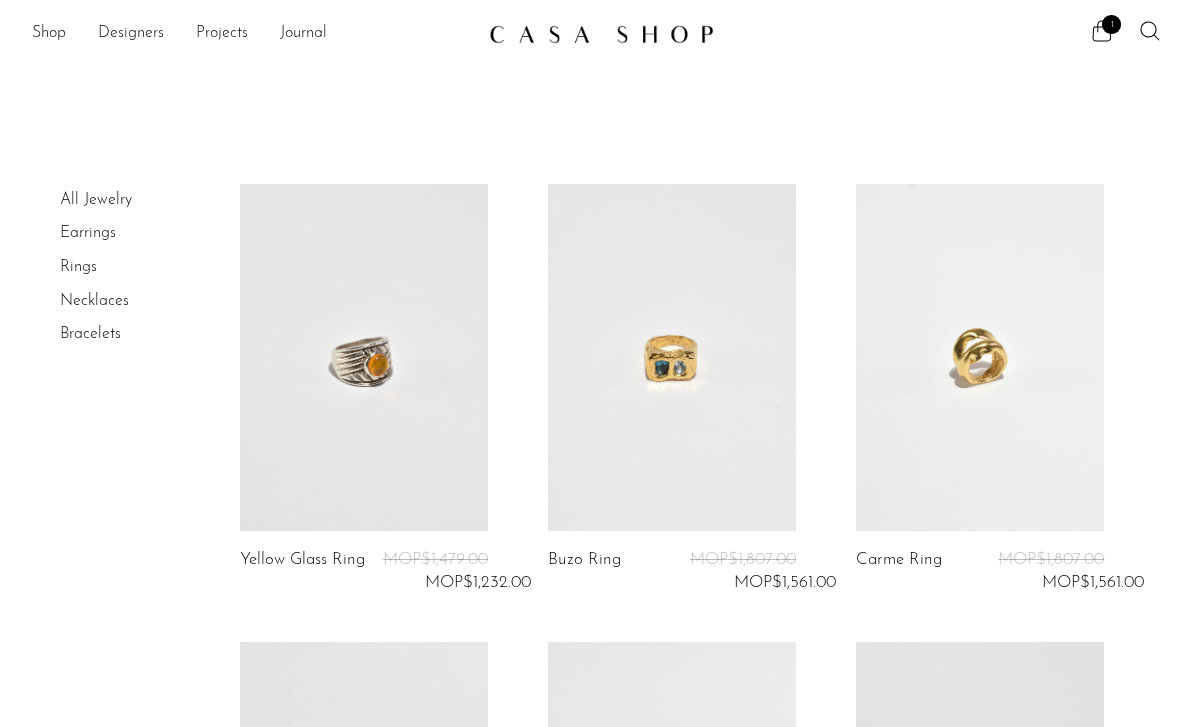 click 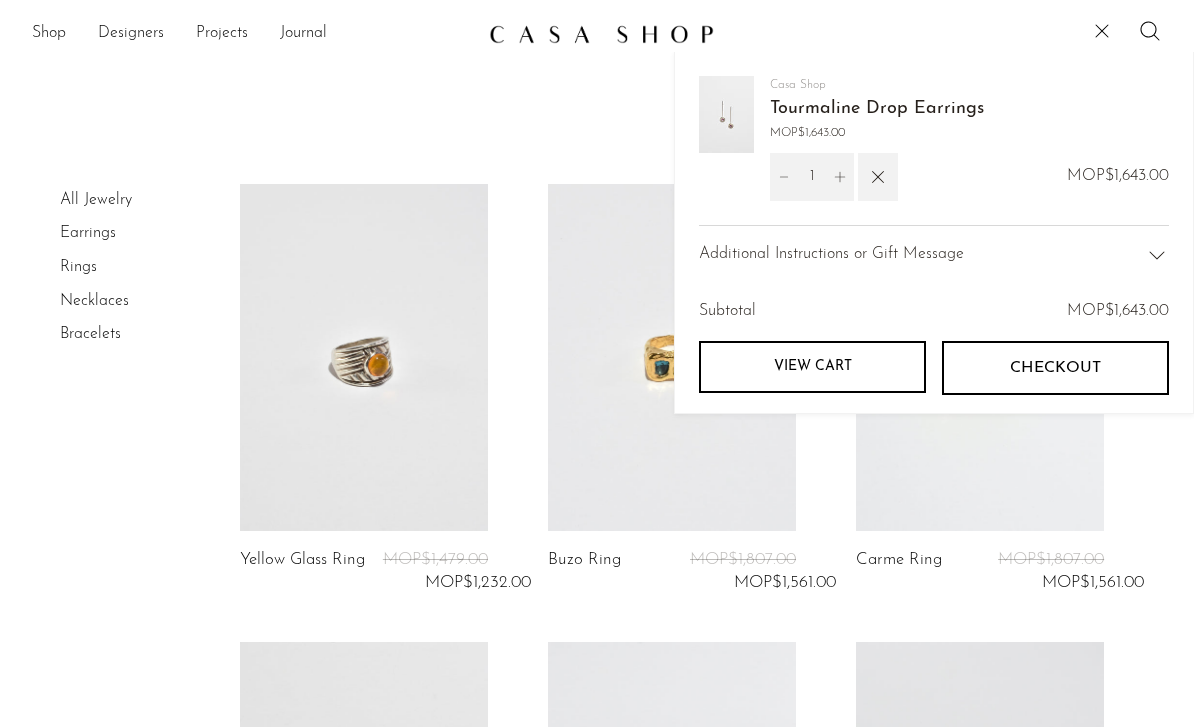 click on "Home
Collections
Jewelry
Filter by
Filter by
Filters
3" at bounding box center [597, 2967] 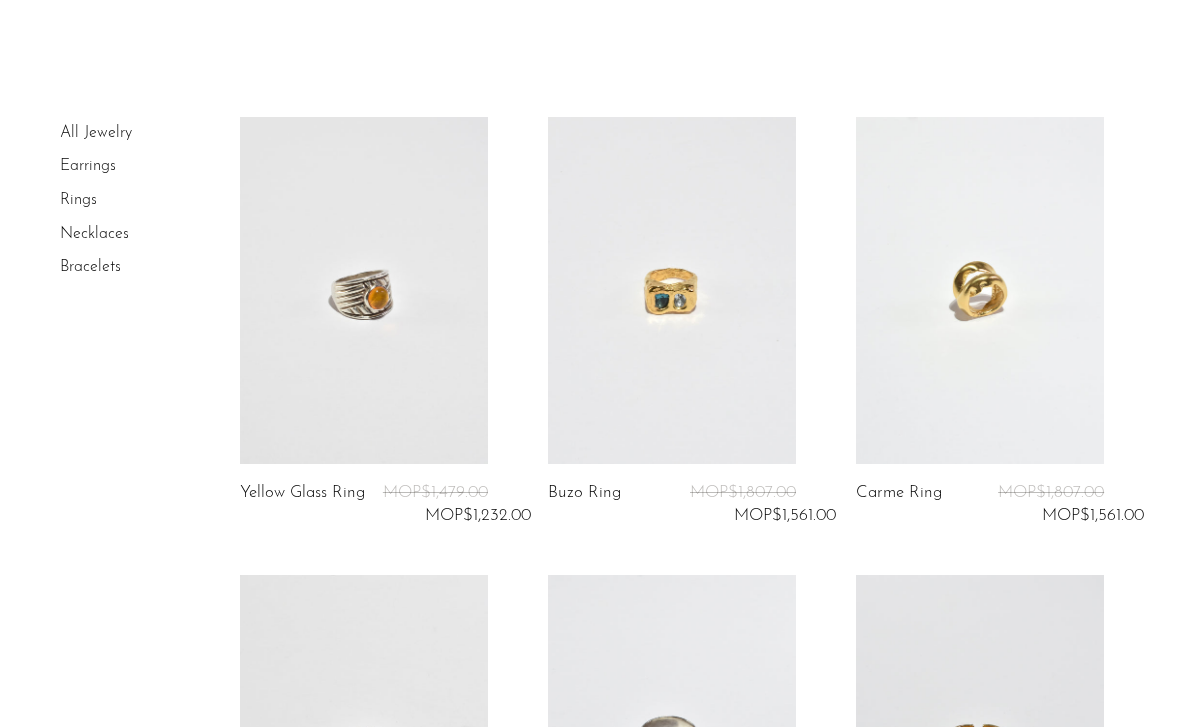 scroll, scrollTop: 82, scrollLeft: 0, axis: vertical 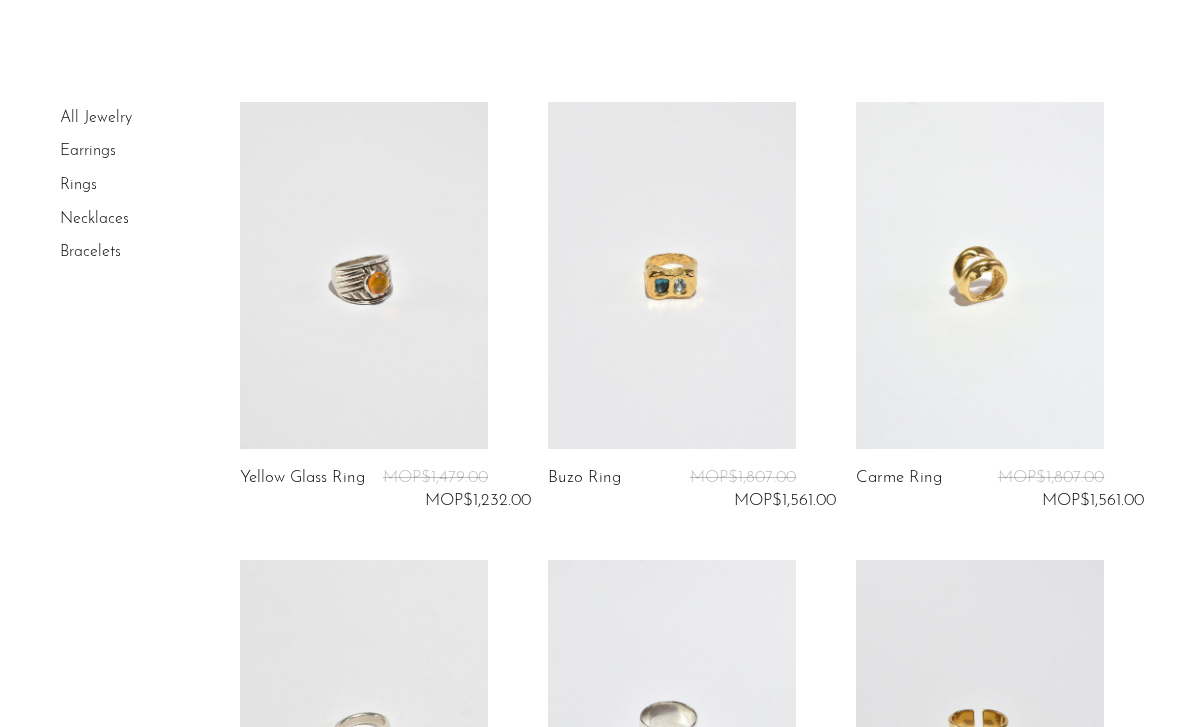 click at bounding box center (980, 275) 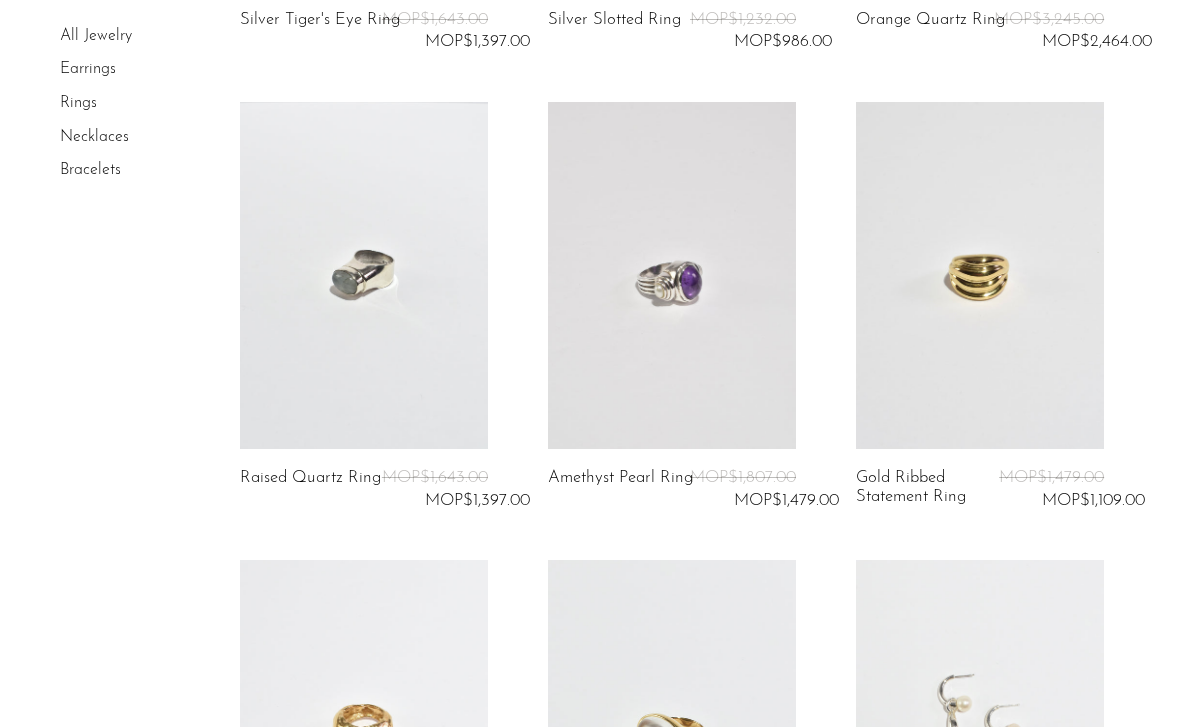 scroll, scrollTop: 1425, scrollLeft: 0, axis: vertical 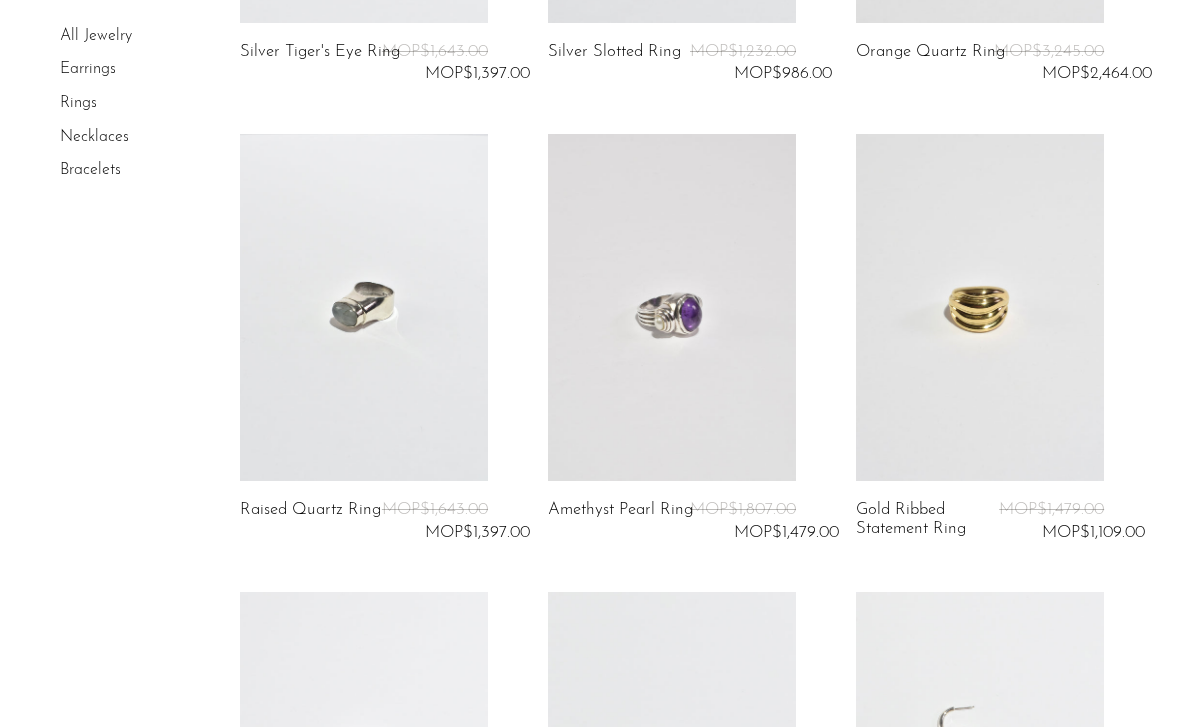 click at bounding box center (980, 307) 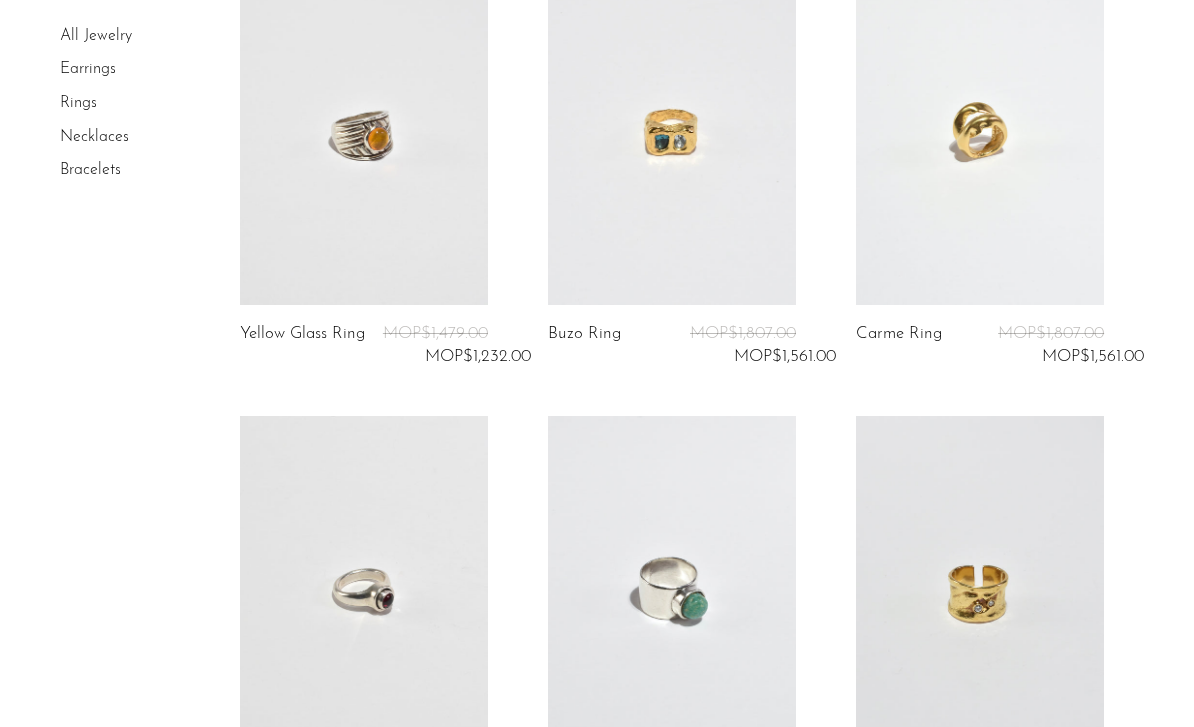 scroll, scrollTop: 0, scrollLeft: 0, axis: both 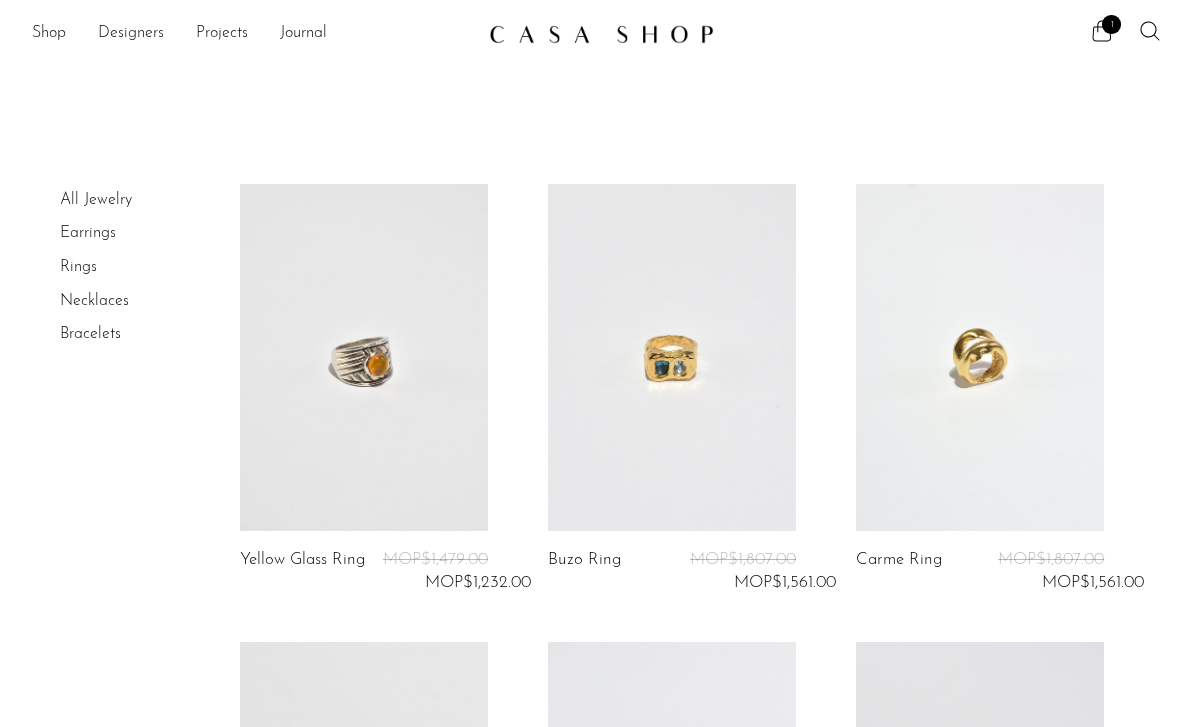click at bounding box center (980, 357) 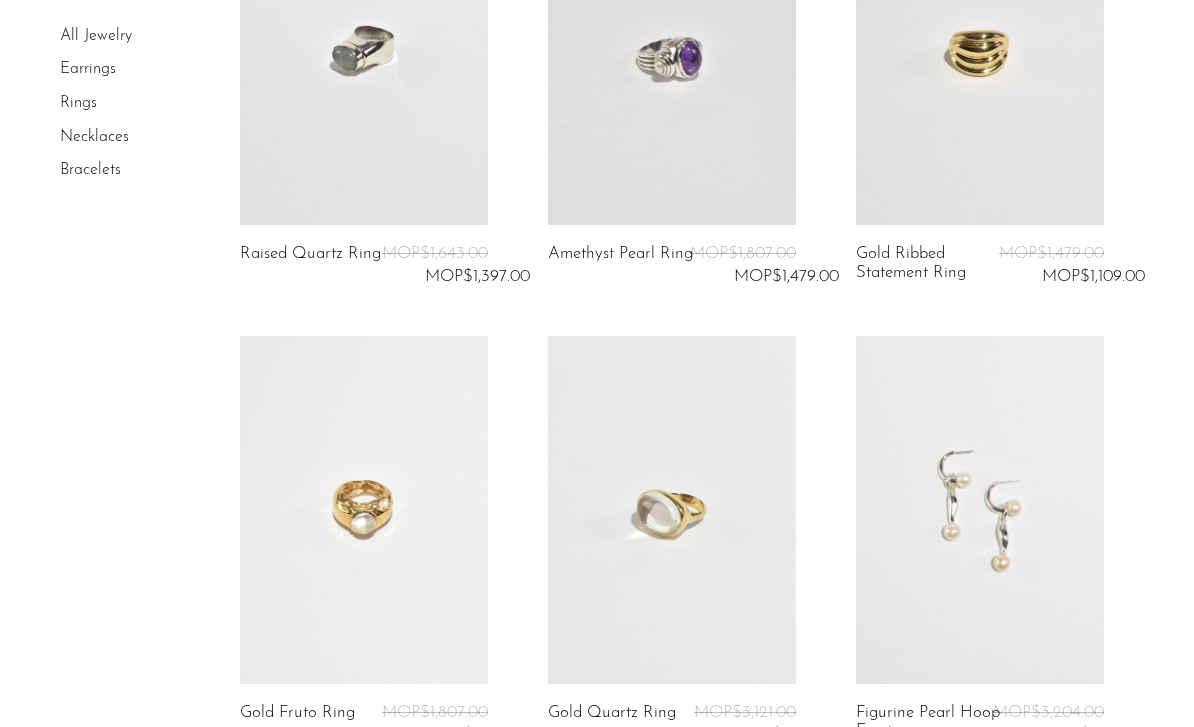 scroll, scrollTop: 1856, scrollLeft: 0, axis: vertical 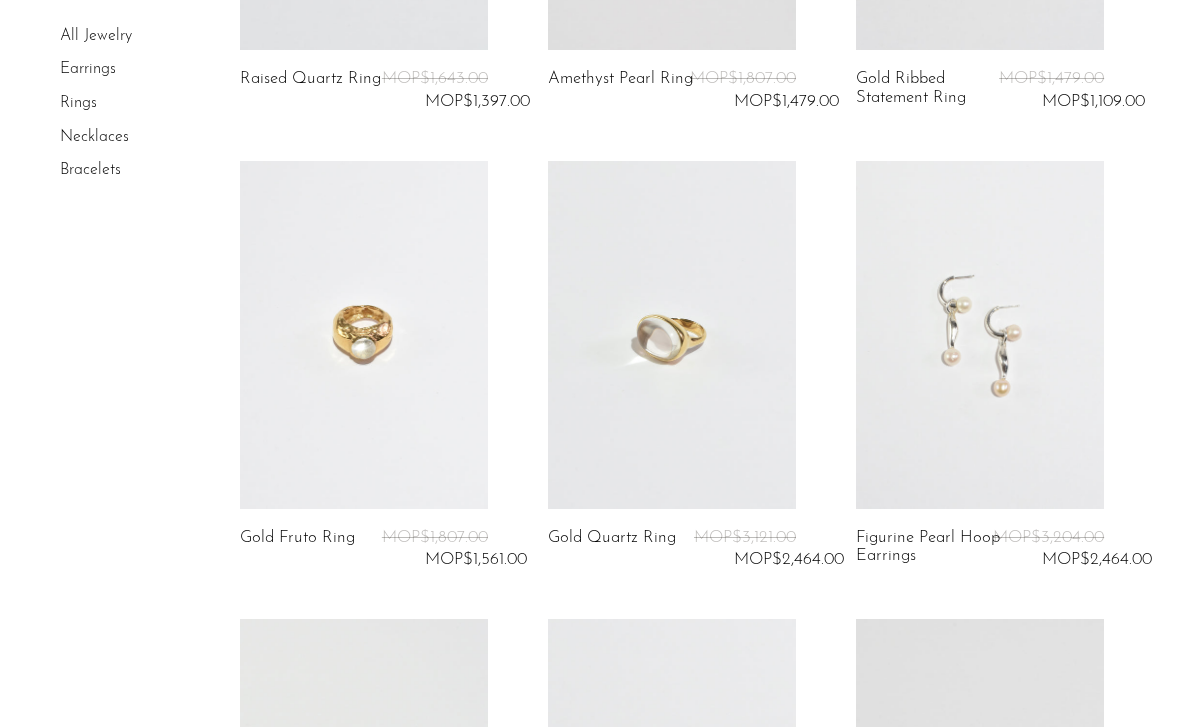 click at bounding box center (672, 334) 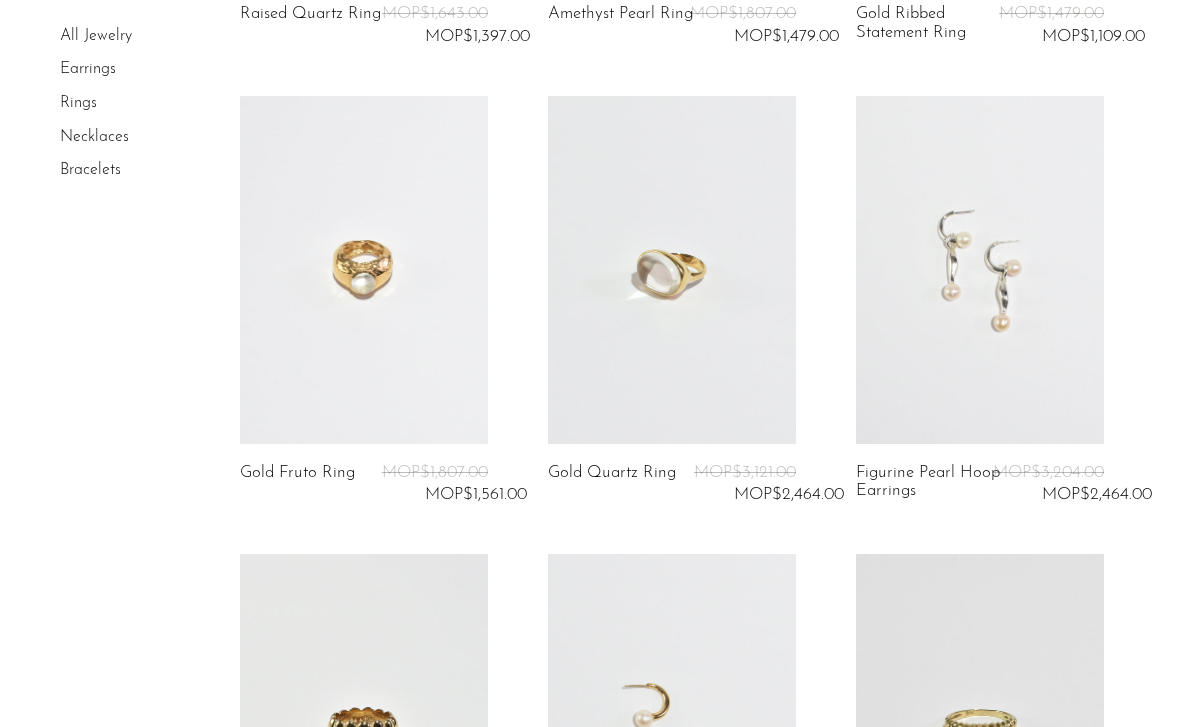 click at bounding box center (364, 269) 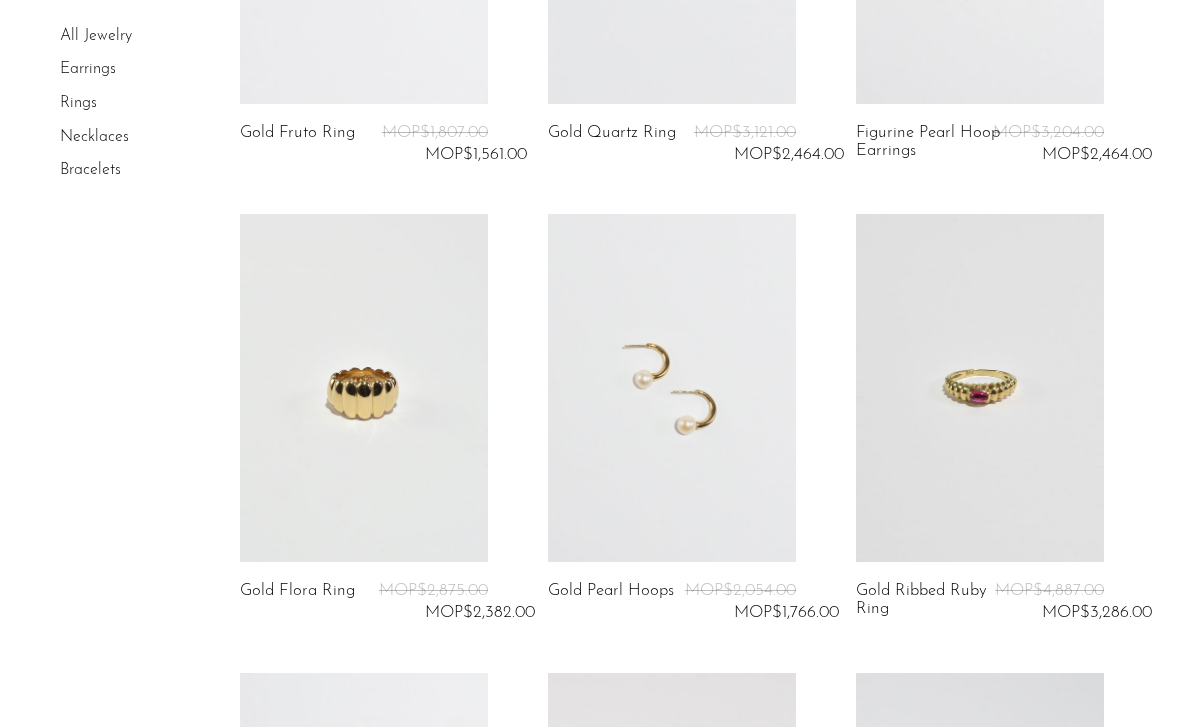scroll, scrollTop: 2261, scrollLeft: 0, axis: vertical 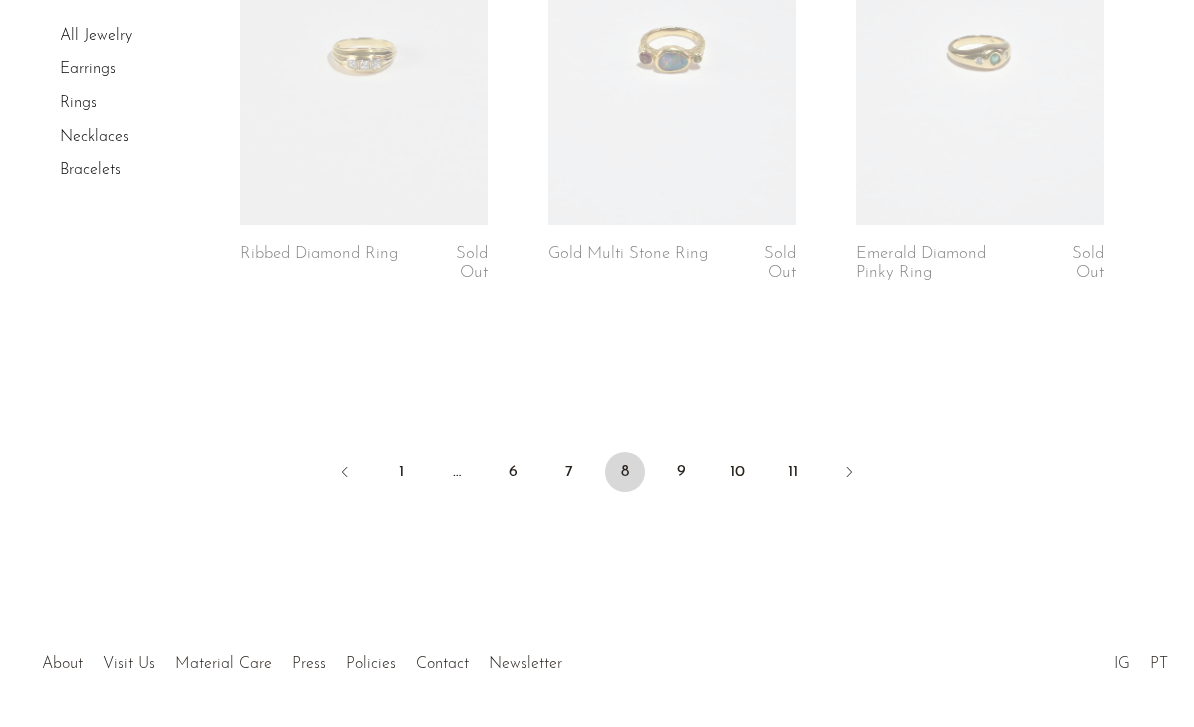 click on "7" at bounding box center [569, 472] 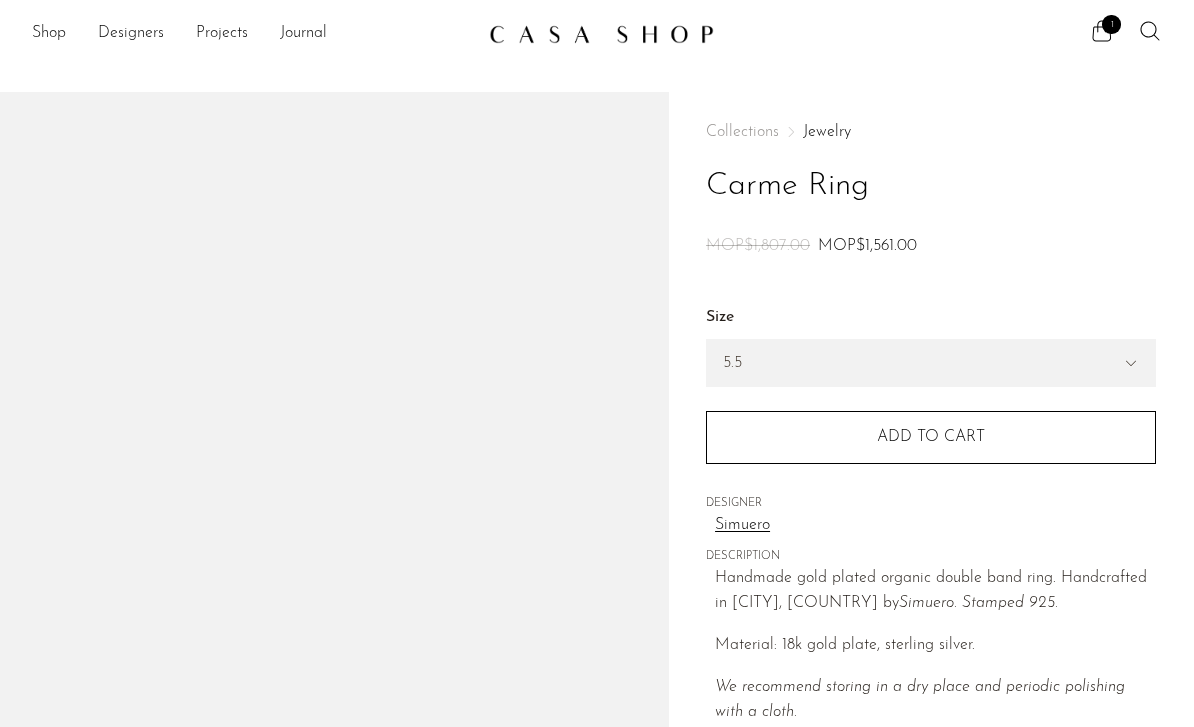 scroll, scrollTop: 0, scrollLeft: 0, axis: both 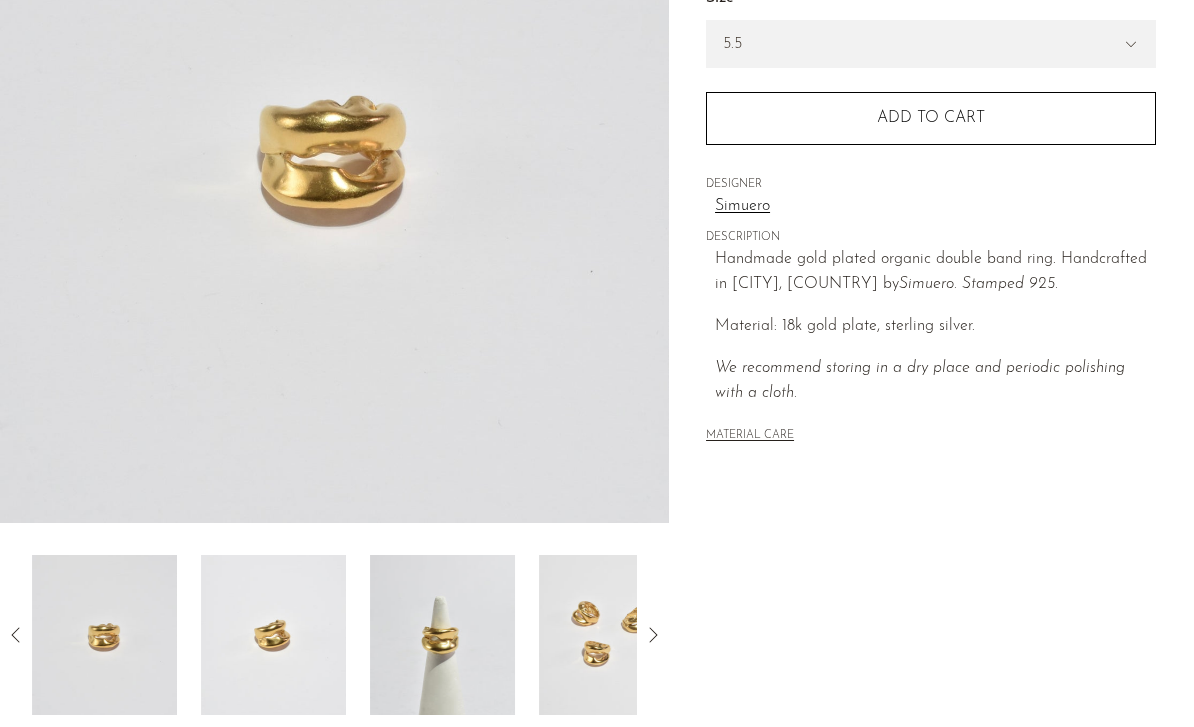 click at bounding box center (780, 635) 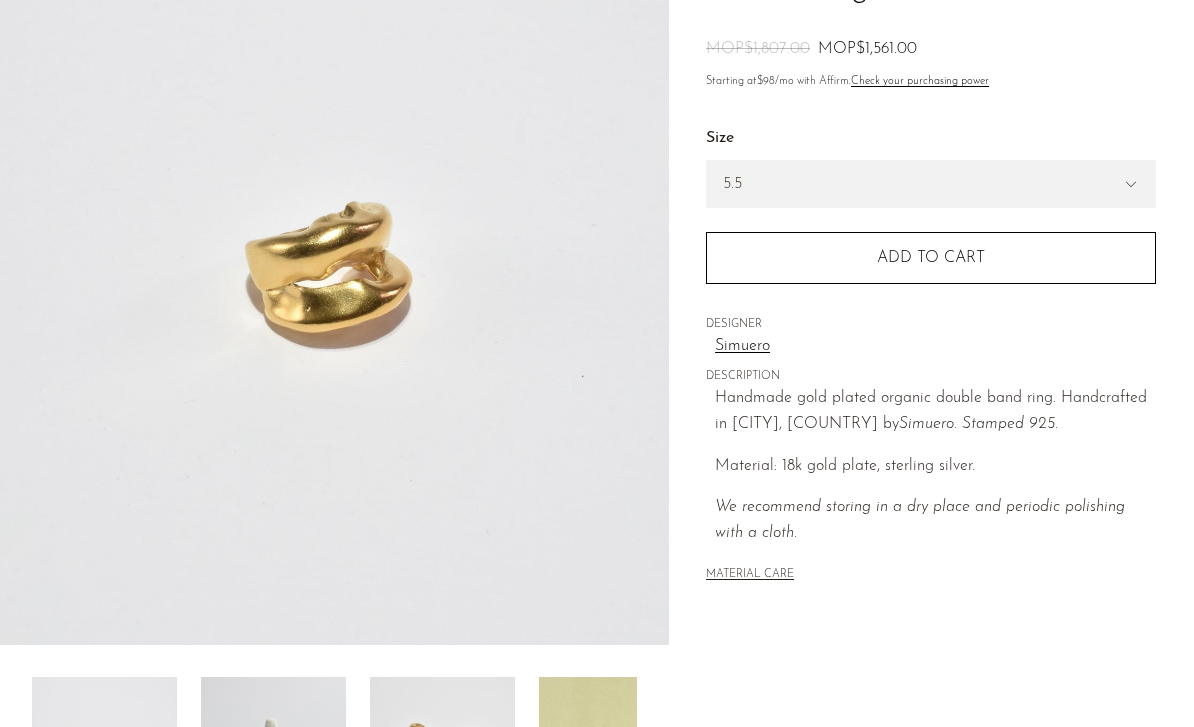 scroll, scrollTop: 325, scrollLeft: 0, axis: vertical 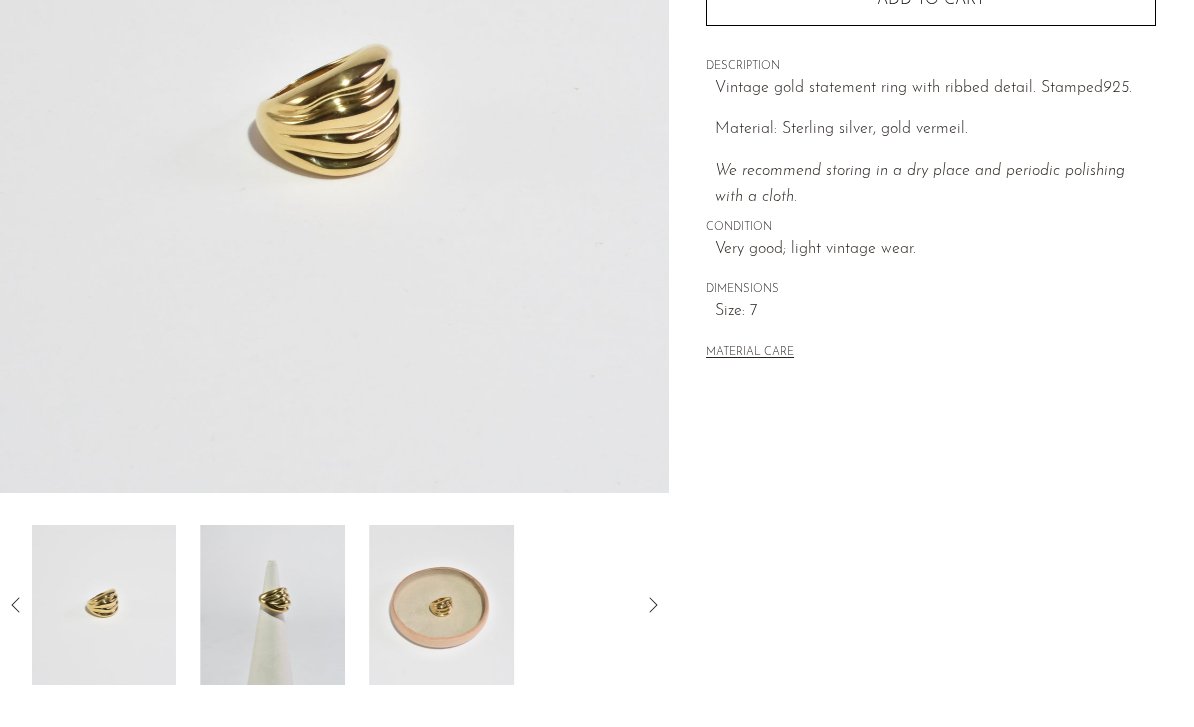 click at bounding box center (441, 605) 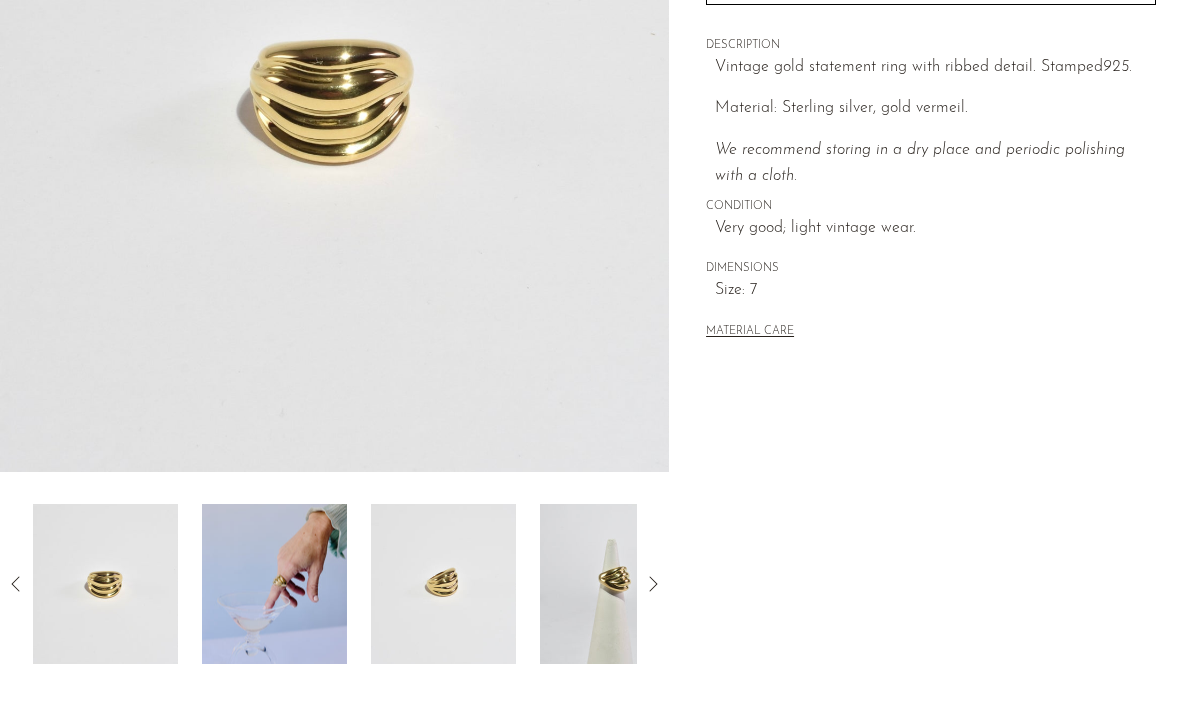 scroll, scrollTop: 349, scrollLeft: 0, axis: vertical 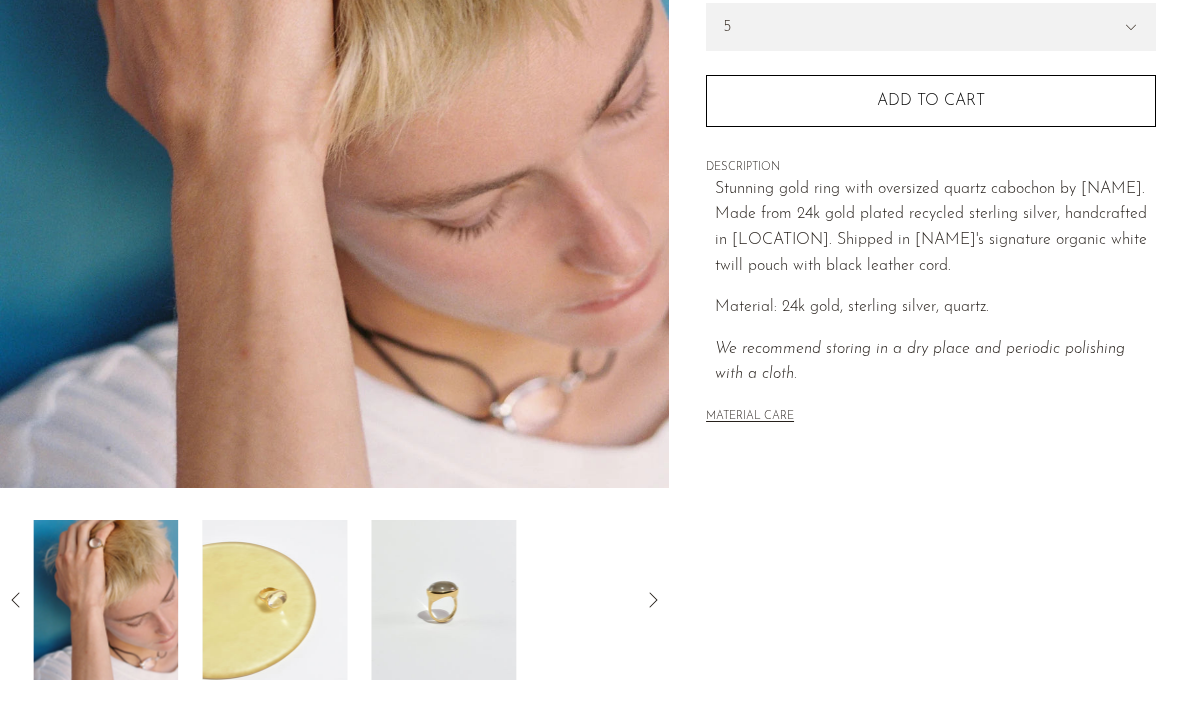 click at bounding box center [443, 600] 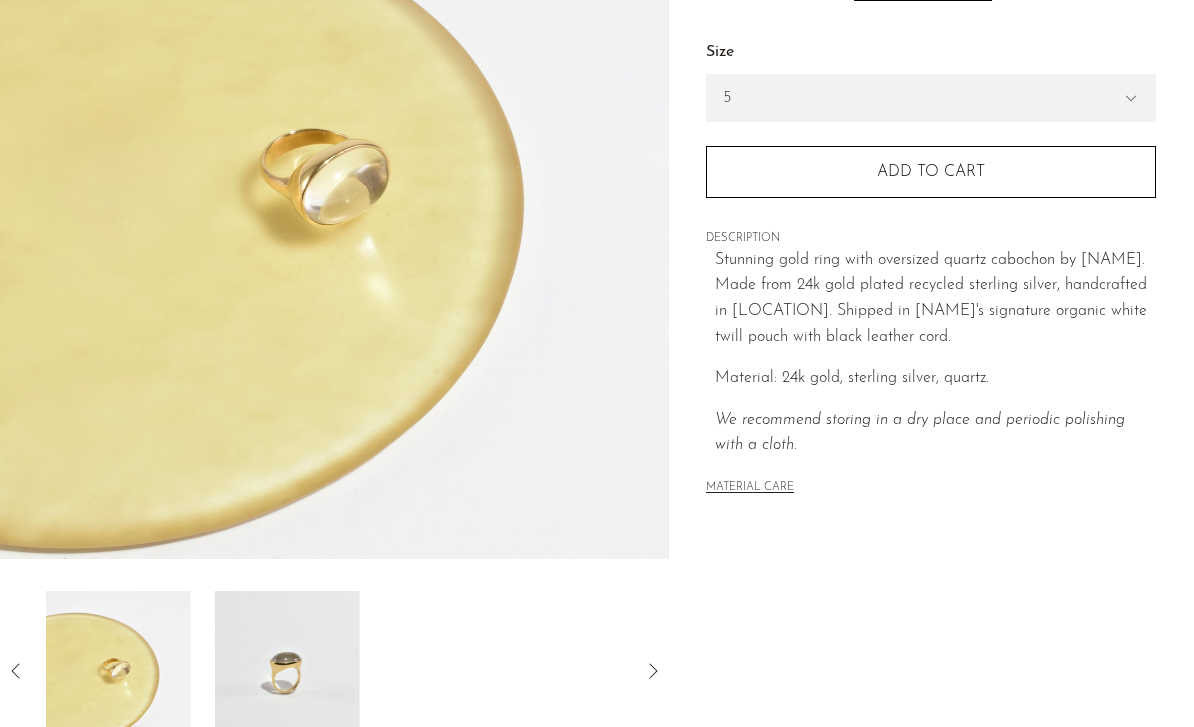 scroll, scrollTop: 278, scrollLeft: 0, axis: vertical 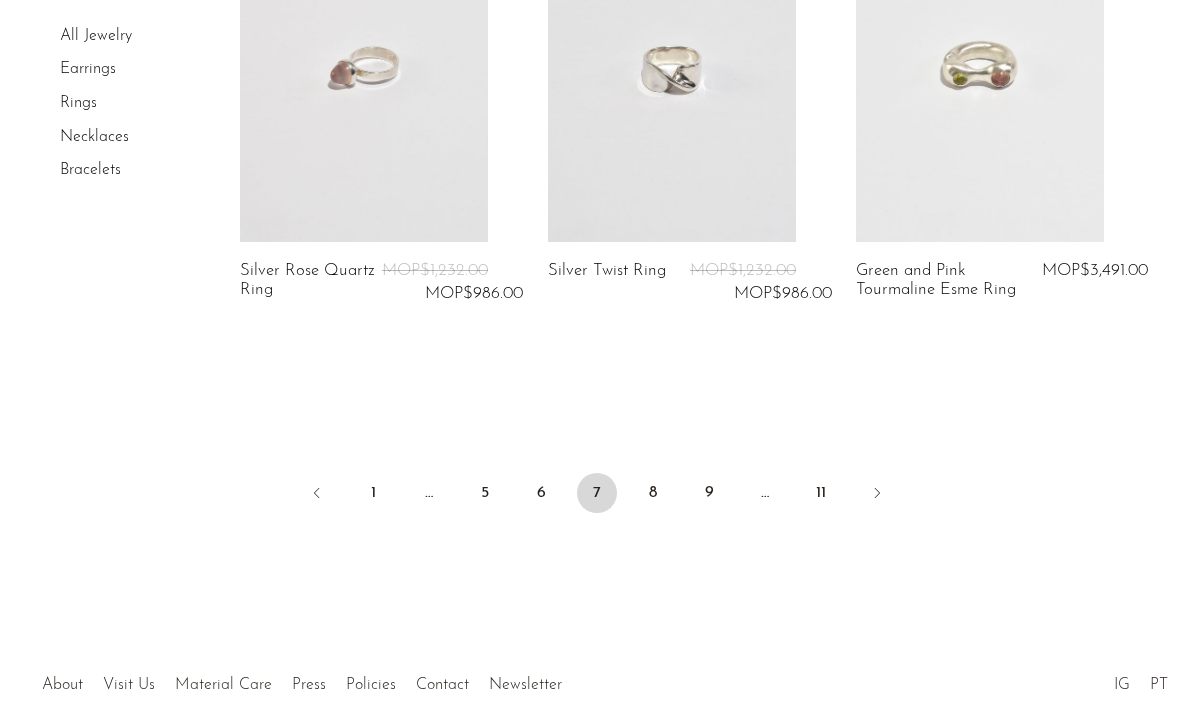 click on "6" at bounding box center [541, 493] 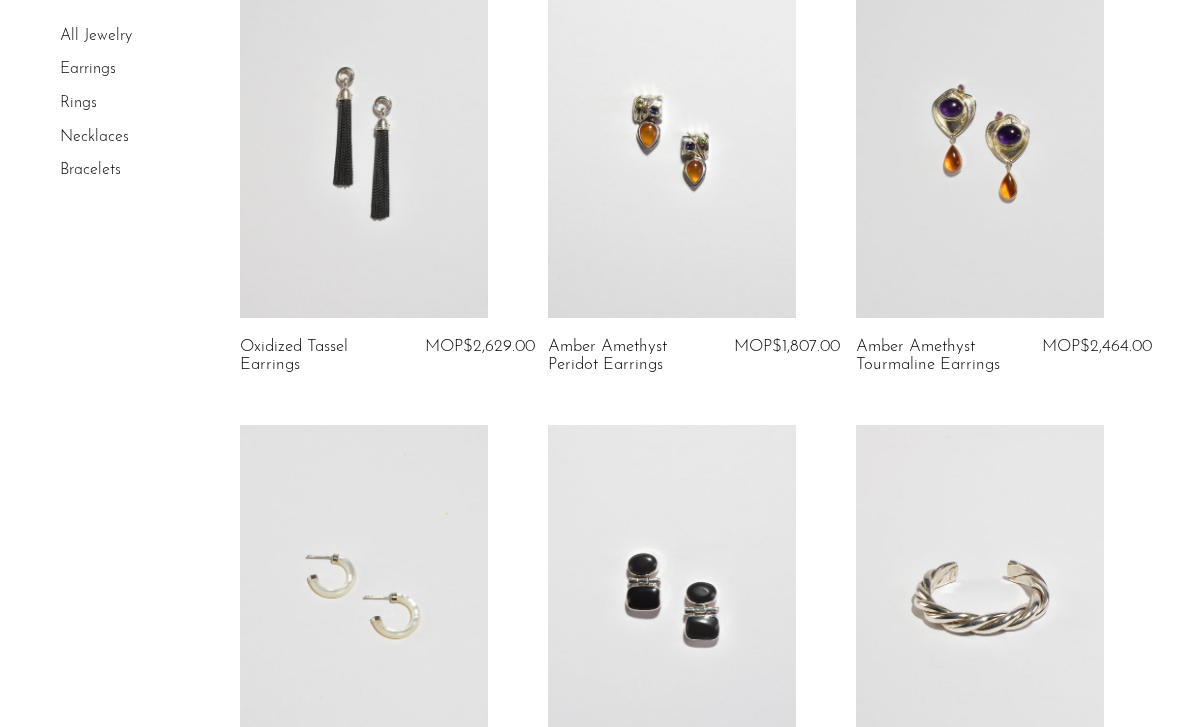 scroll, scrollTop: 3562, scrollLeft: 0, axis: vertical 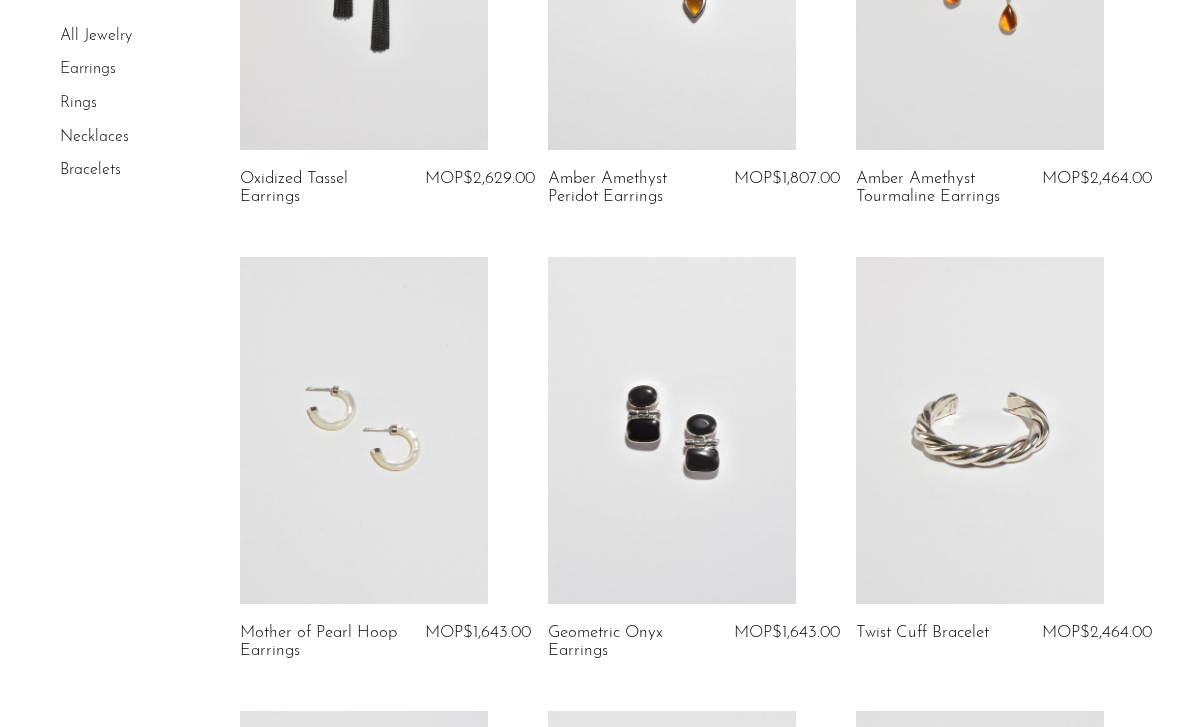 click at bounding box center (980, 430) 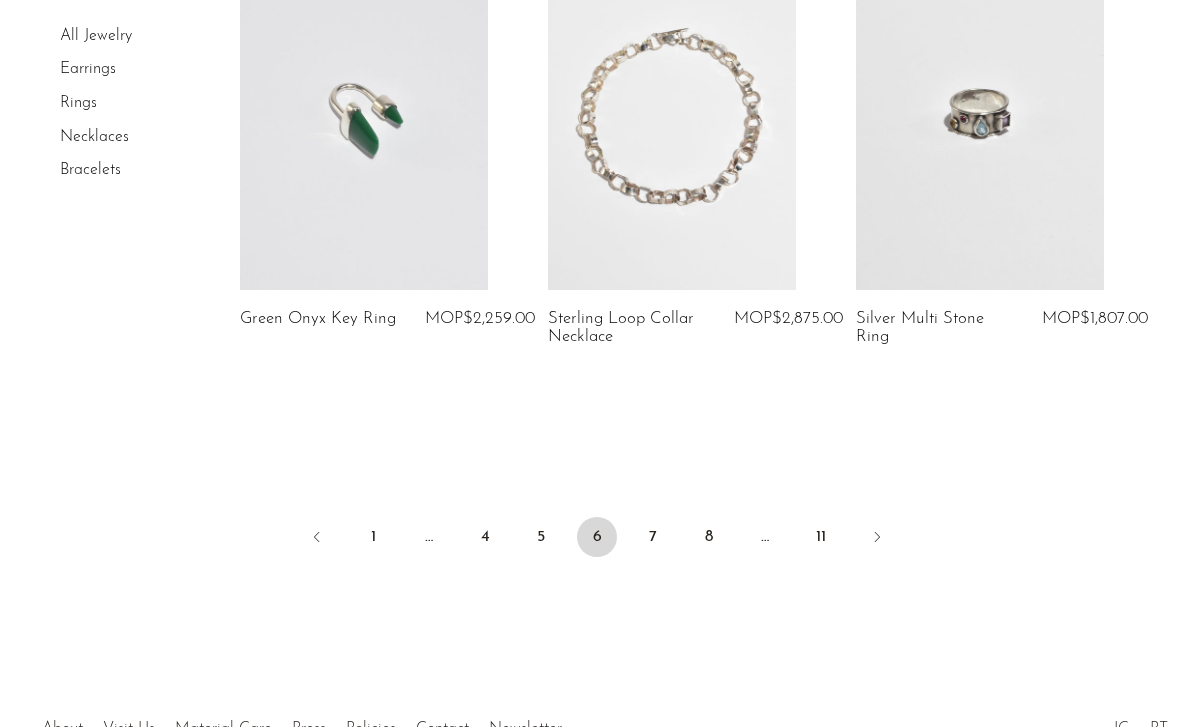 scroll, scrollTop: 5173, scrollLeft: 0, axis: vertical 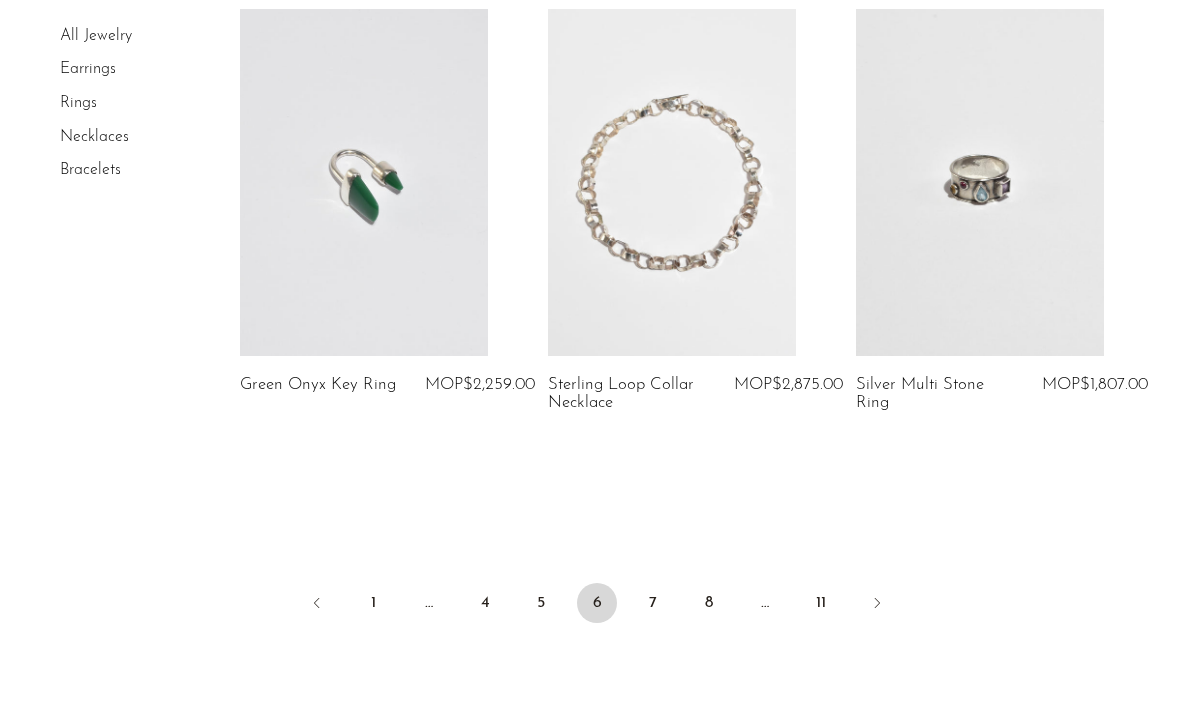 click on "5" at bounding box center (541, 603) 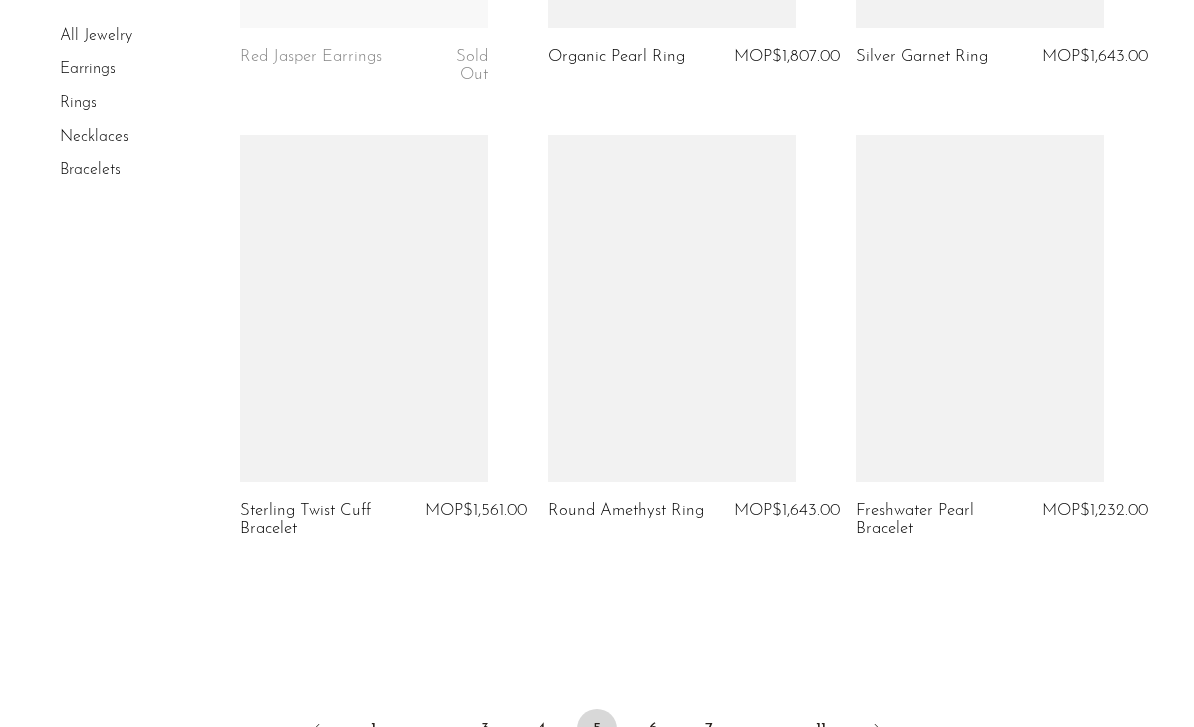 scroll, scrollTop: 5257, scrollLeft: 0, axis: vertical 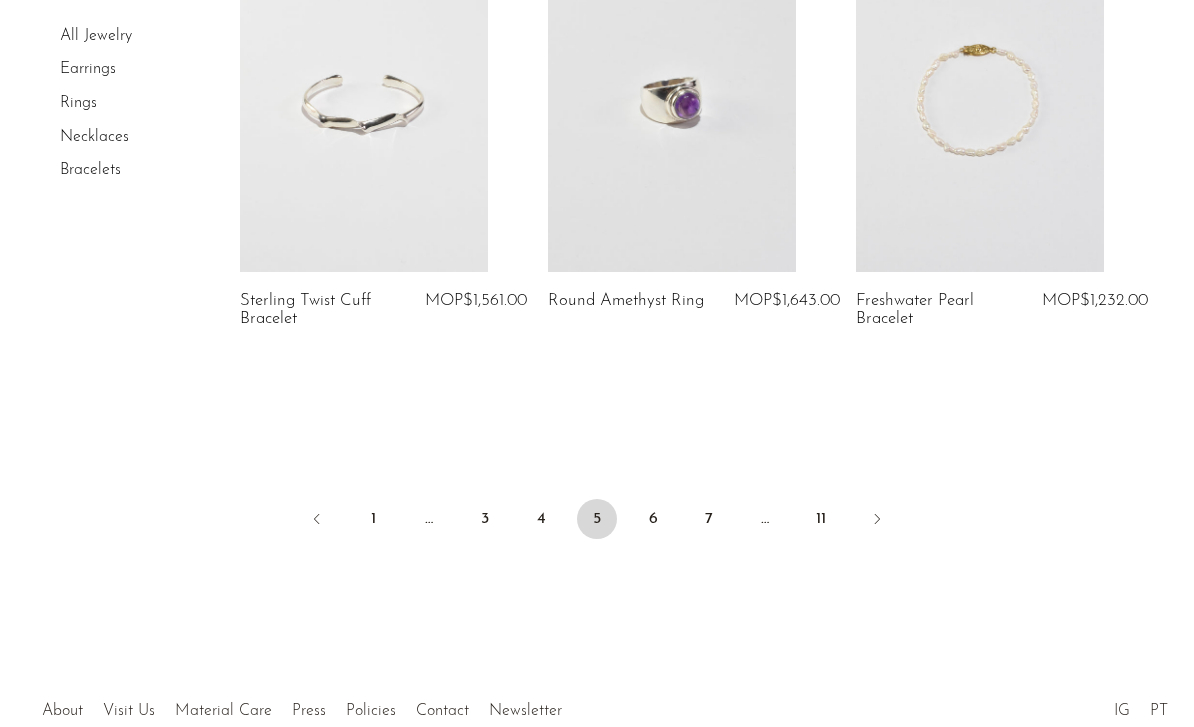 click 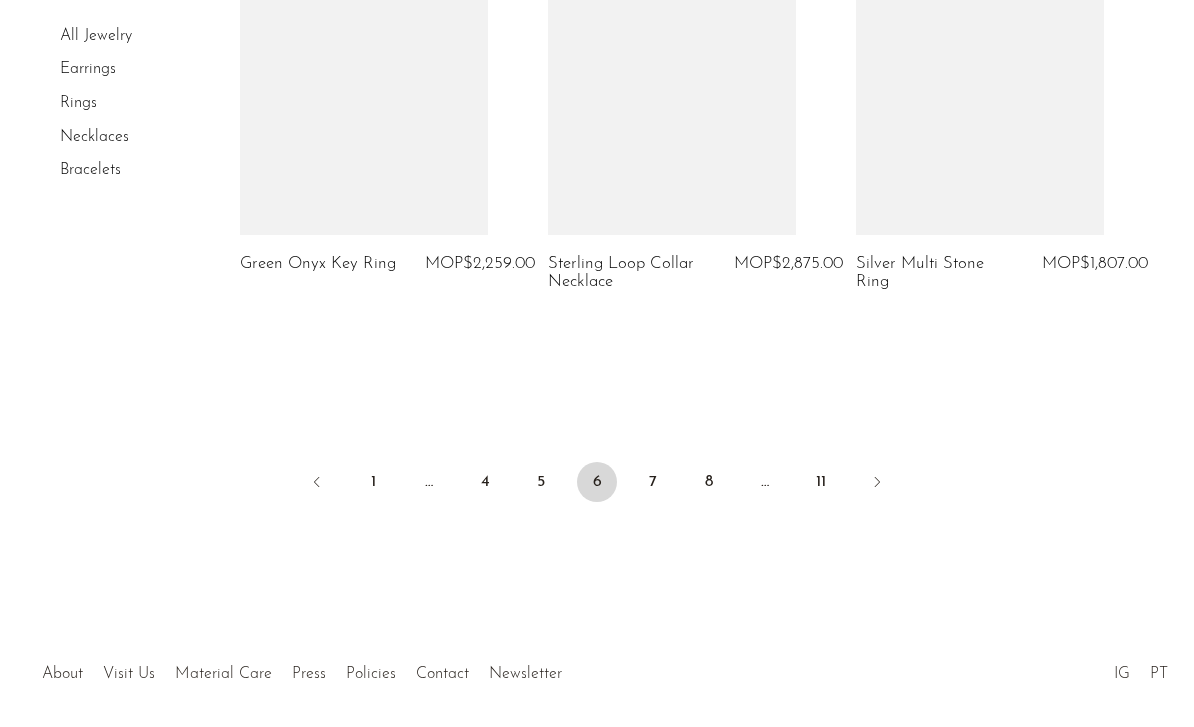 scroll, scrollTop: 5298, scrollLeft: 0, axis: vertical 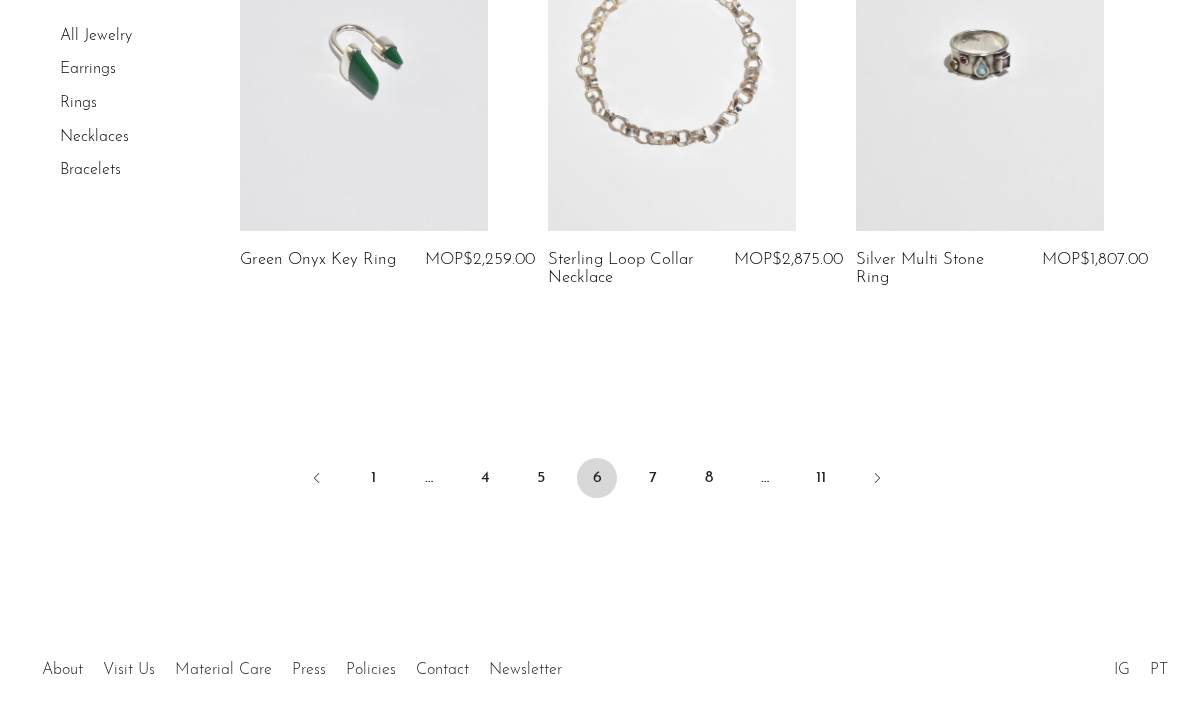click on "4" at bounding box center [485, 478] 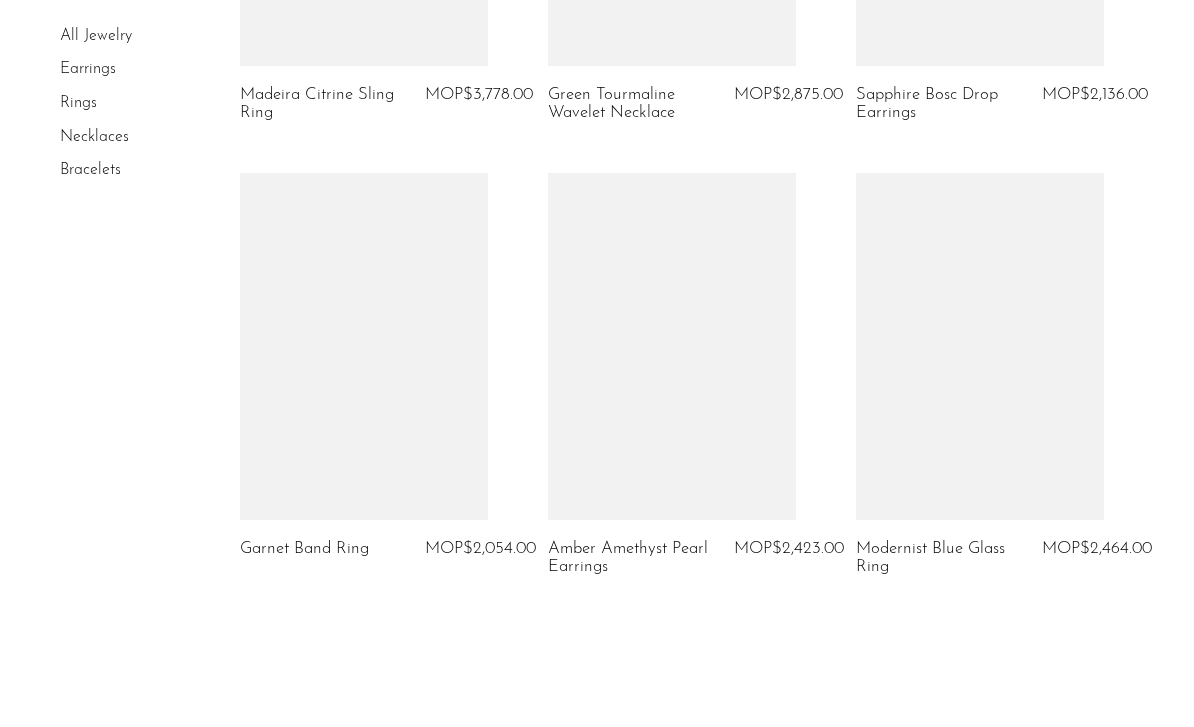 scroll, scrollTop: 5073, scrollLeft: 0, axis: vertical 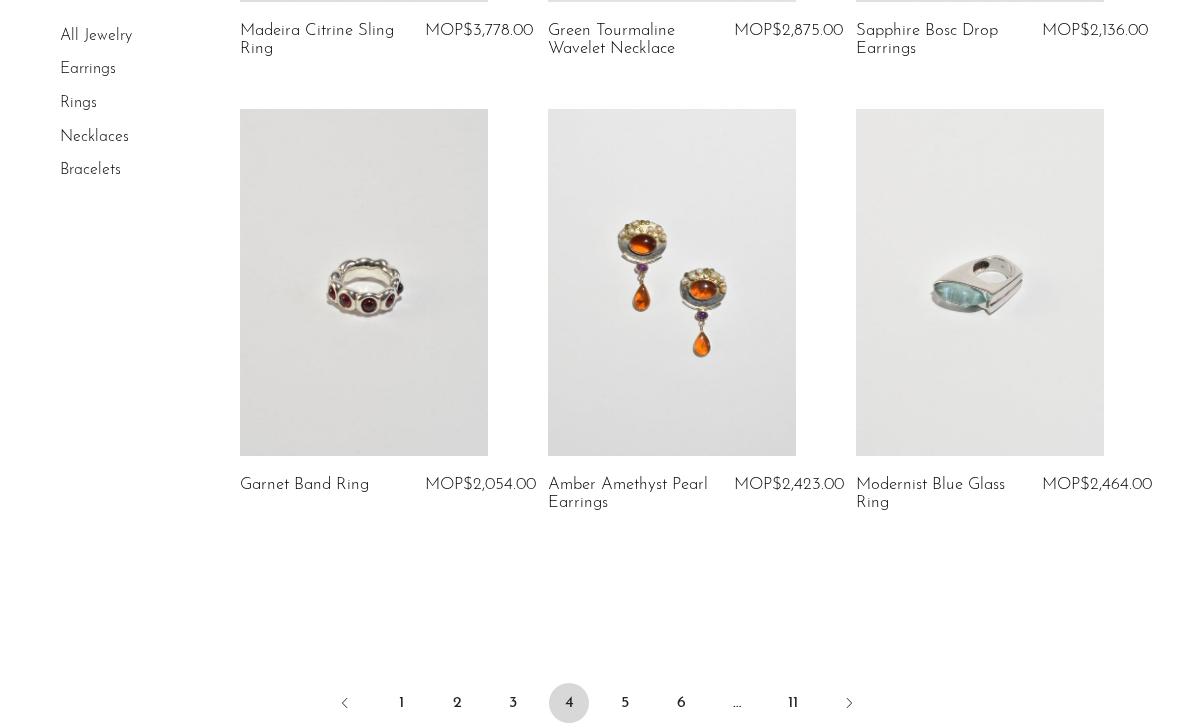 click on "3" at bounding box center [513, 703] 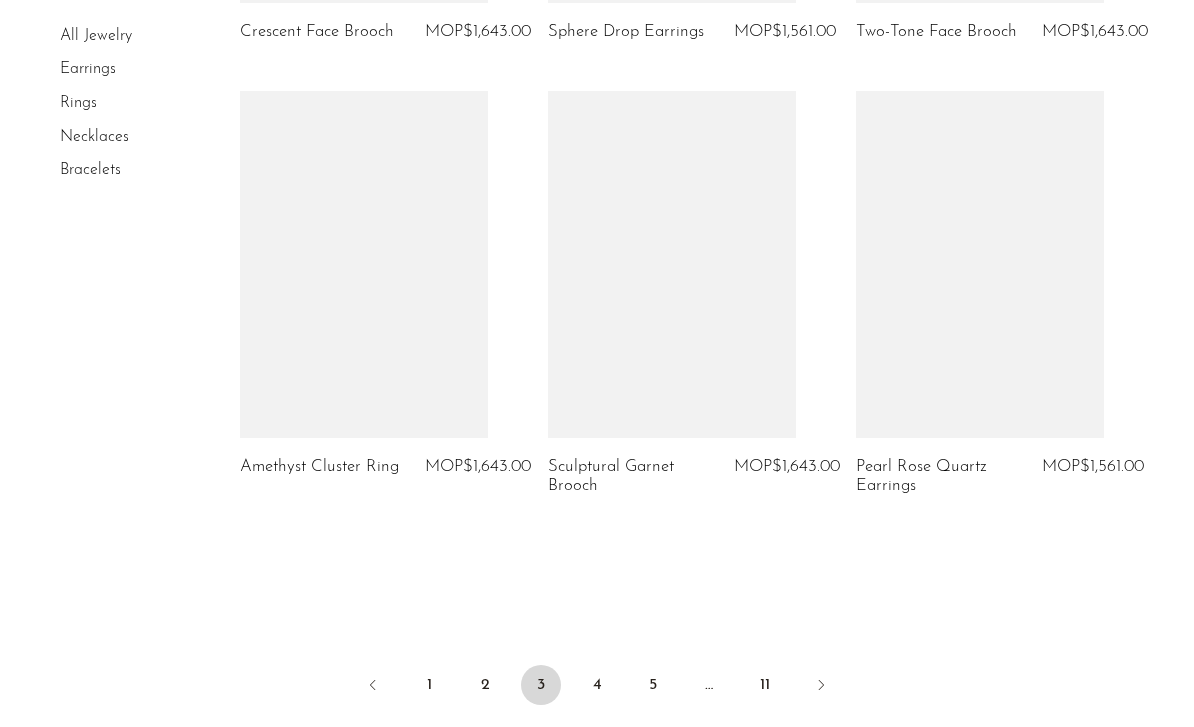 scroll, scrollTop: 5094, scrollLeft: 0, axis: vertical 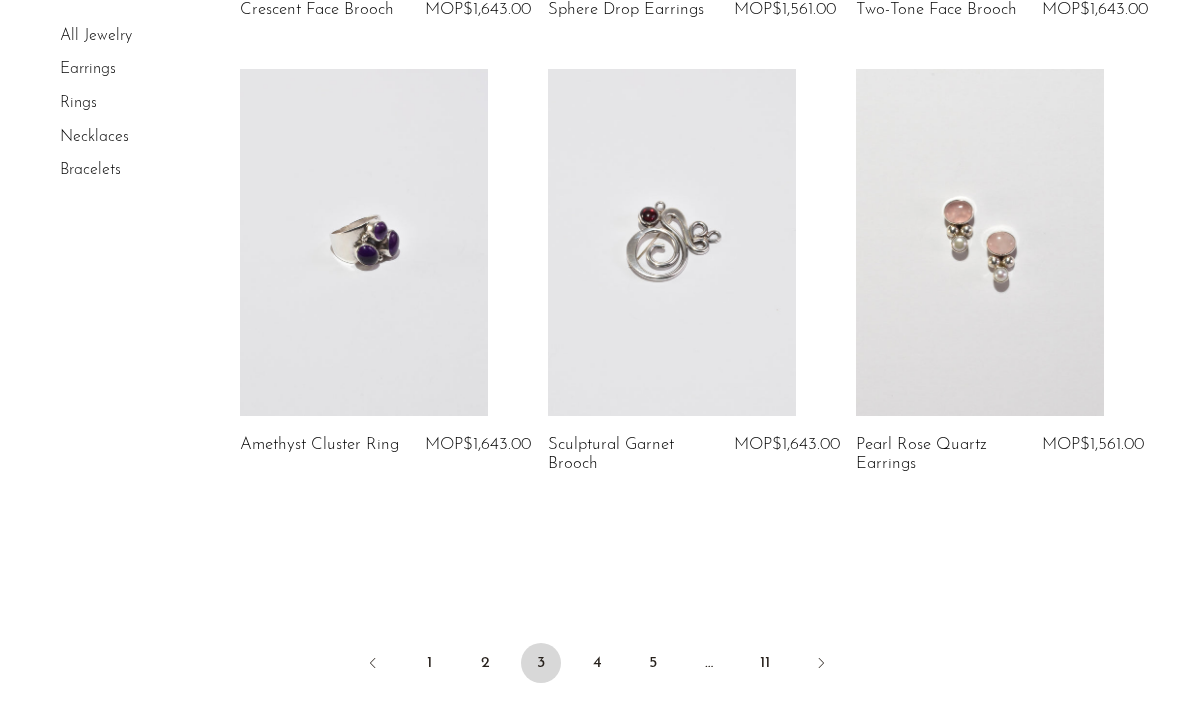 click on "2" at bounding box center [485, 663] 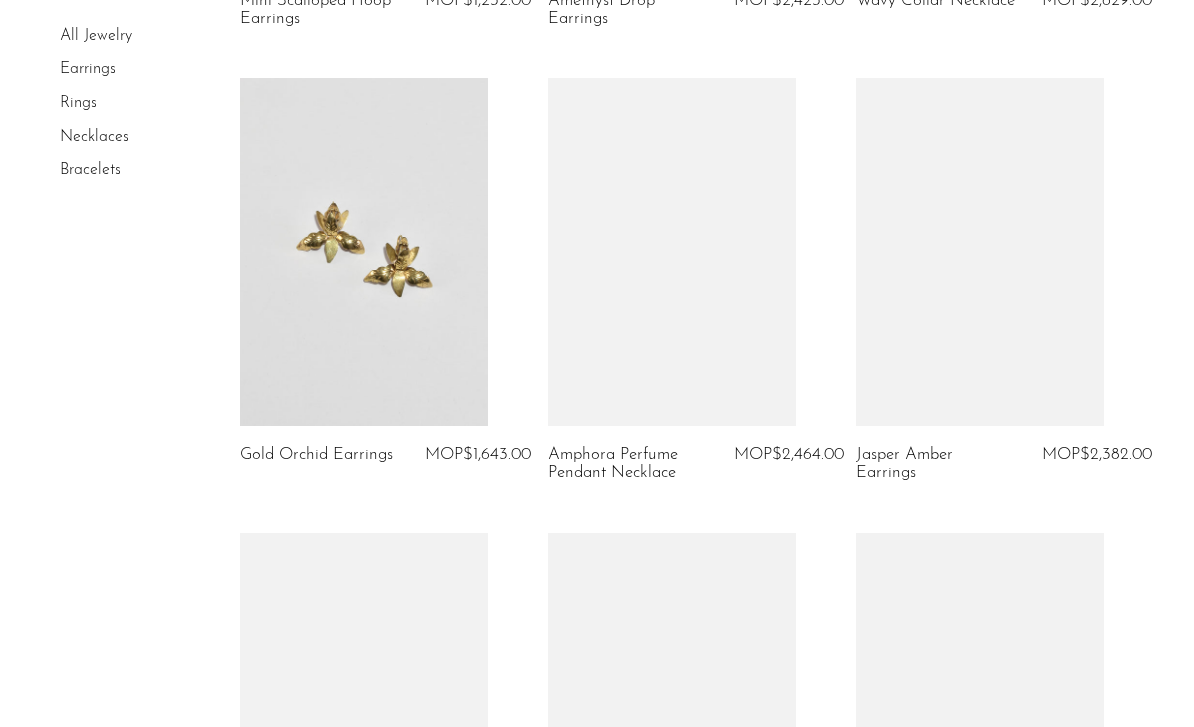 scroll, scrollTop: 1037, scrollLeft: 0, axis: vertical 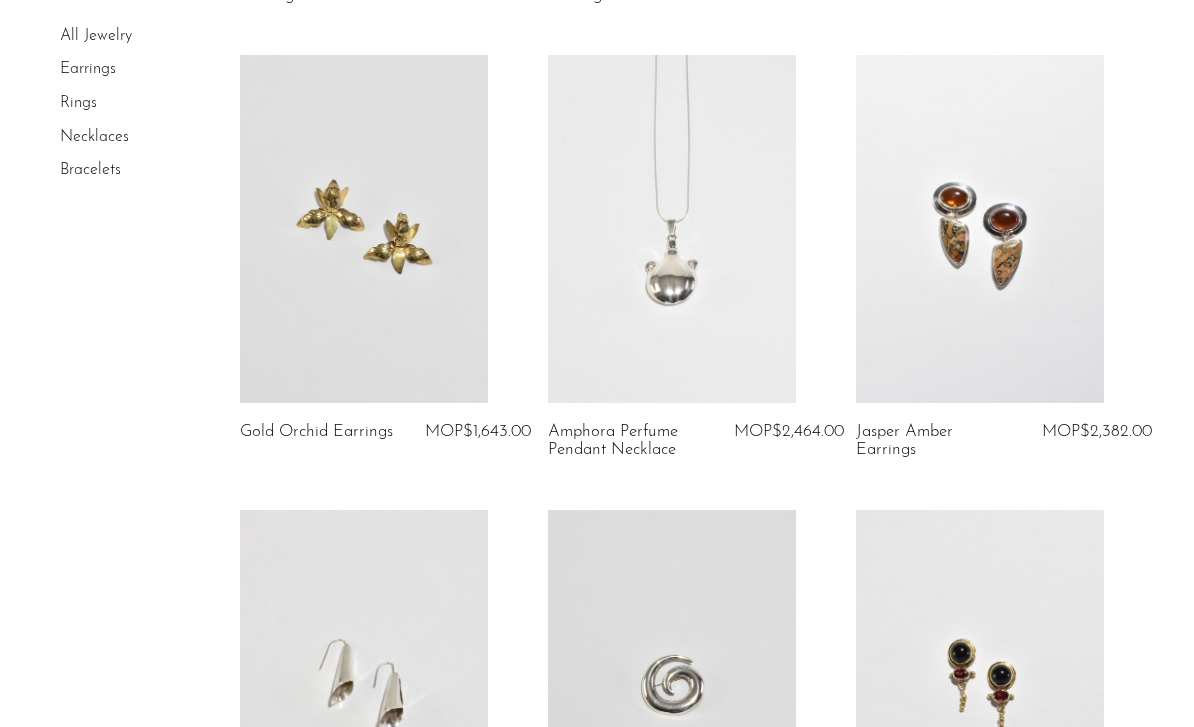 click at bounding box center [364, 228] 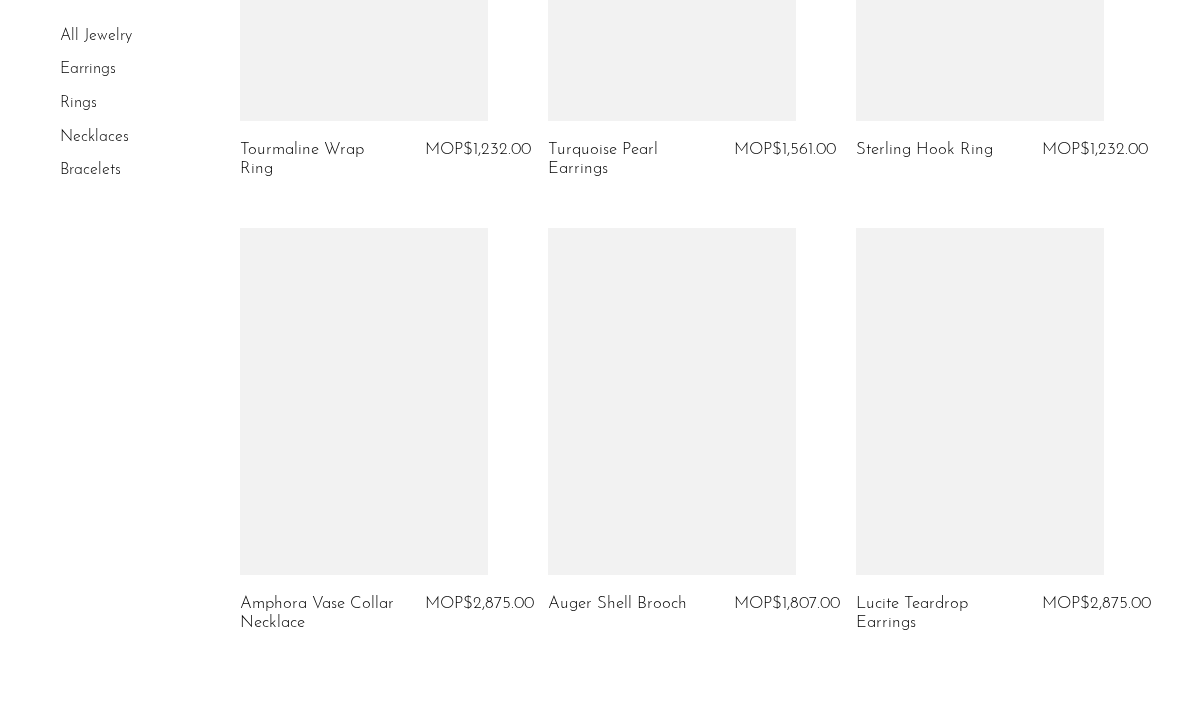 scroll, scrollTop: 5004, scrollLeft: 0, axis: vertical 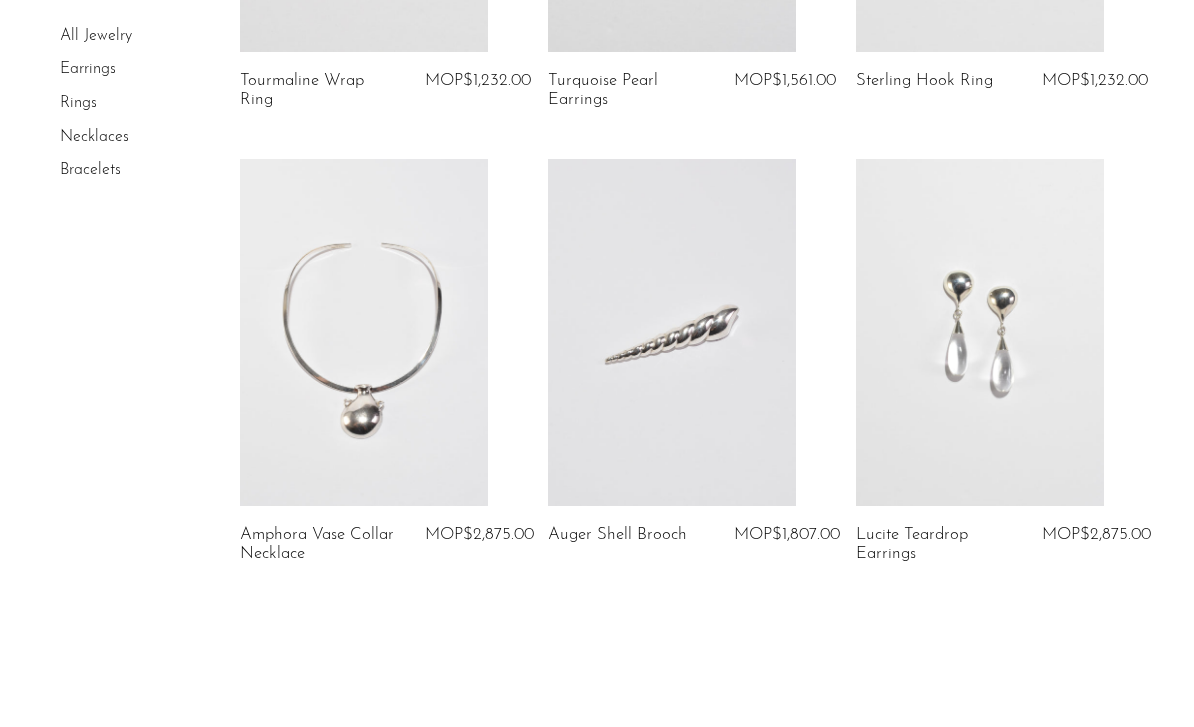 click on "1" at bounding box center (457, 753) 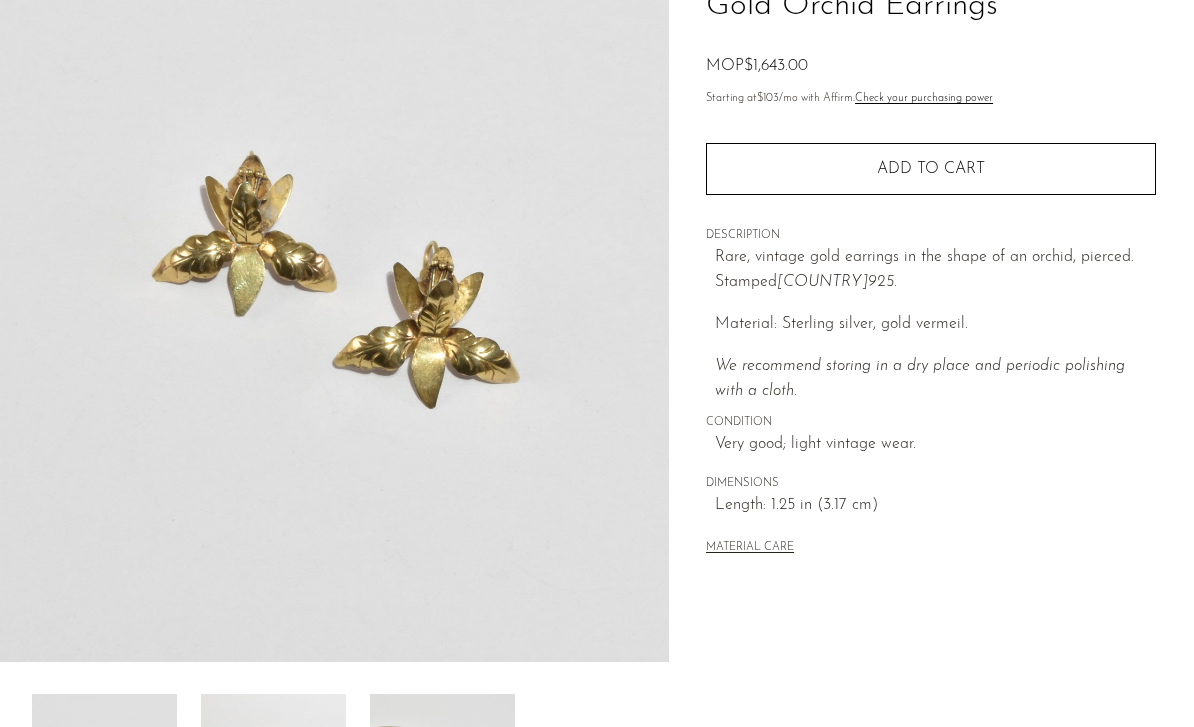 scroll, scrollTop: 312, scrollLeft: 0, axis: vertical 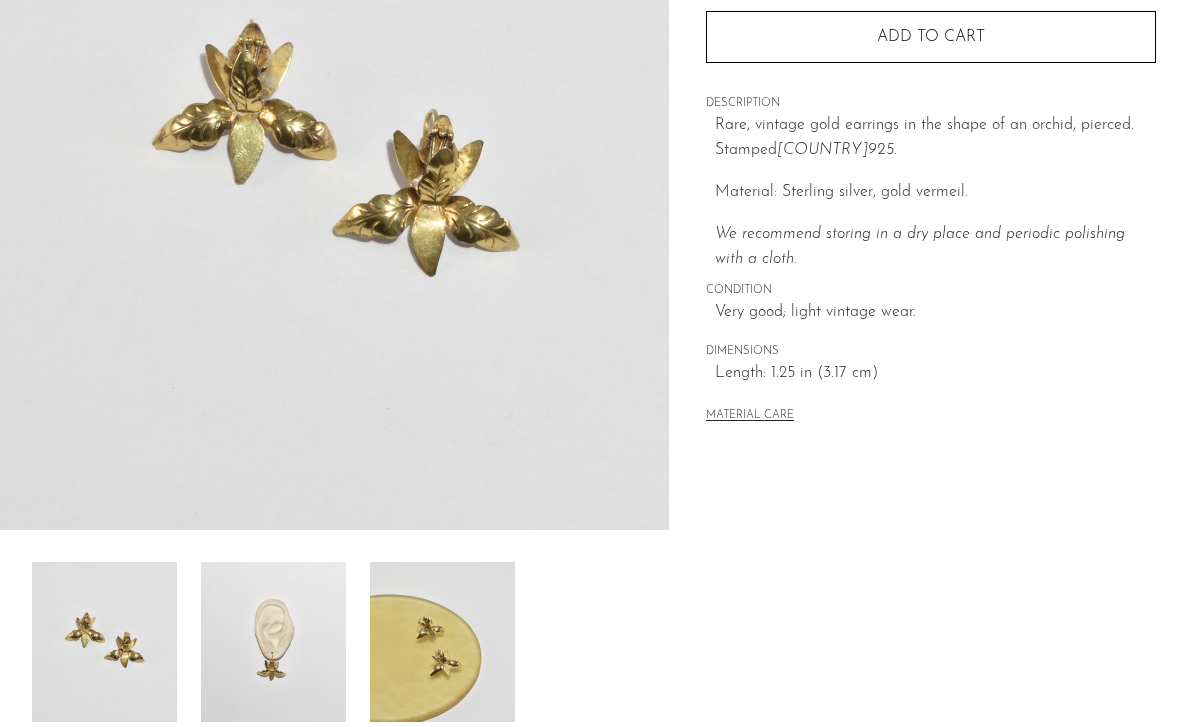 click at bounding box center (273, 642) 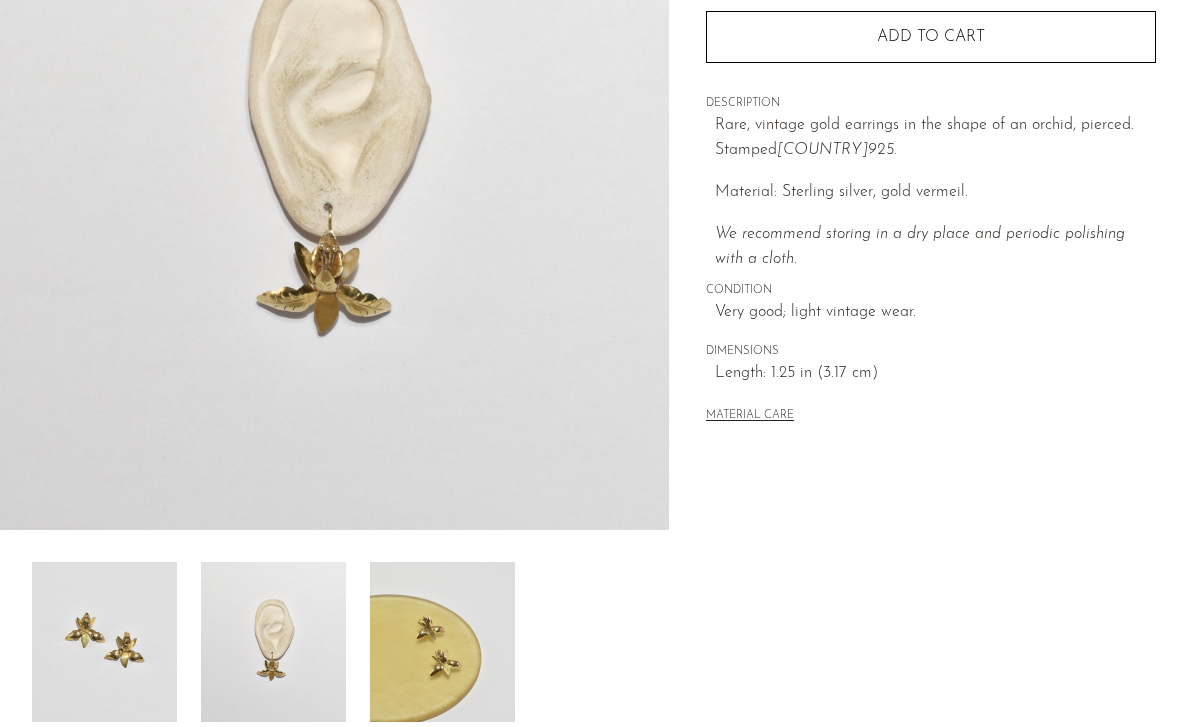 click at bounding box center [442, 642] 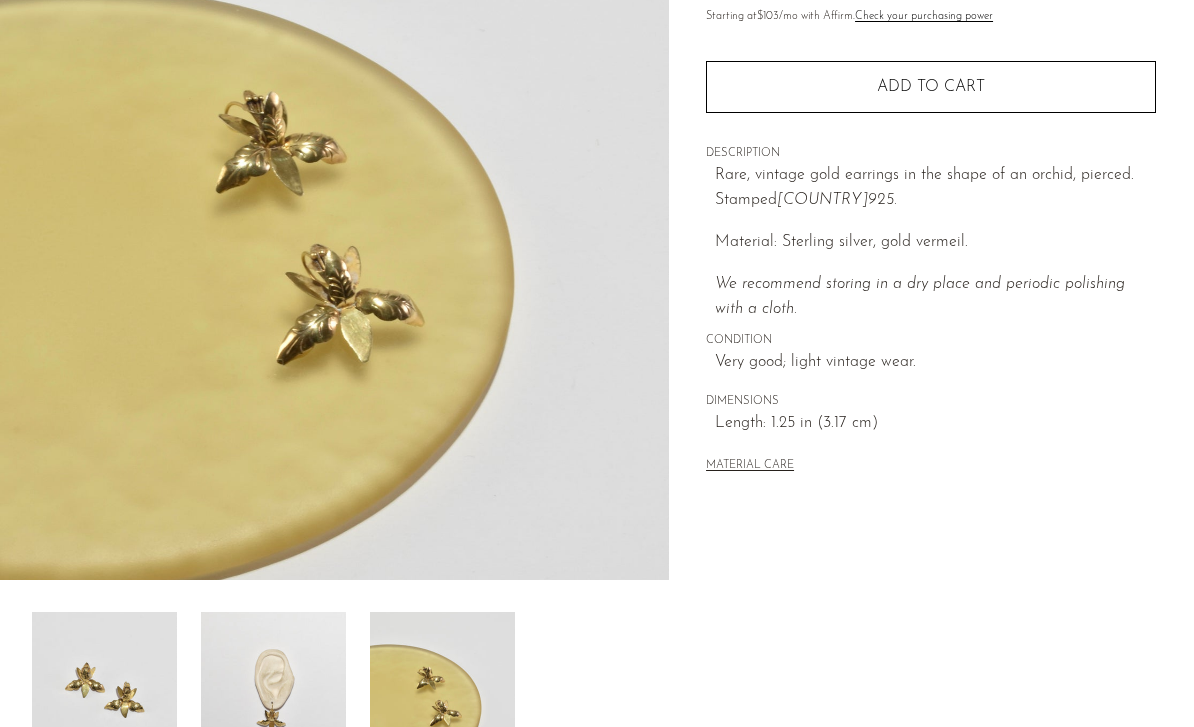 scroll, scrollTop: 248, scrollLeft: 0, axis: vertical 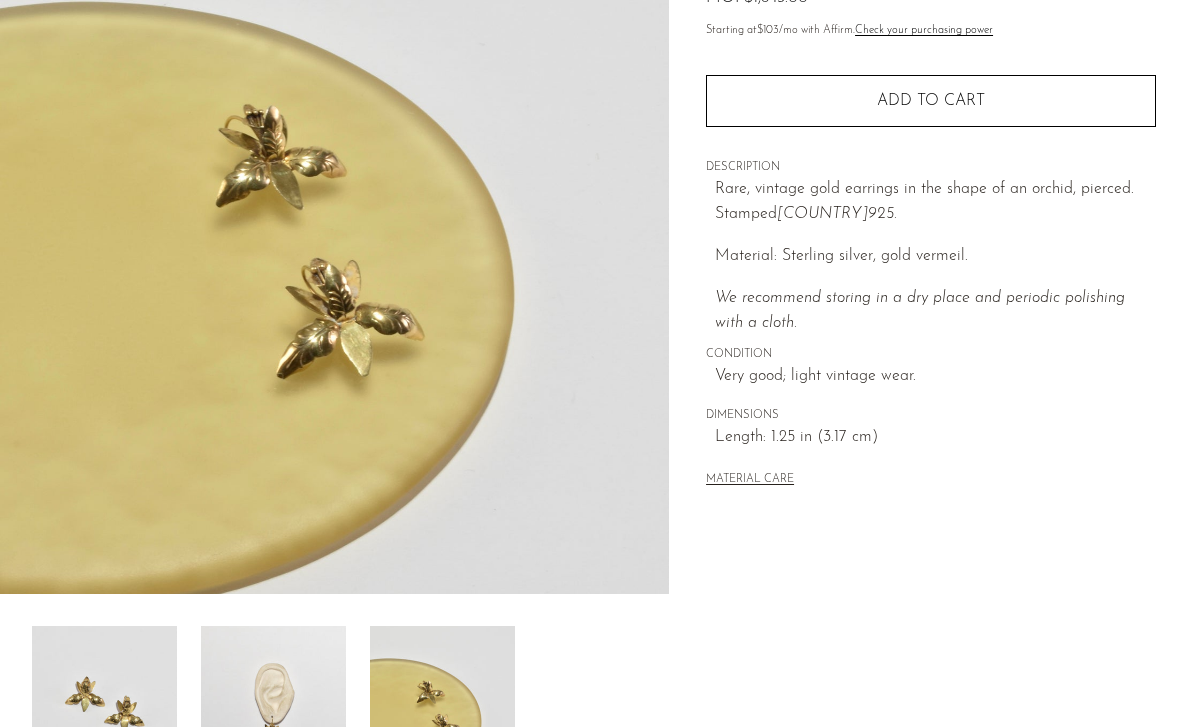 click at bounding box center [273, 706] 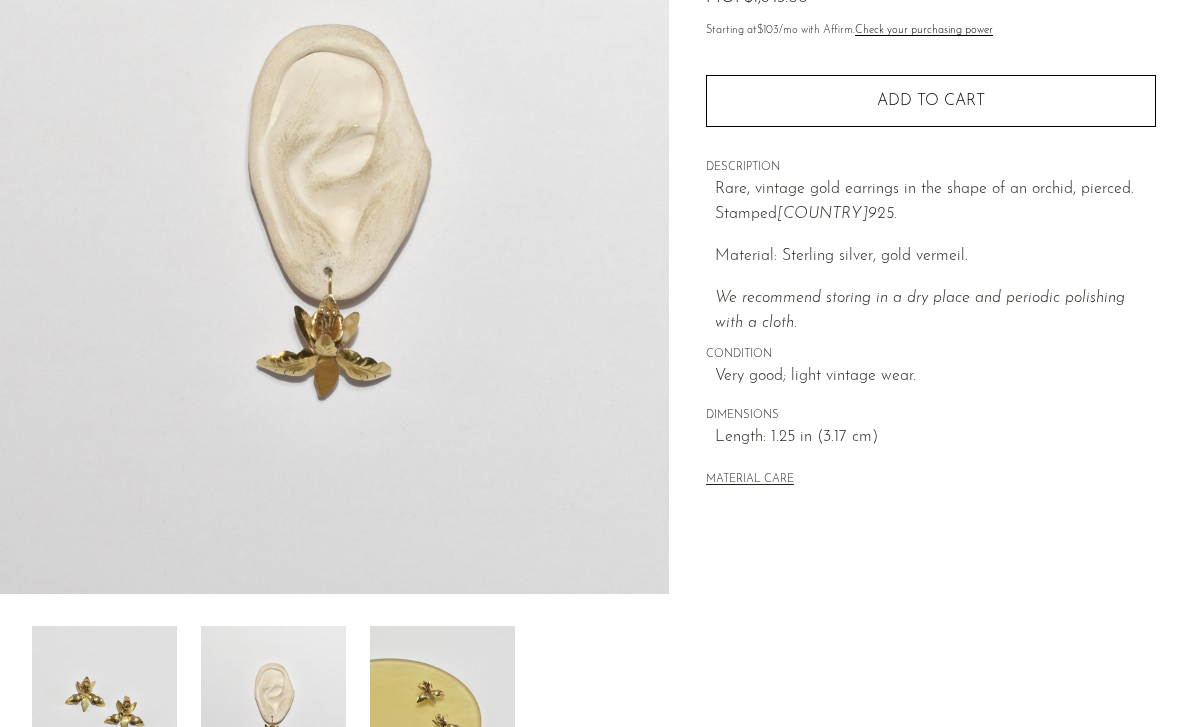click at bounding box center [334, 706] 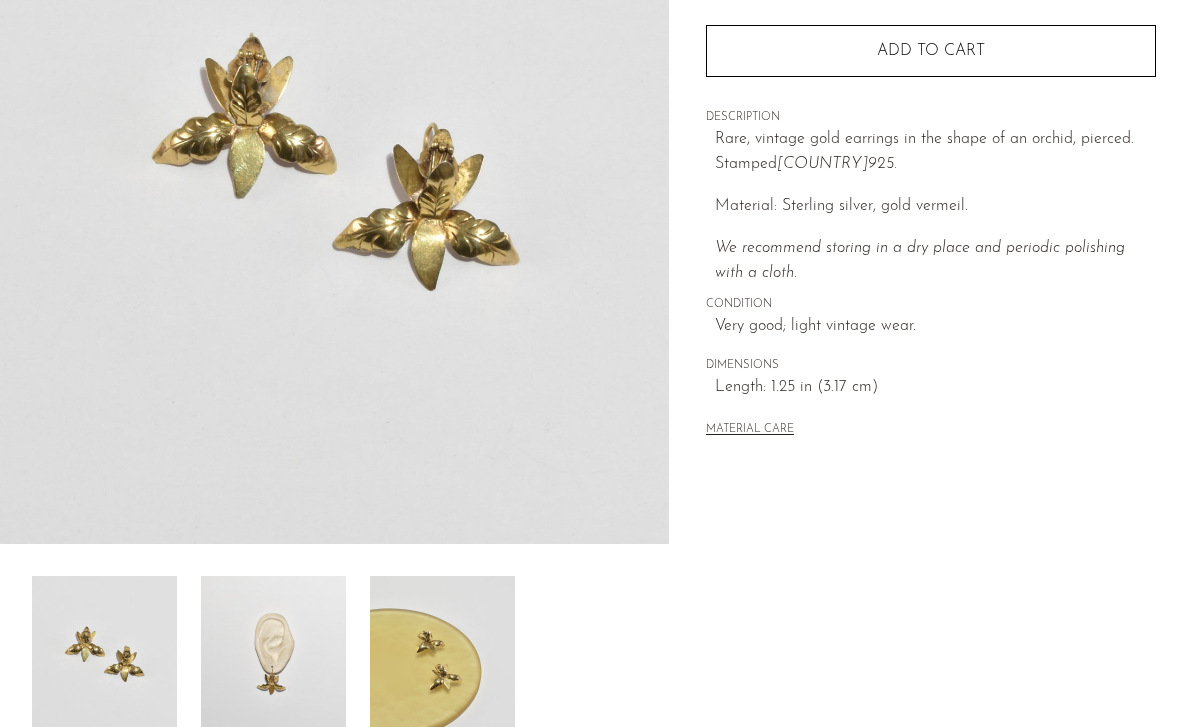 scroll, scrollTop: 301, scrollLeft: 0, axis: vertical 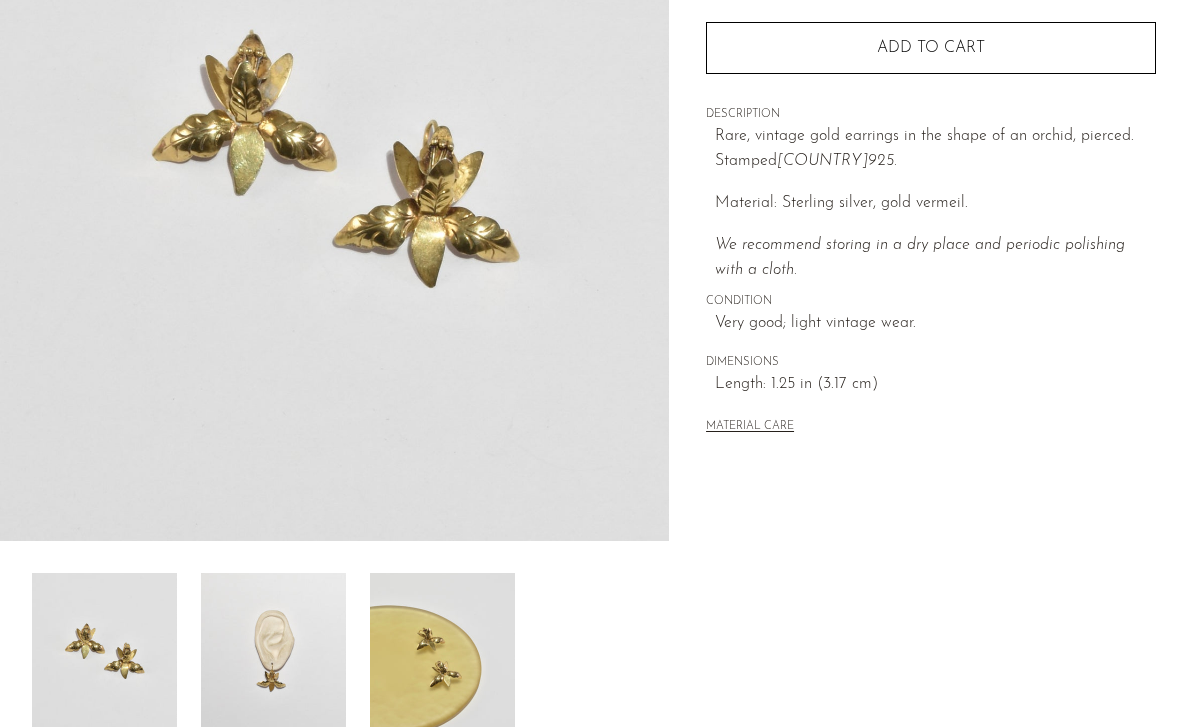 click at bounding box center [442, 653] 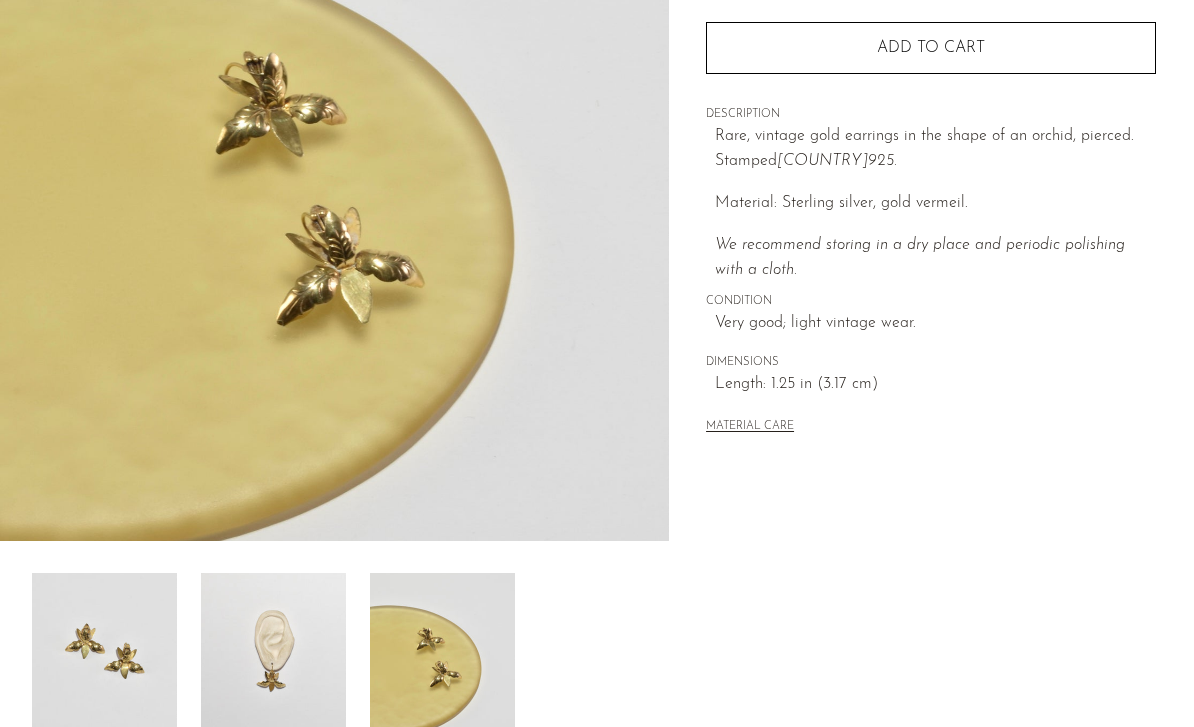 click at bounding box center [273, 653] 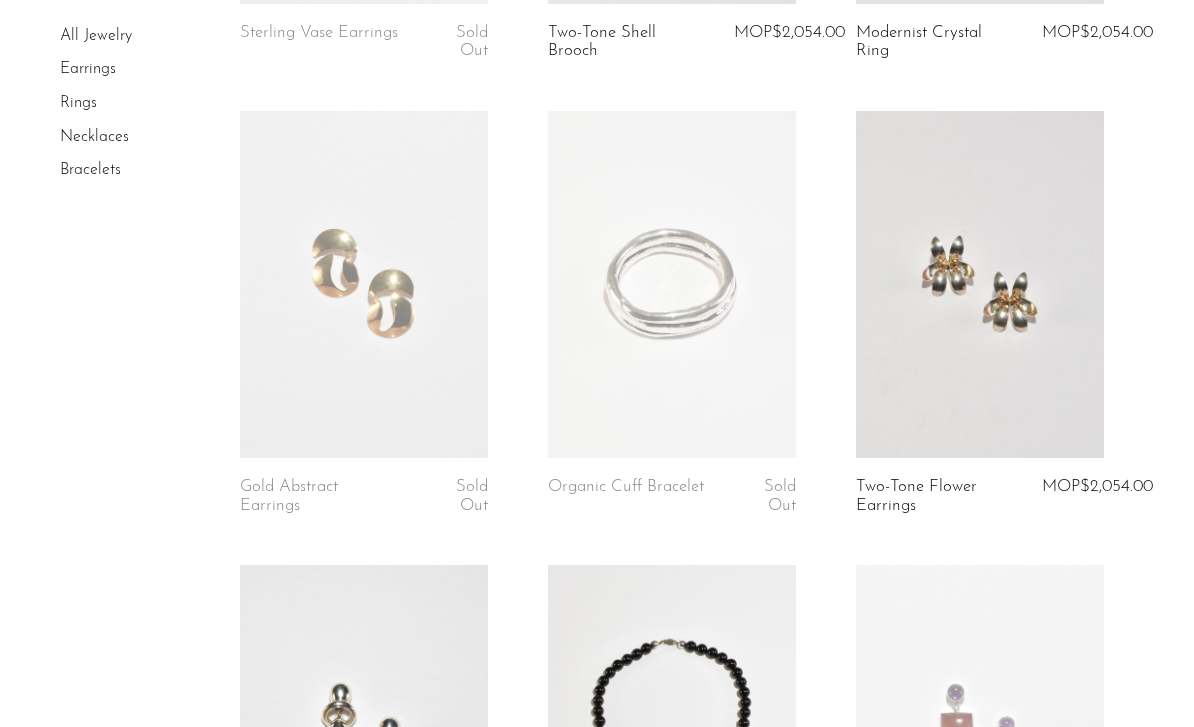 scroll, scrollTop: 1440, scrollLeft: 0, axis: vertical 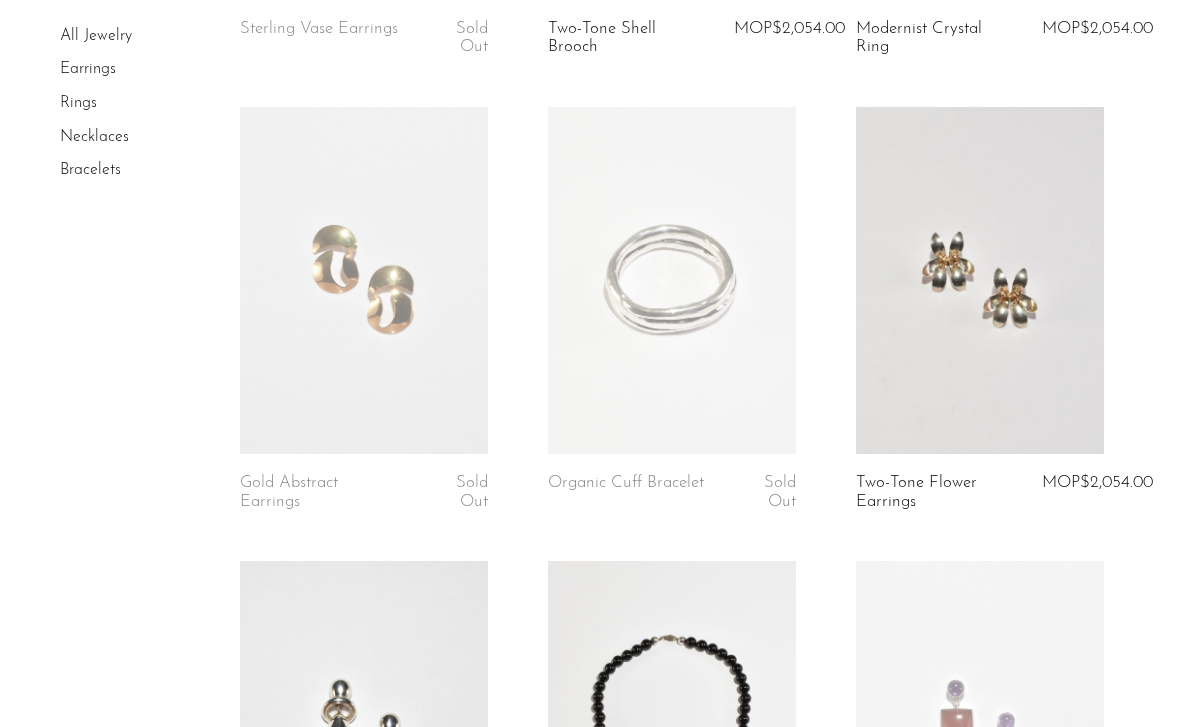 click on "Gold Abstract Earrings
Sold Out" at bounding box center [364, 334] 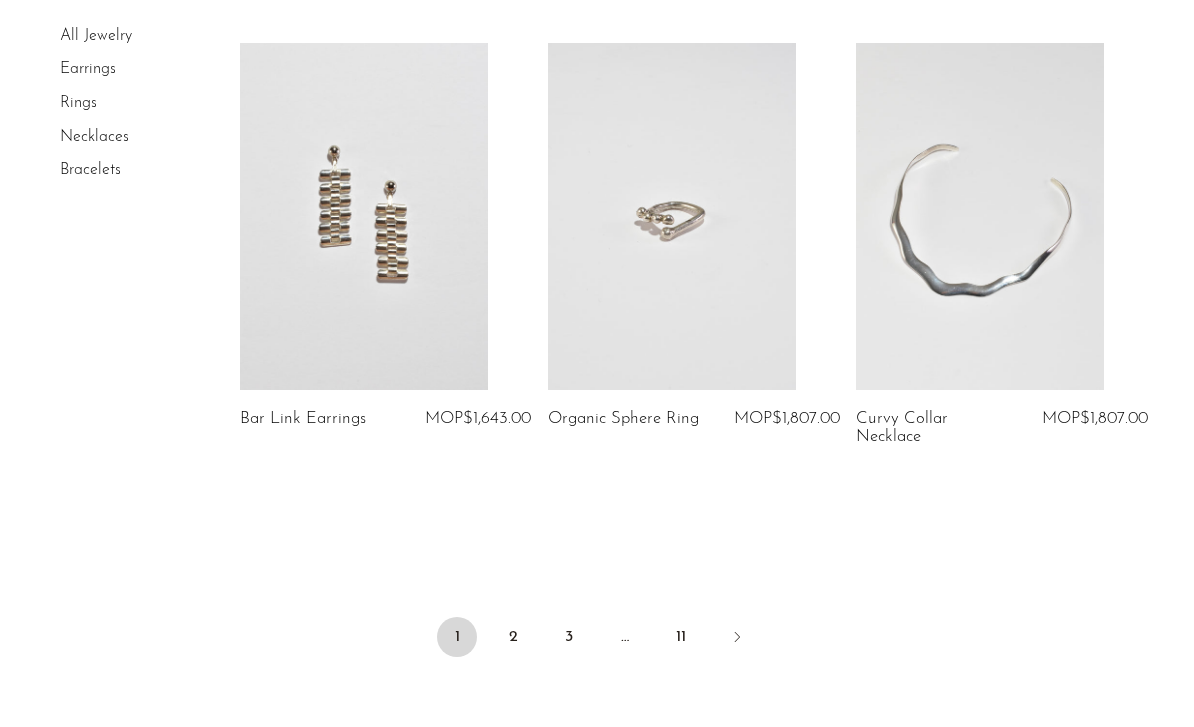 scroll, scrollTop: 5280, scrollLeft: 0, axis: vertical 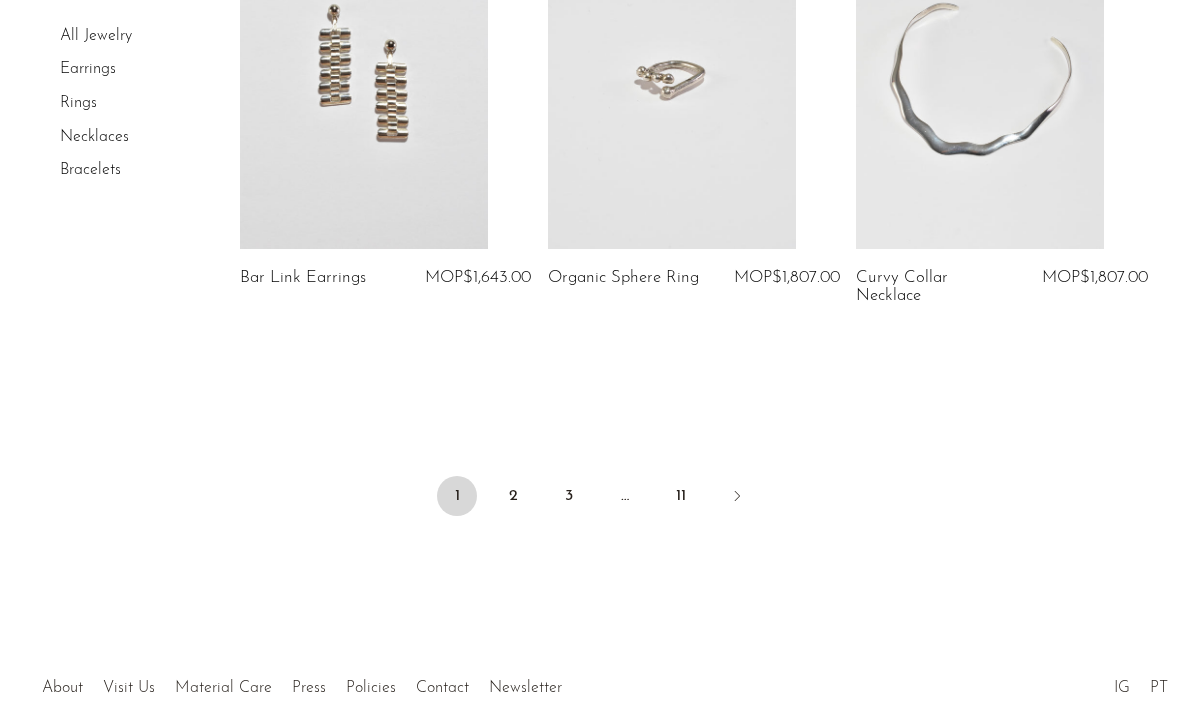 click on "3" at bounding box center [569, 496] 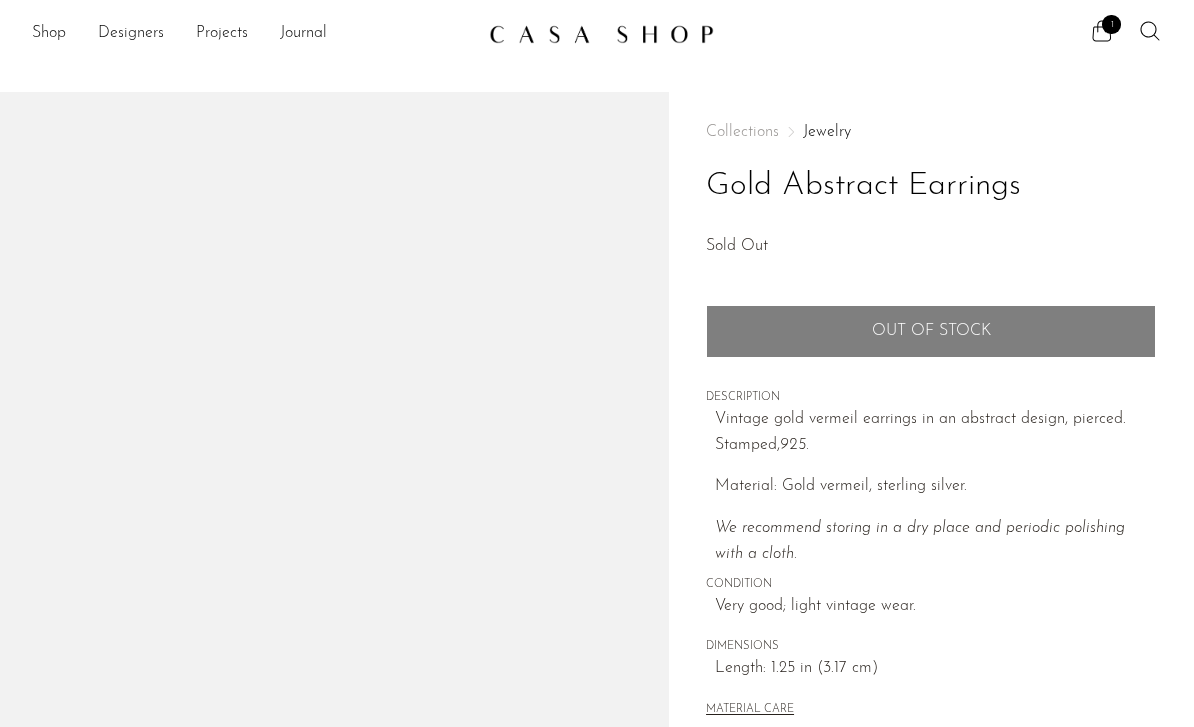 scroll, scrollTop: 0, scrollLeft: 0, axis: both 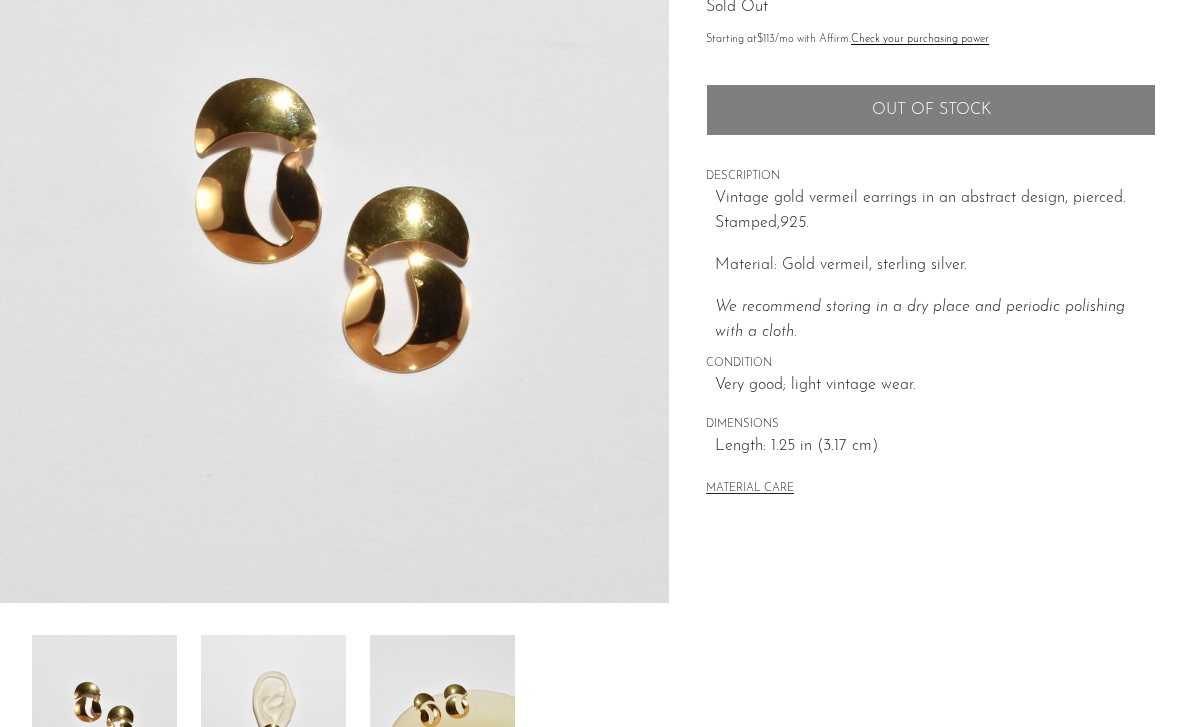 click at bounding box center (273, 715) 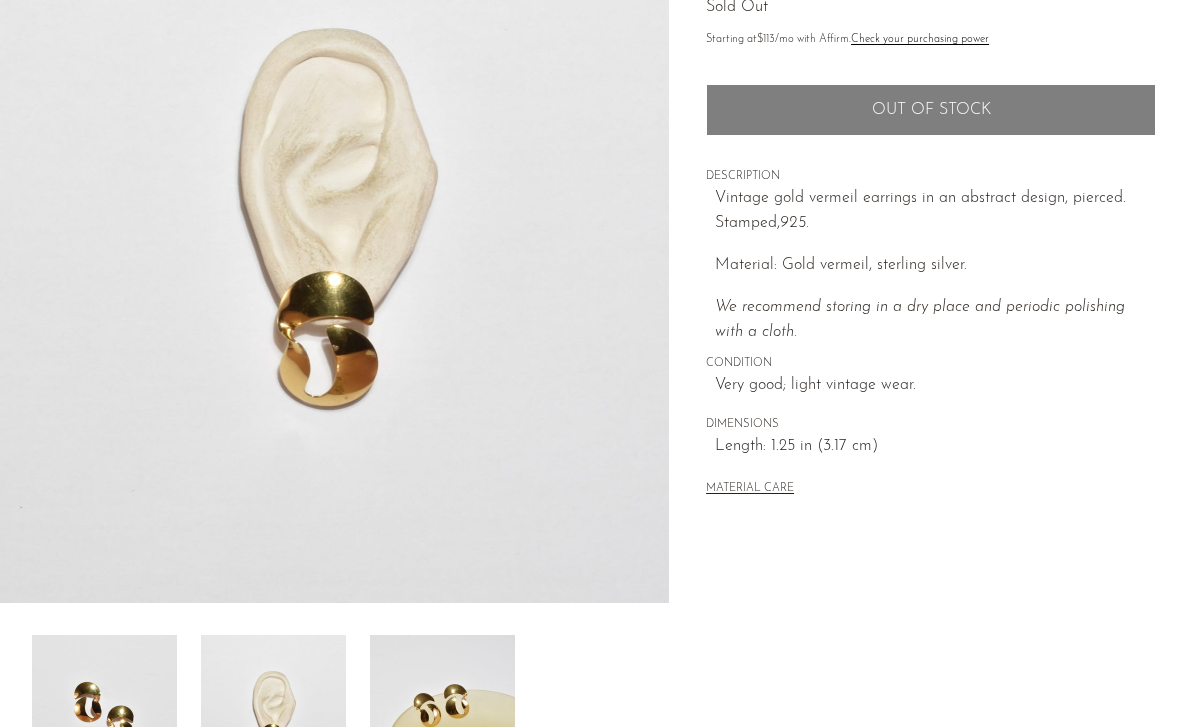 click at bounding box center (442, 715) 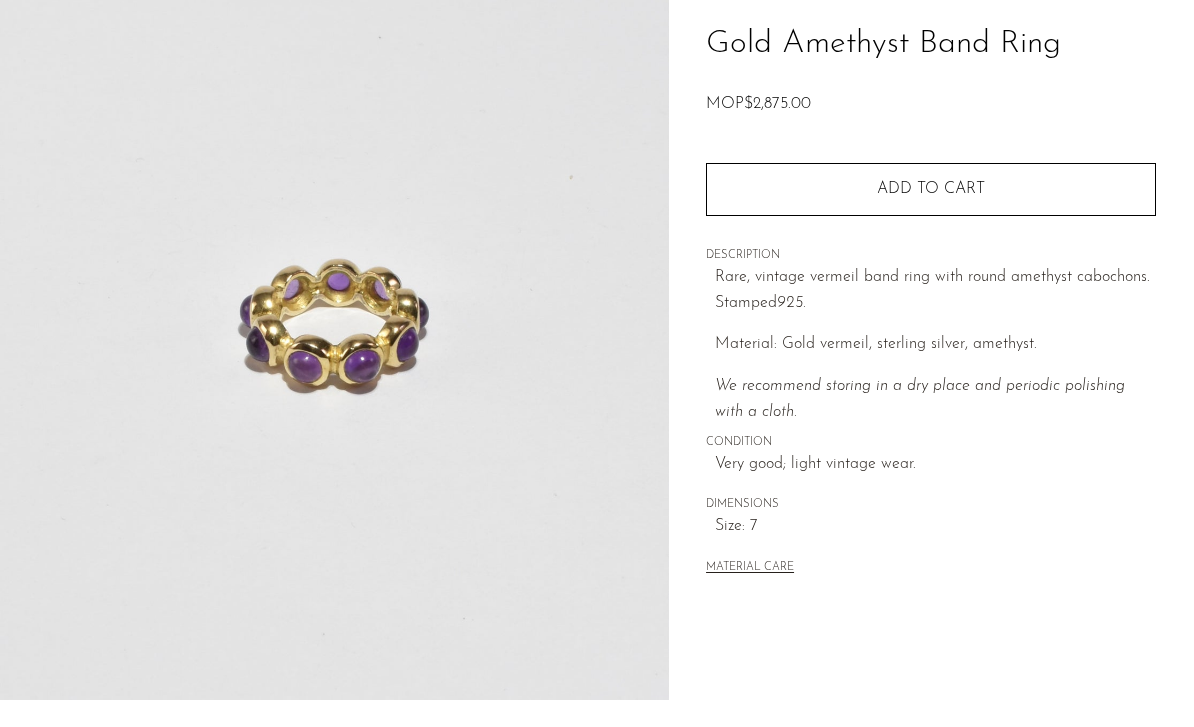 scroll, scrollTop: 278, scrollLeft: 0, axis: vertical 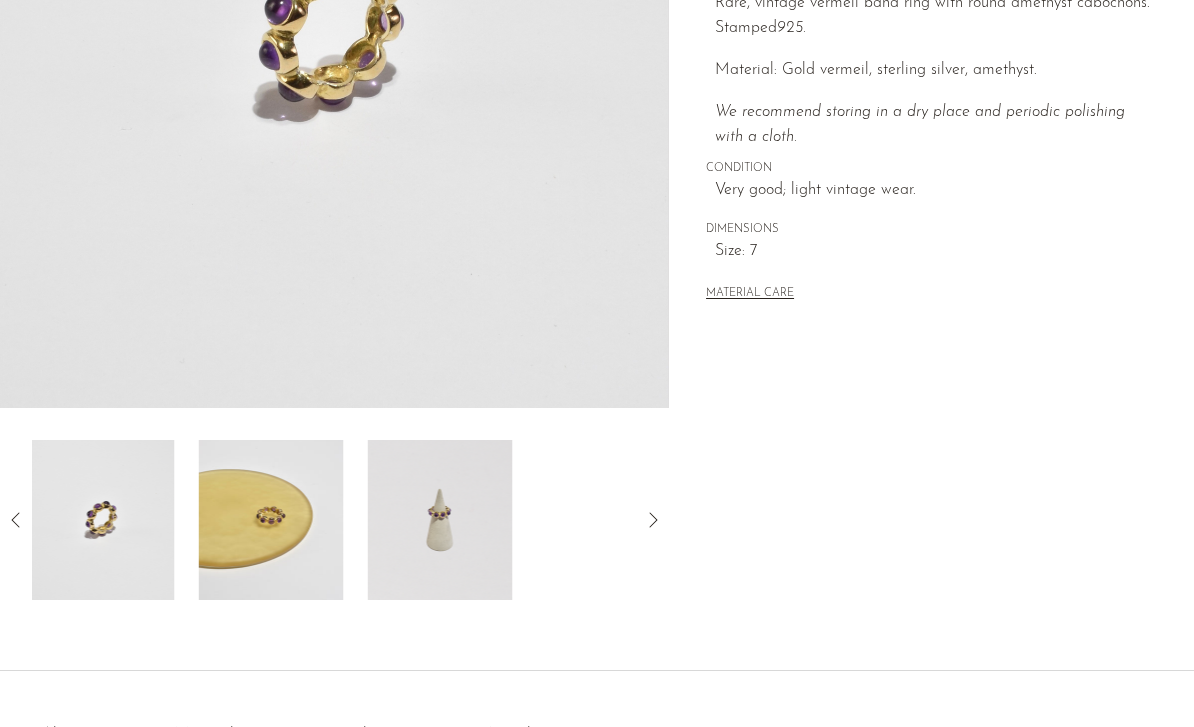 click at bounding box center (102, 520) 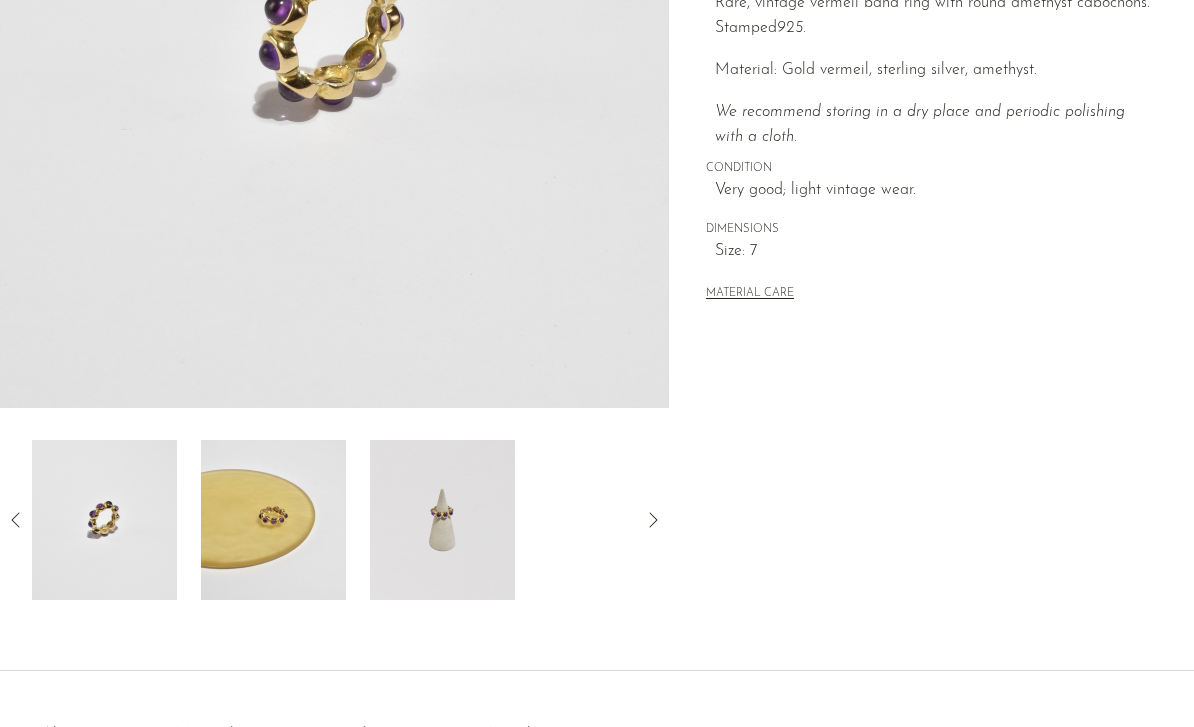 click at bounding box center [104, 520] 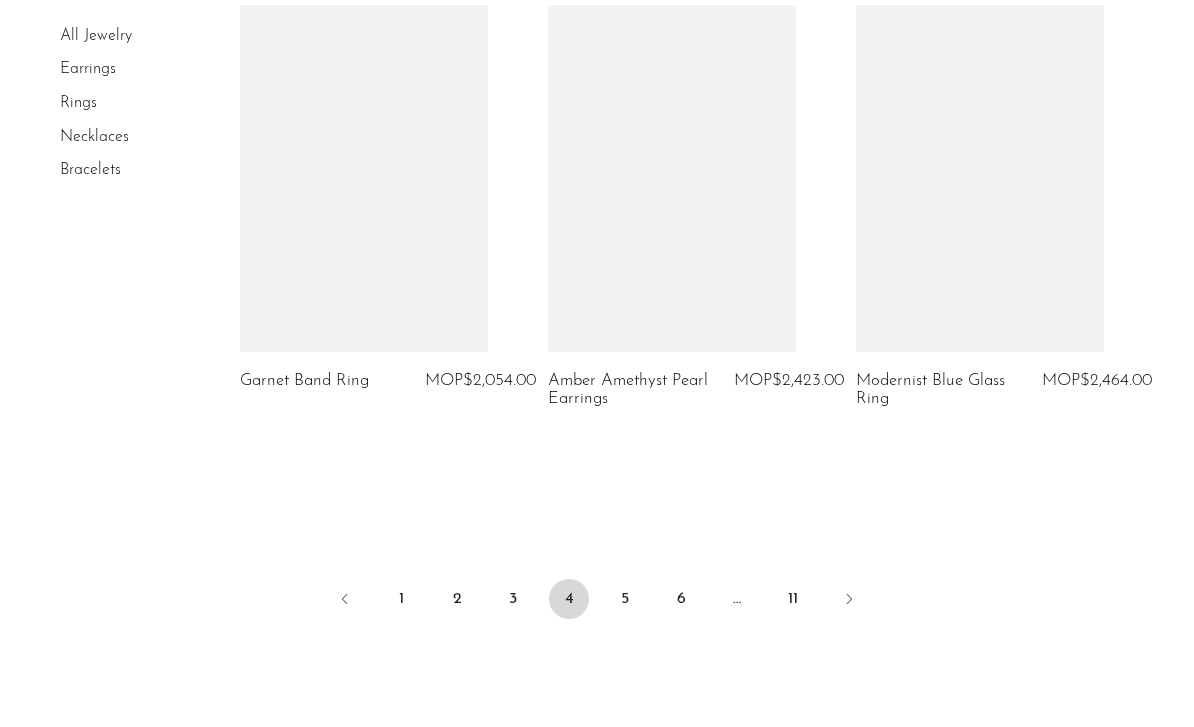 scroll, scrollTop: 5197, scrollLeft: 0, axis: vertical 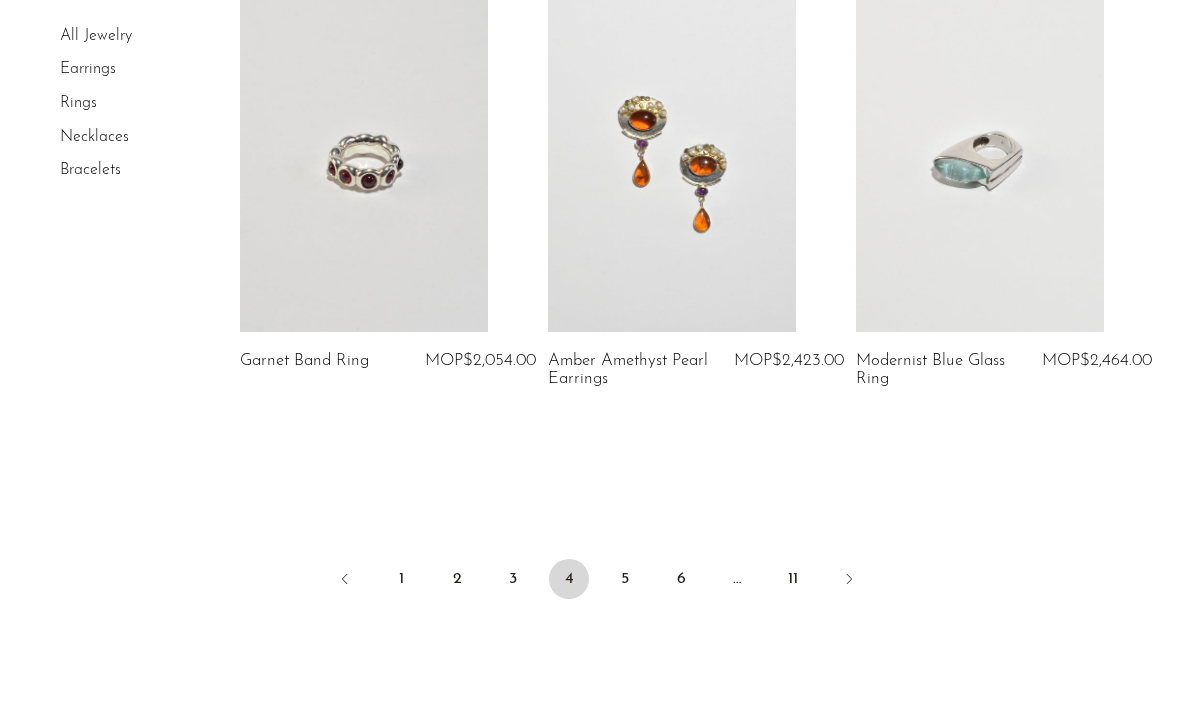 click at bounding box center [849, 581] 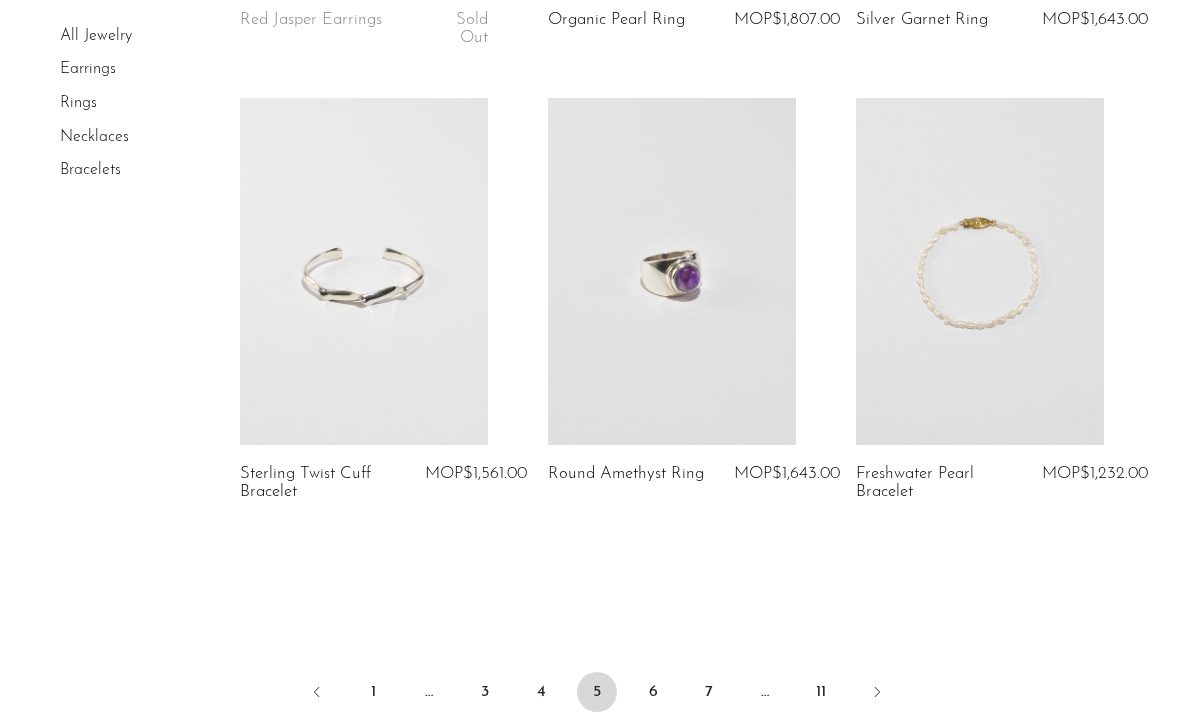 scroll, scrollTop: 5119, scrollLeft: 0, axis: vertical 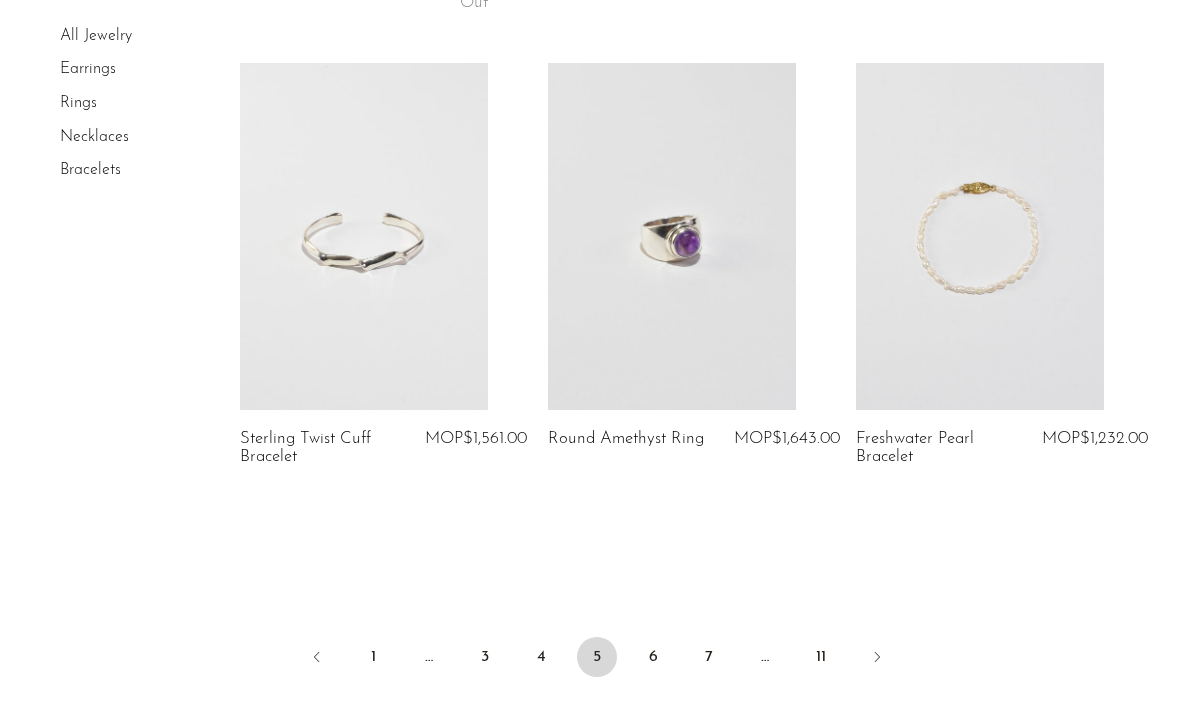 click 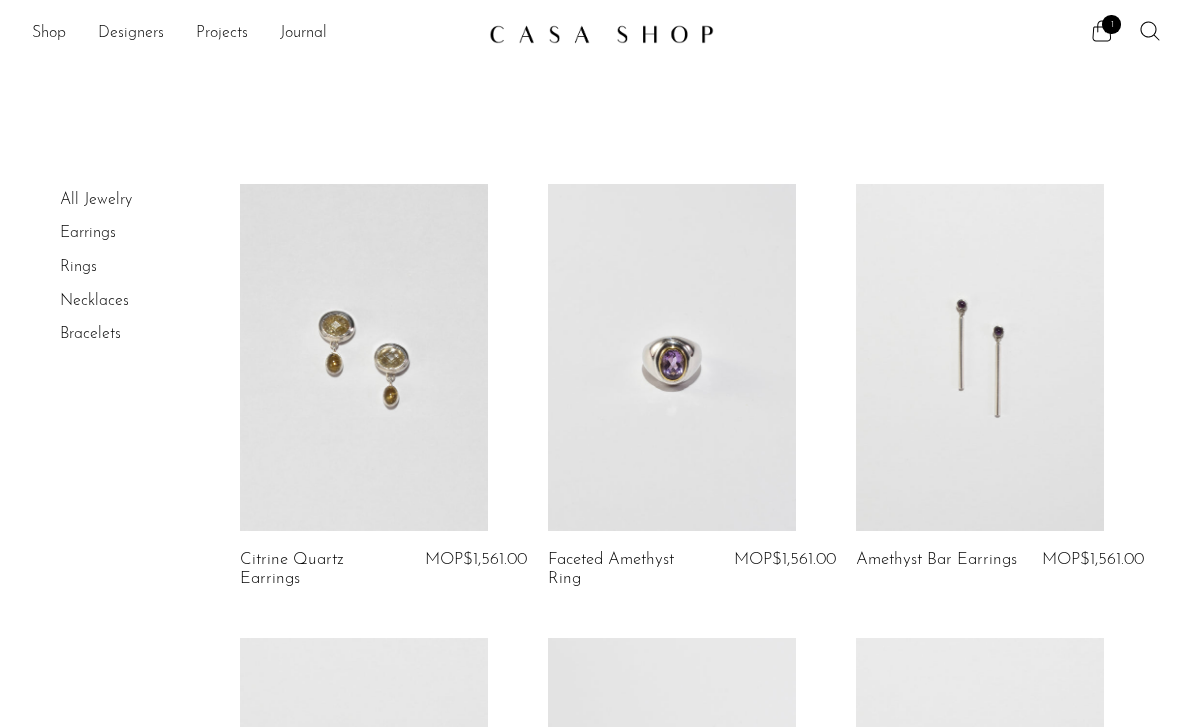 scroll, scrollTop: 0, scrollLeft: 0, axis: both 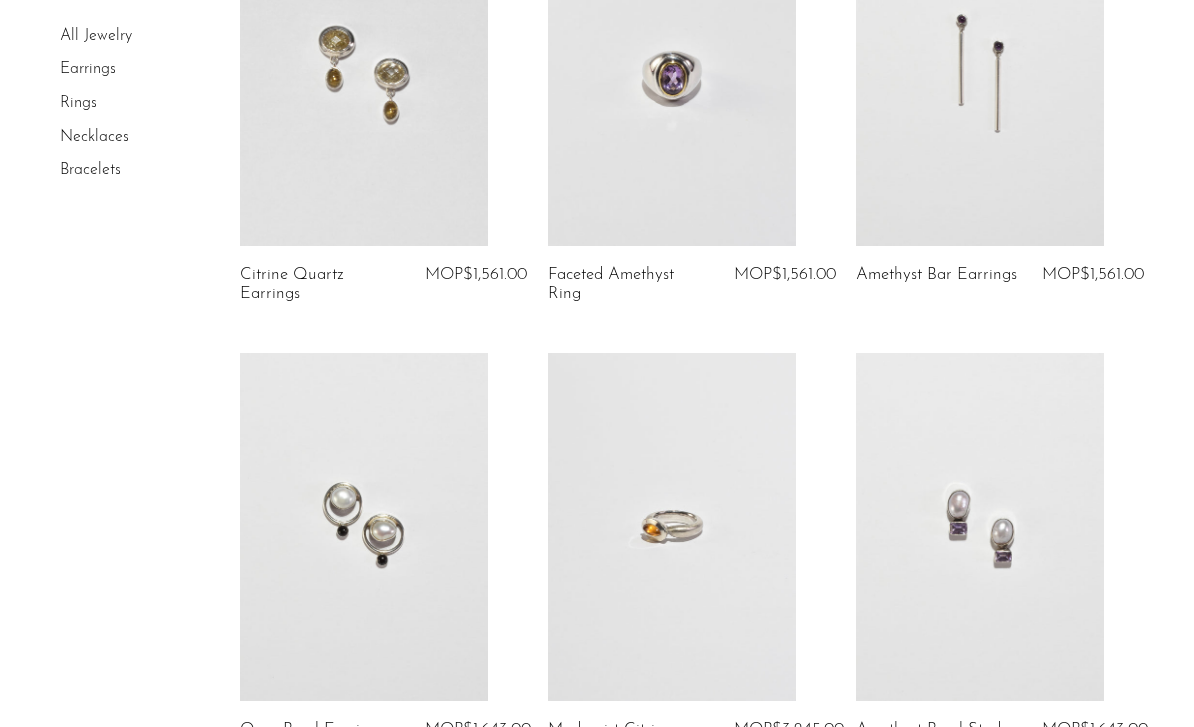 click at bounding box center [672, 72] 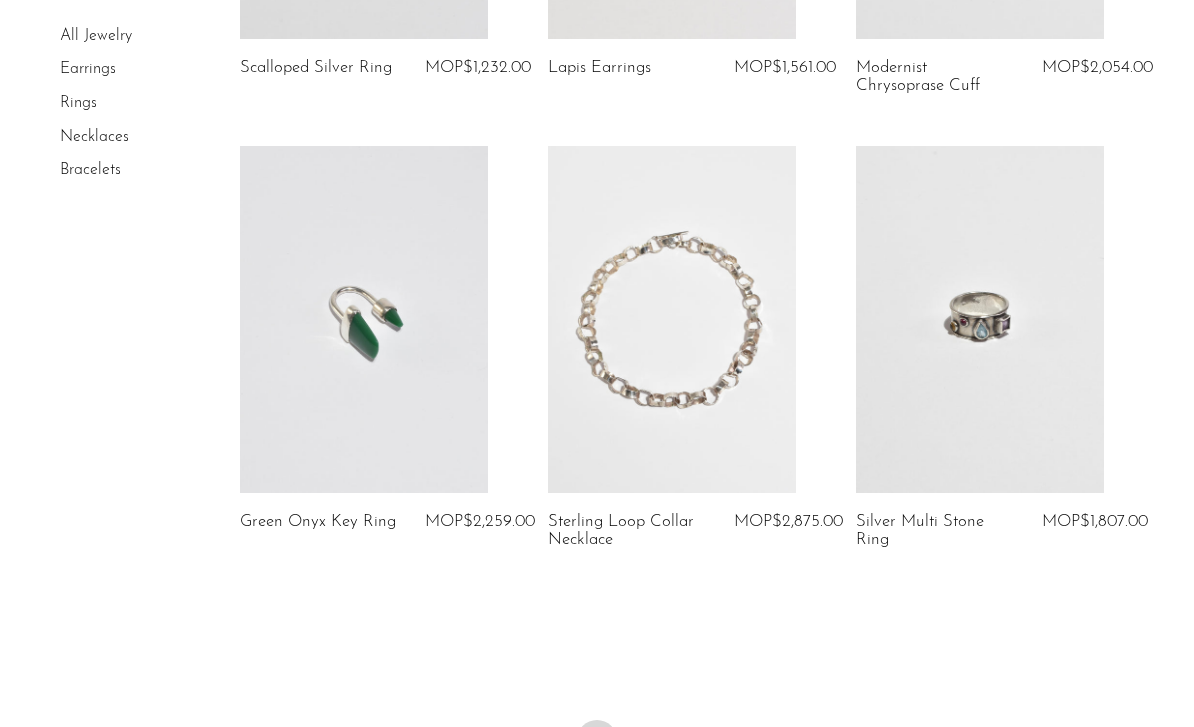 scroll, scrollTop: 5036, scrollLeft: 0, axis: vertical 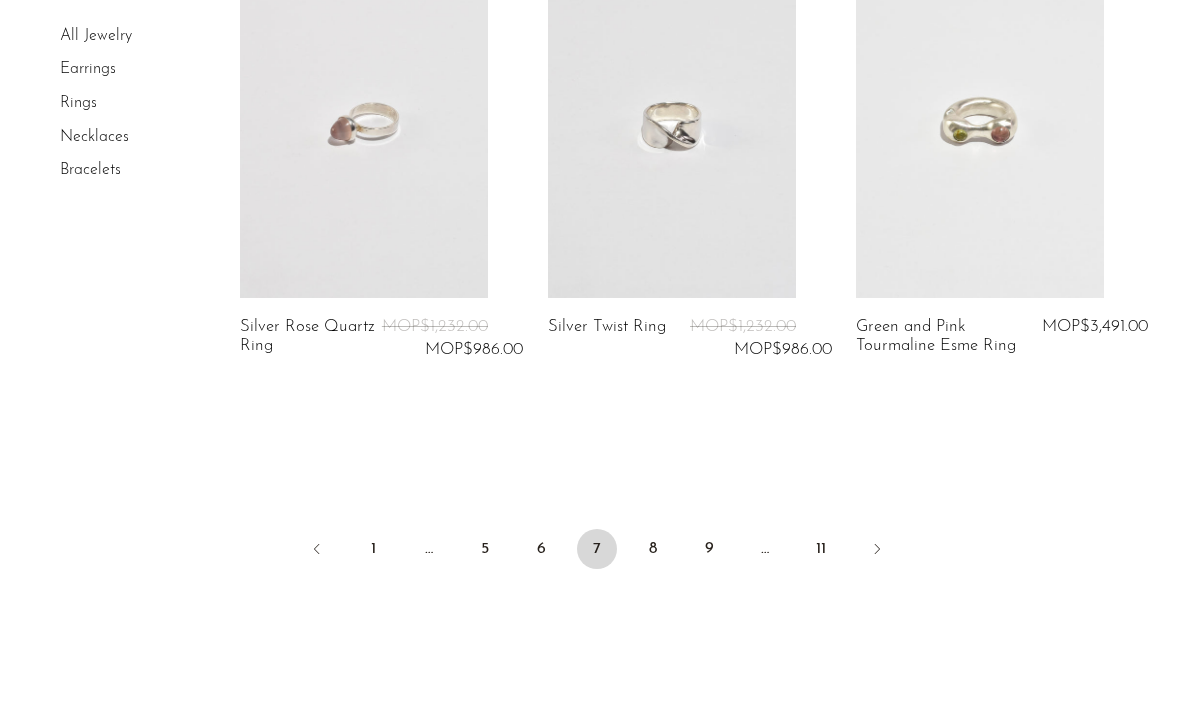 click 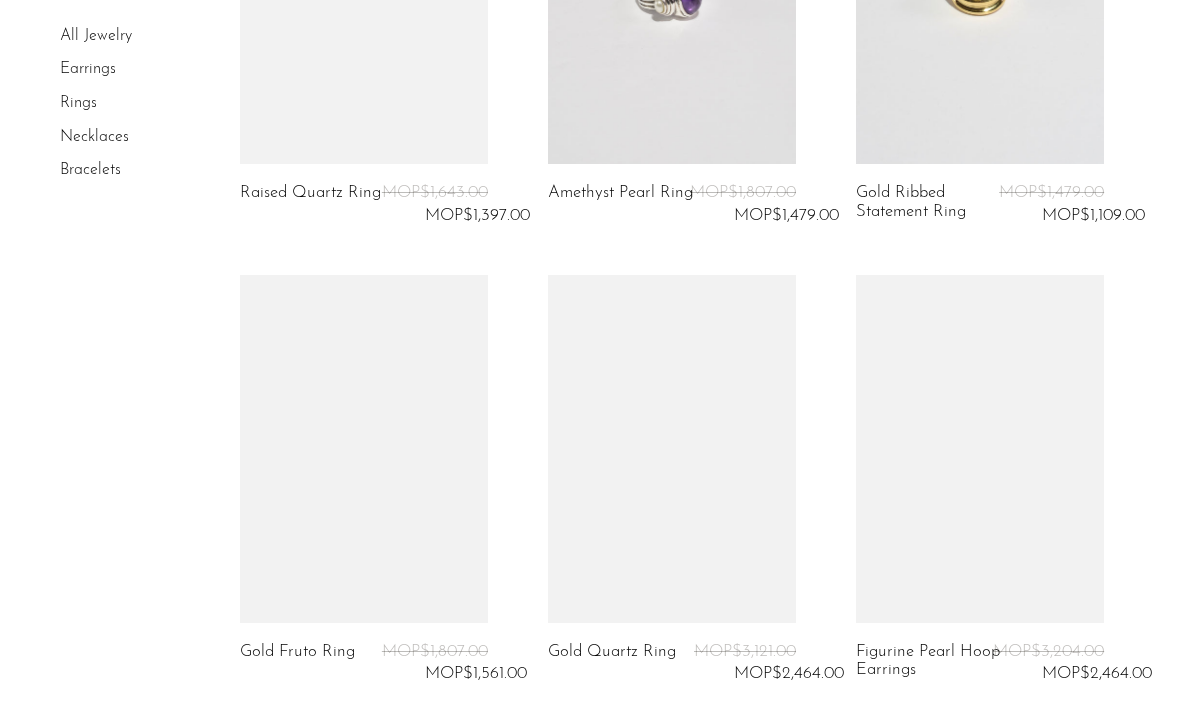 scroll, scrollTop: 1892, scrollLeft: 0, axis: vertical 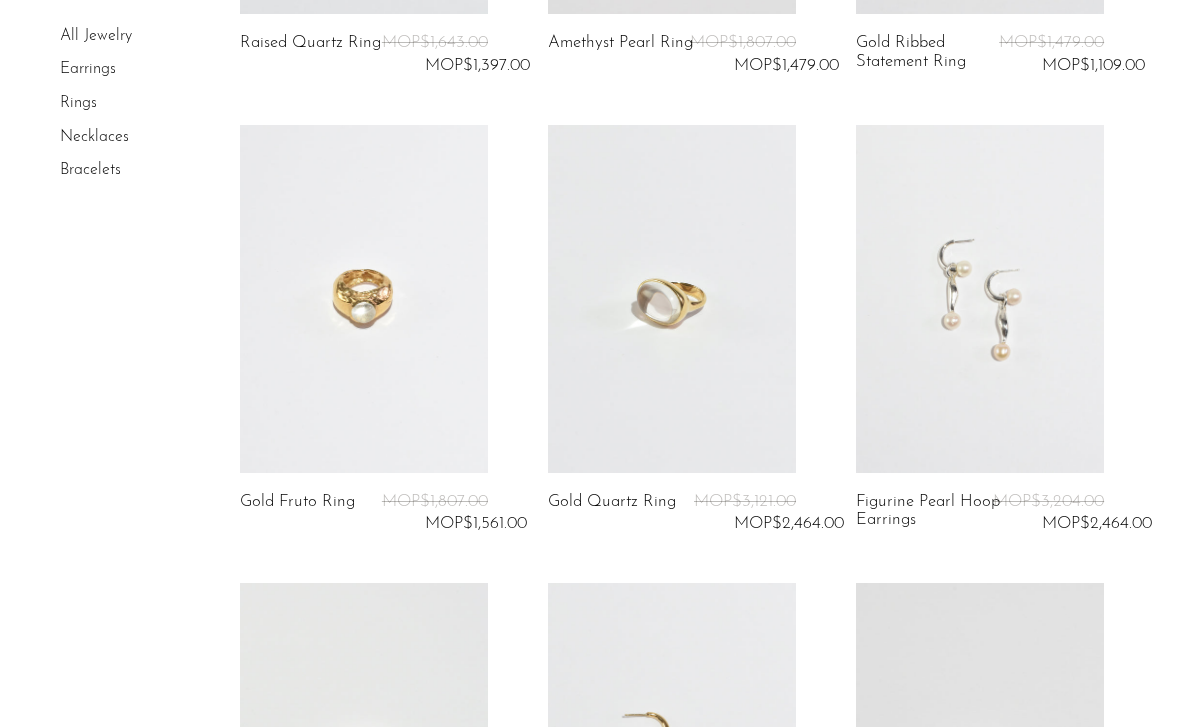 click at bounding box center [364, 298] 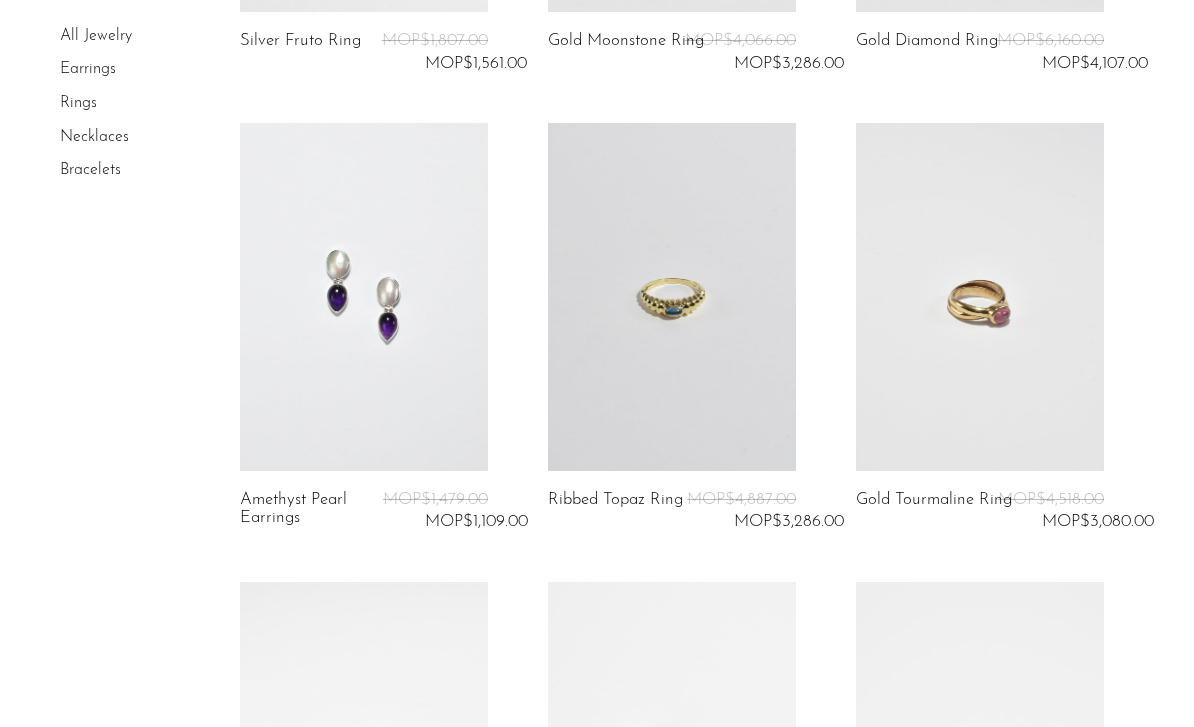 scroll, scrollTop: 3314, scrollLeft: 0, axis: vertical 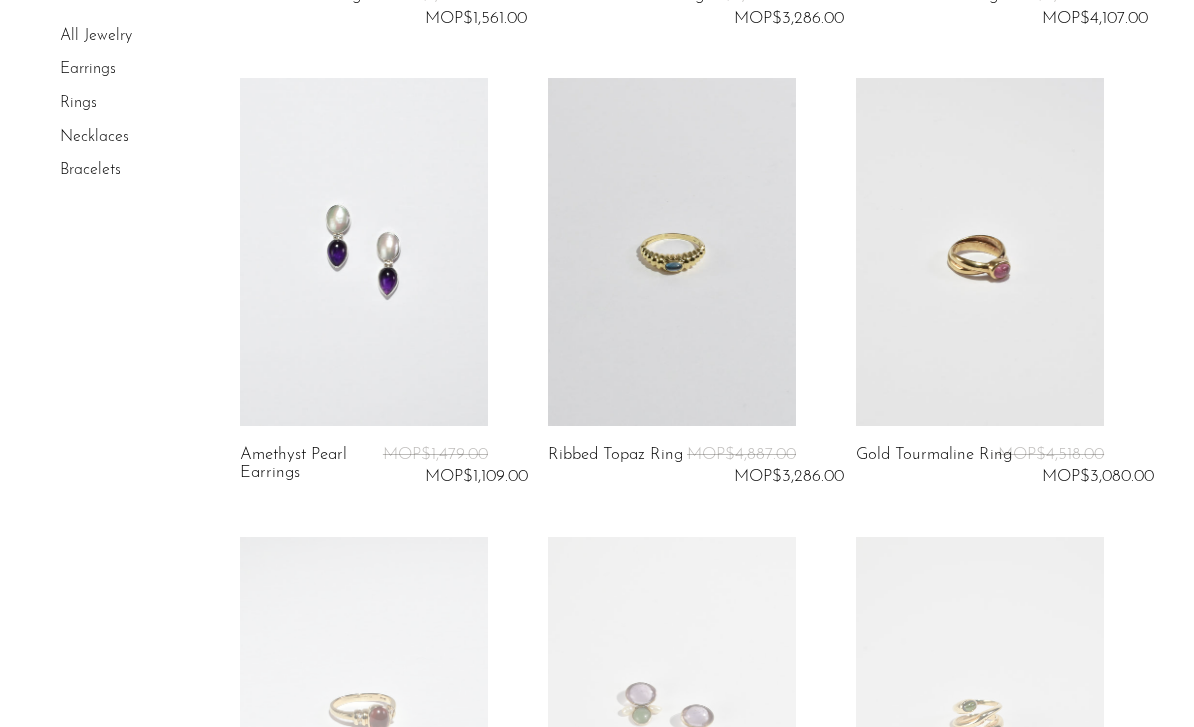click at bounding box center (672, 251) 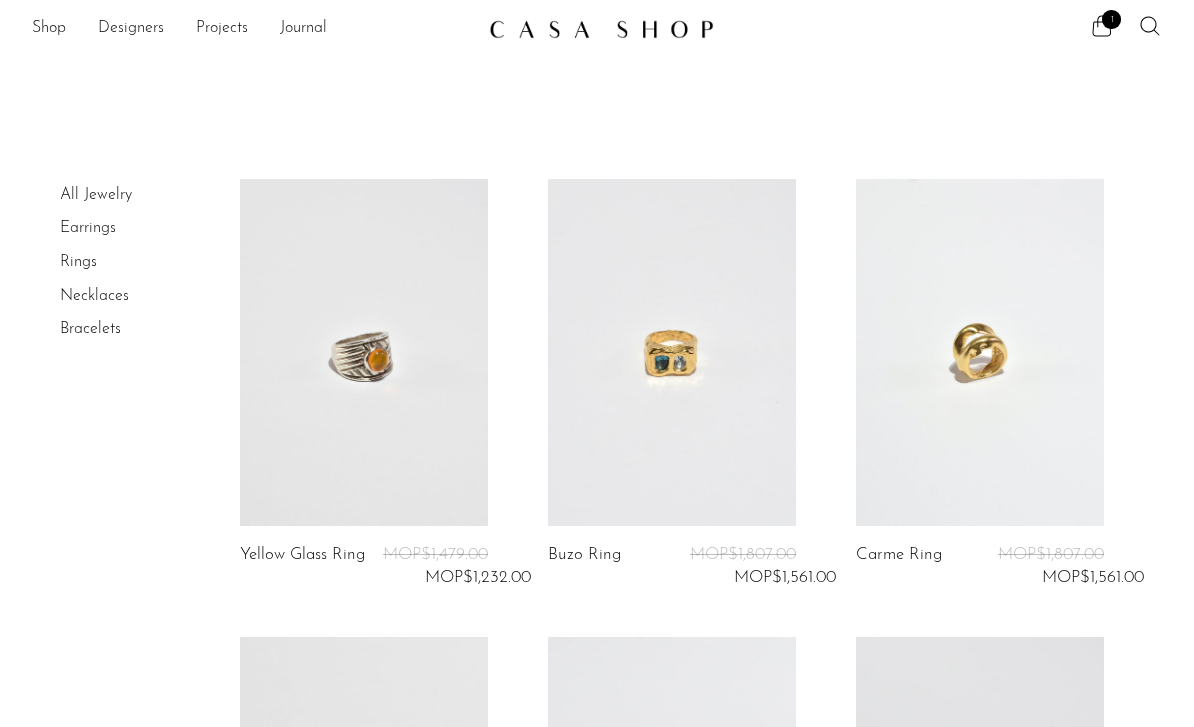 scroll, scrollTop: 7, scrollLeft: 0, axis: vertical 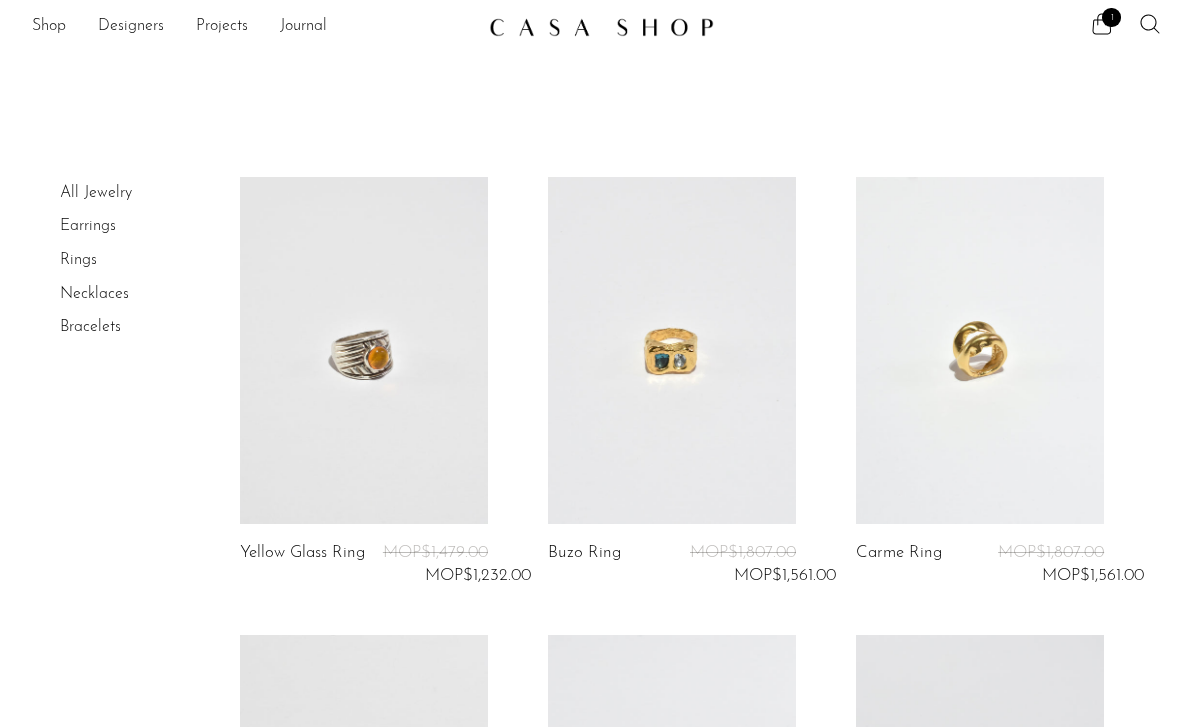 click at bounding box center (980, 350) 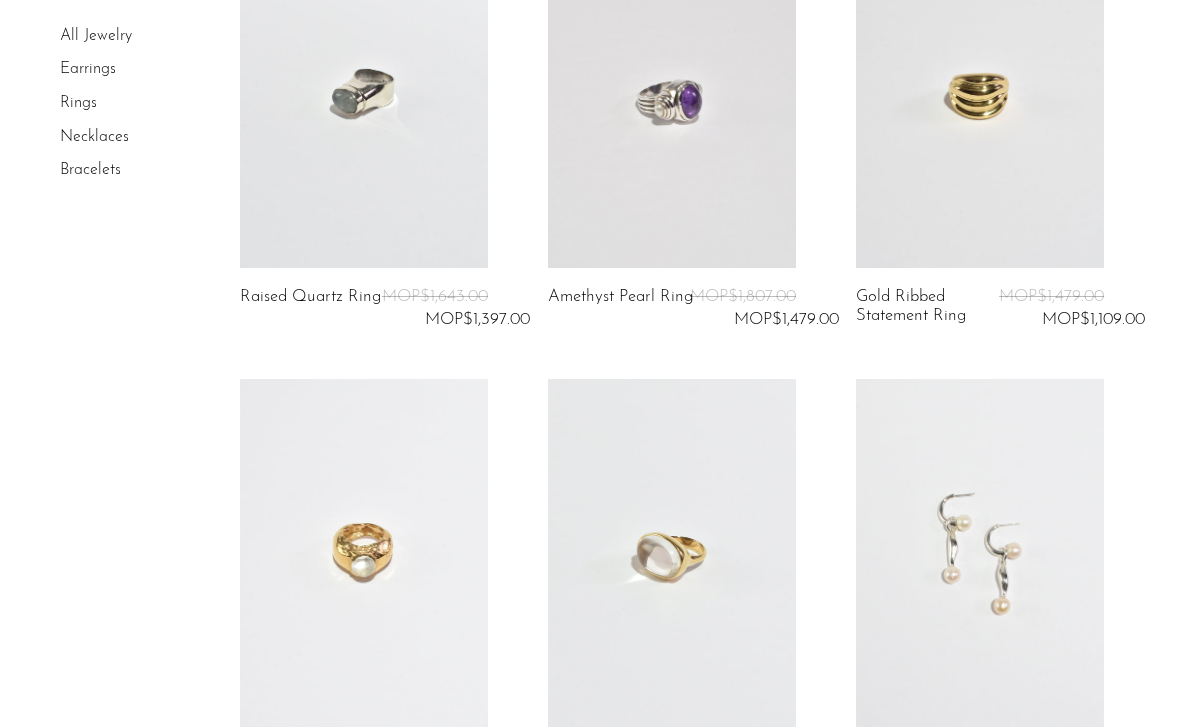 scroll, scrollTop: 1637, scrollLeft: 0, axis: vertical 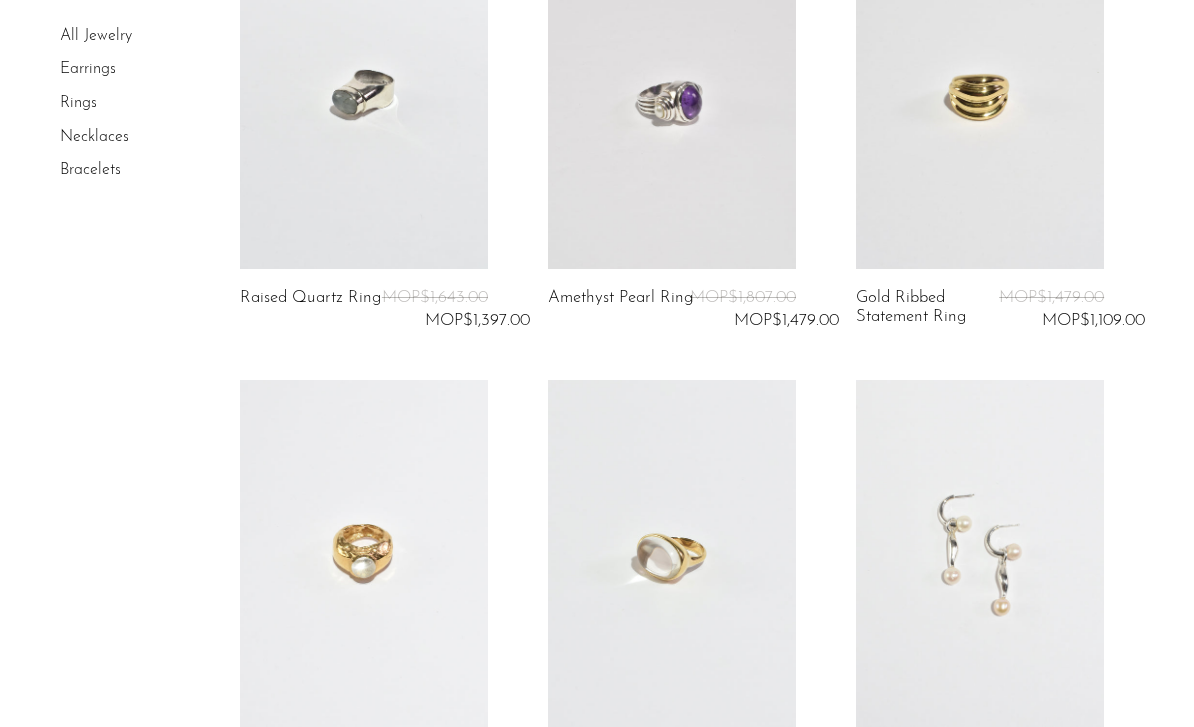 click at bounding box center [980, 95] 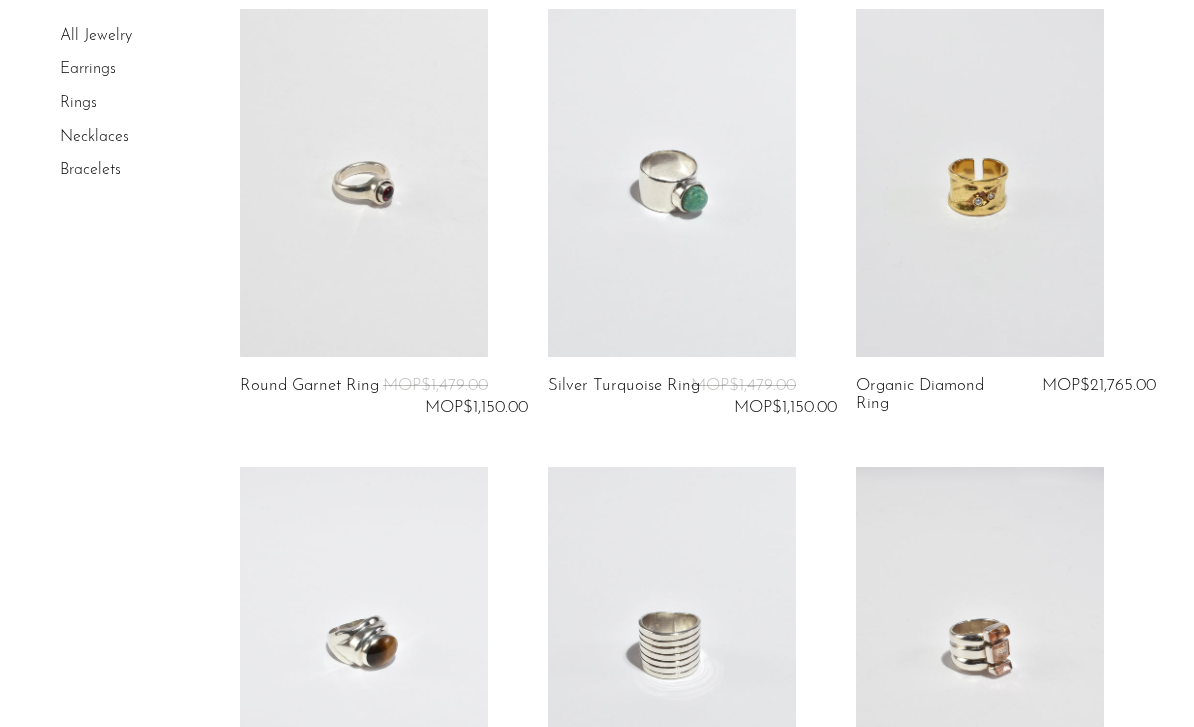 scroll, scrollTop: 366, scrollLeft: 0, axis: vertical 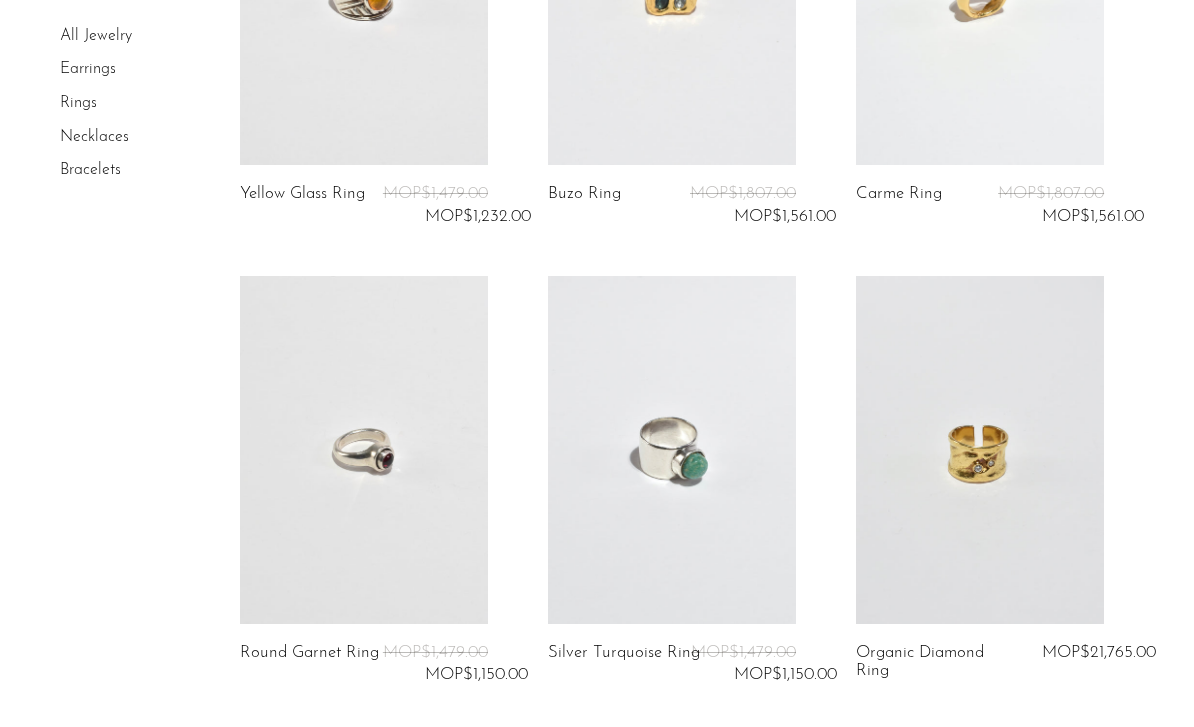 click at bounding box center (980, 449) 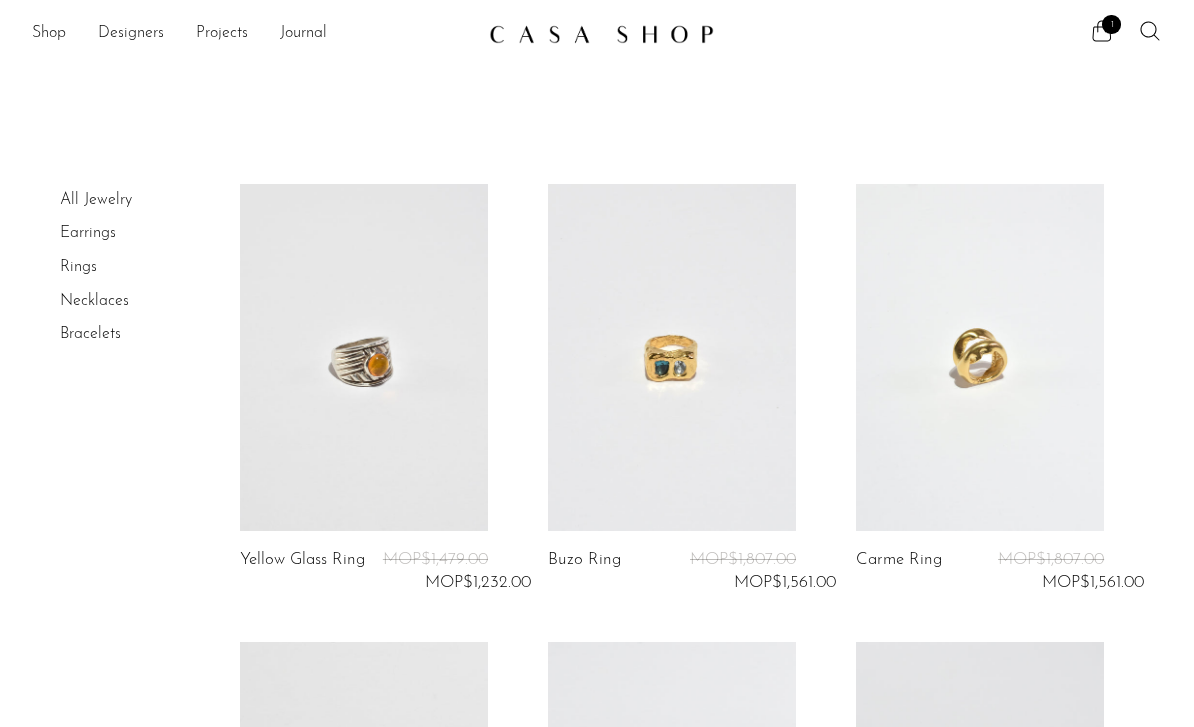 scroll, scrollTop: 106, scrollLeft: 0, axis: vertical 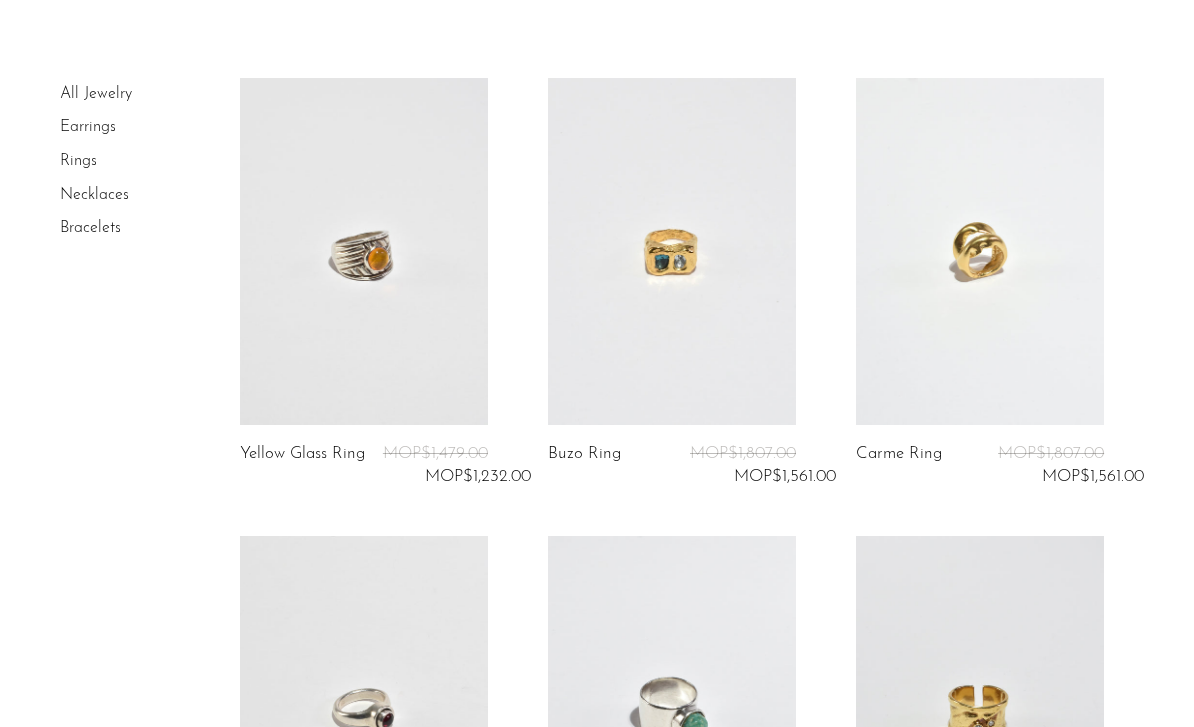 click at bounding box center [980, 251] 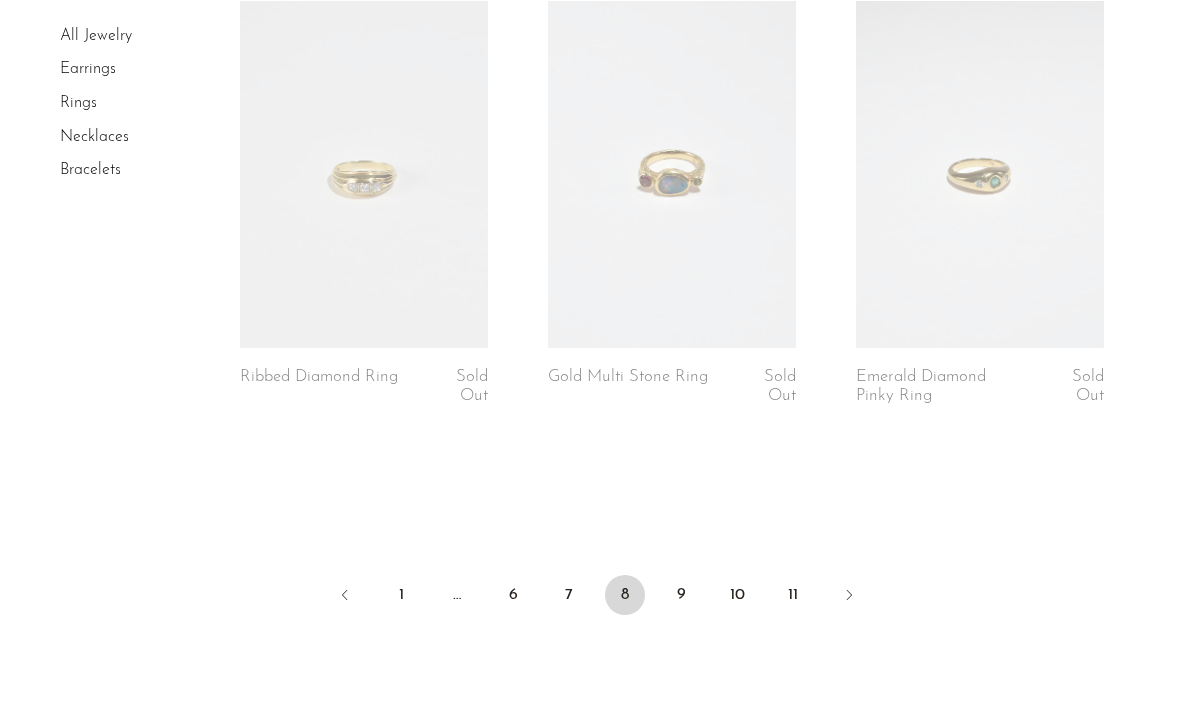 scroll, scrollTop: 5235, scrollLeft: 0, axis: vertical 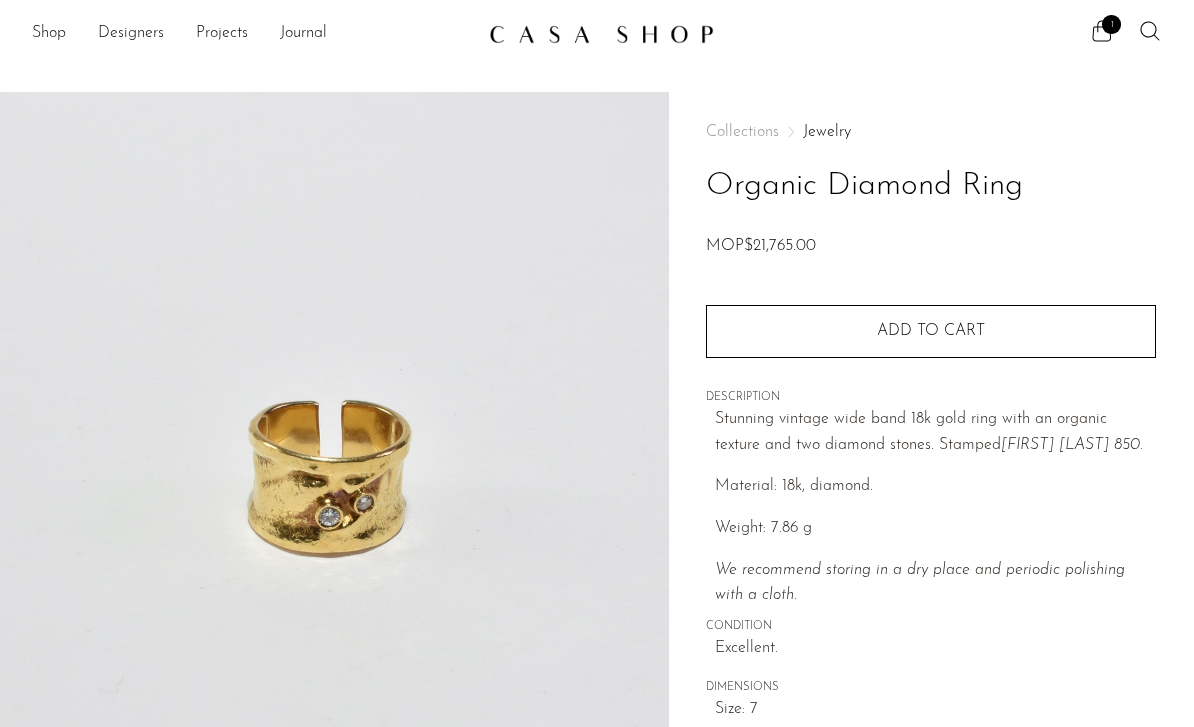 click at bounding box center [334, 467] 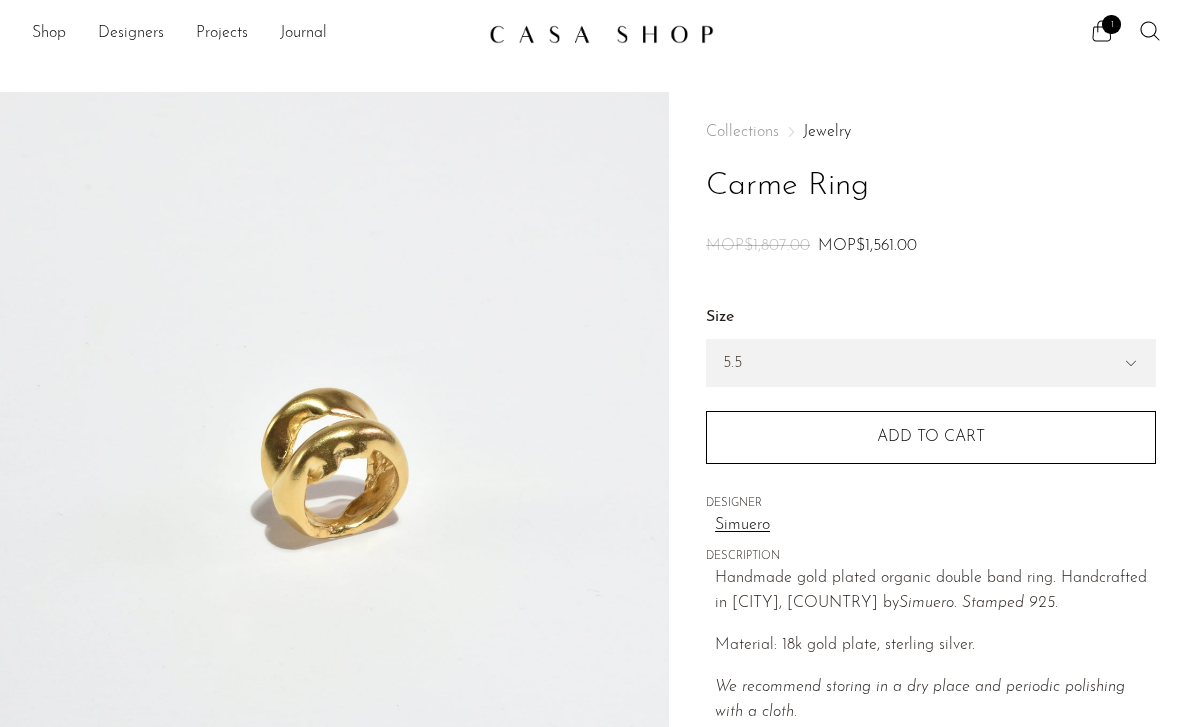 scroll, scrollTop: 1, scrollLeft: 0, axis: vertical 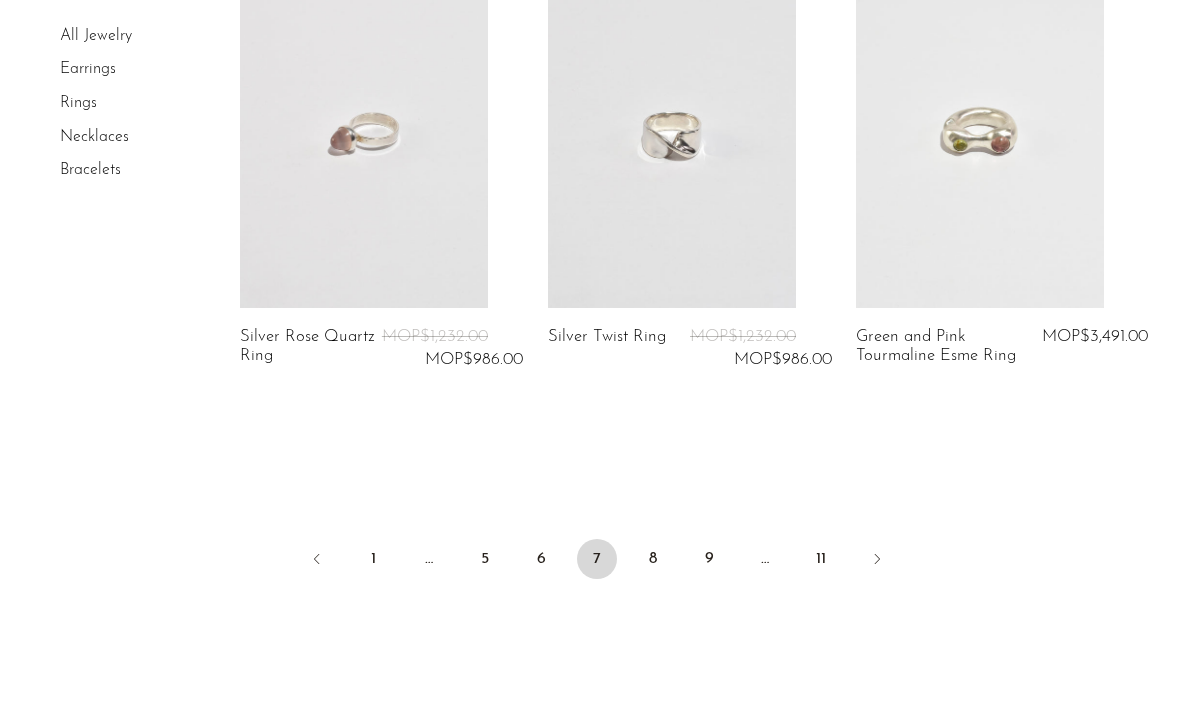 click on "6" at bounding box center [541, 559] 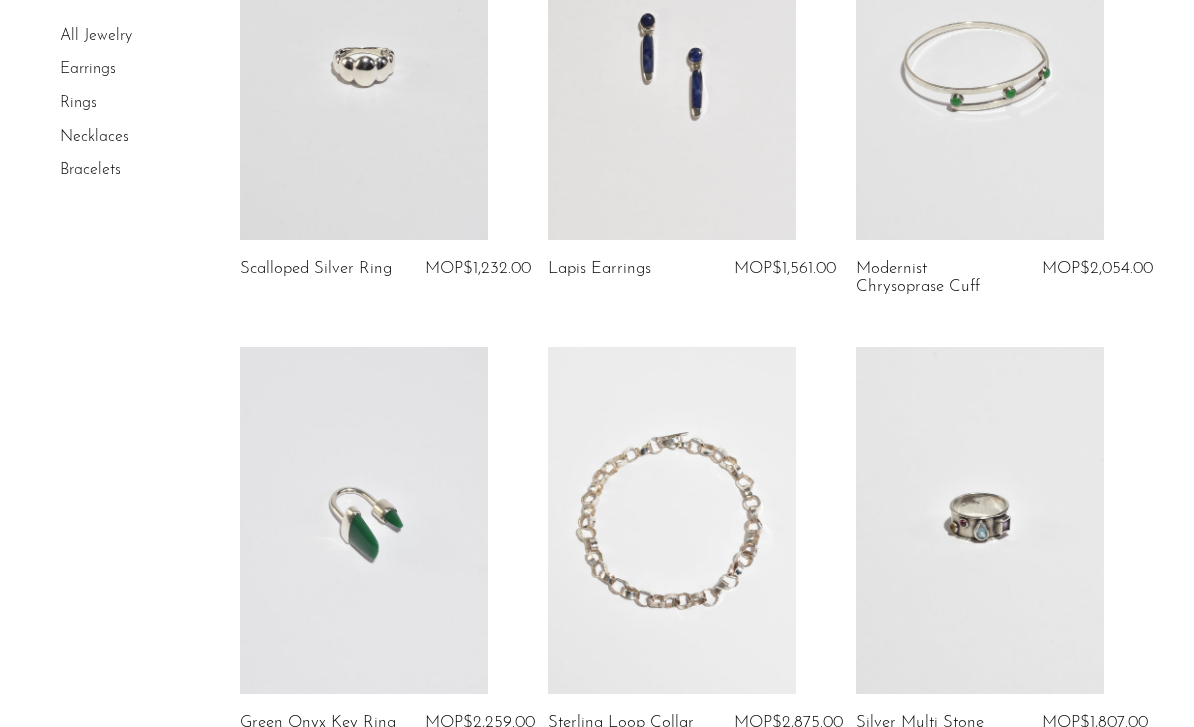 scroll, scrollTop: 5201, scrollLeft: 0, axis: vertical 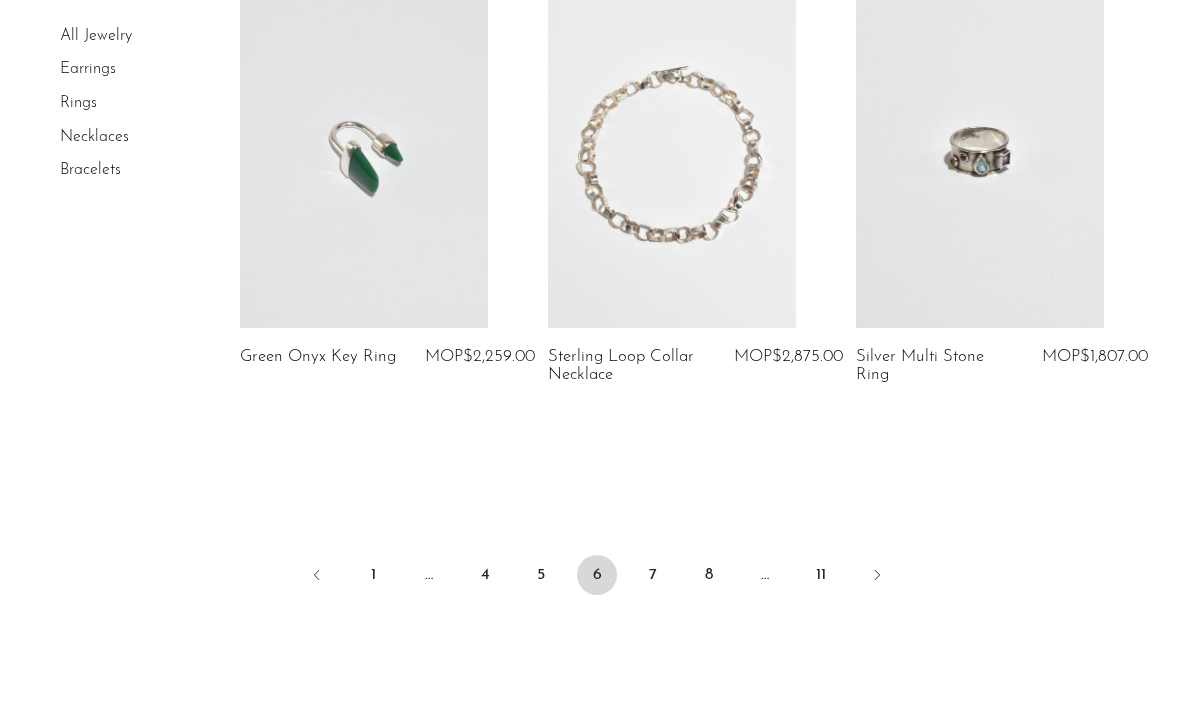click on "5" at bounding box center (541, 575) 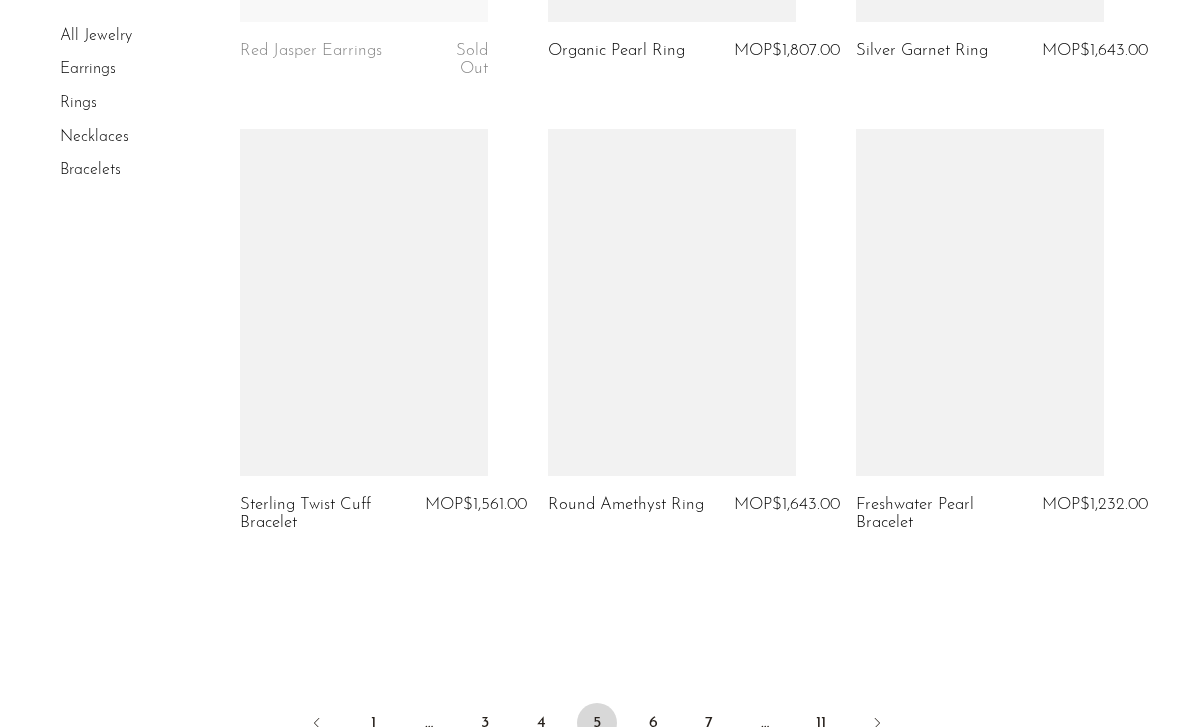 scroll, scrollTop: 5163, scrollLeft: 0, axis: vertical 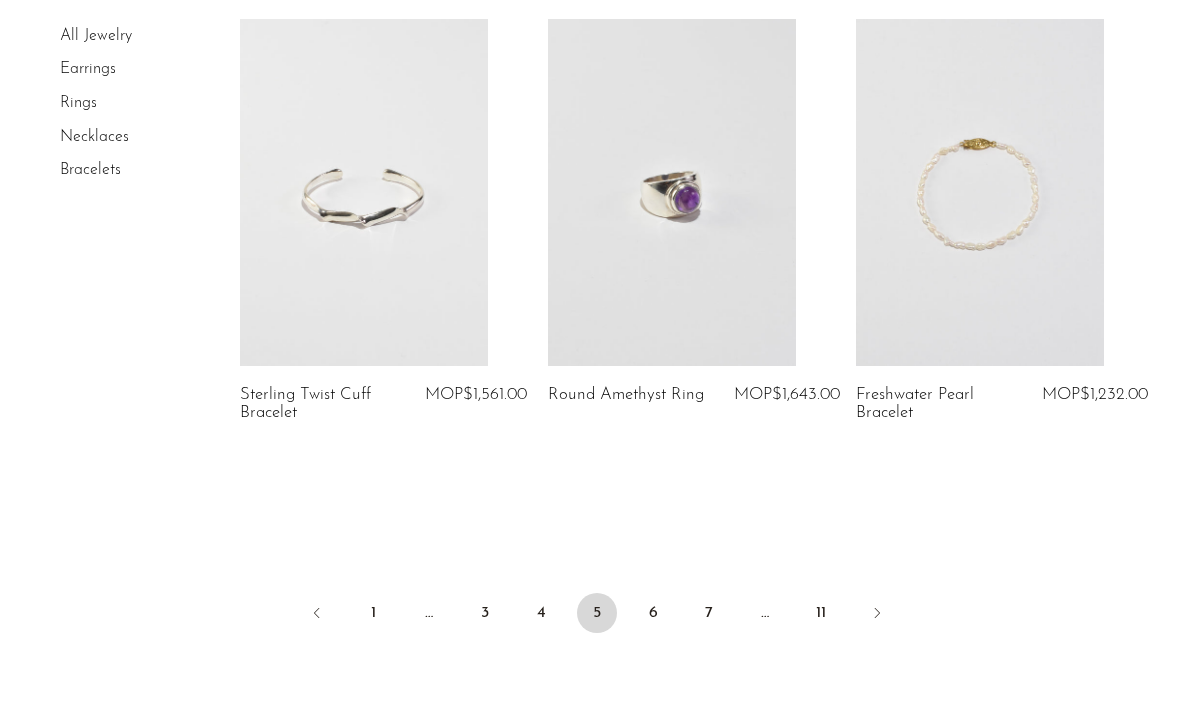 click on "4" at bounding box center (541, 613) 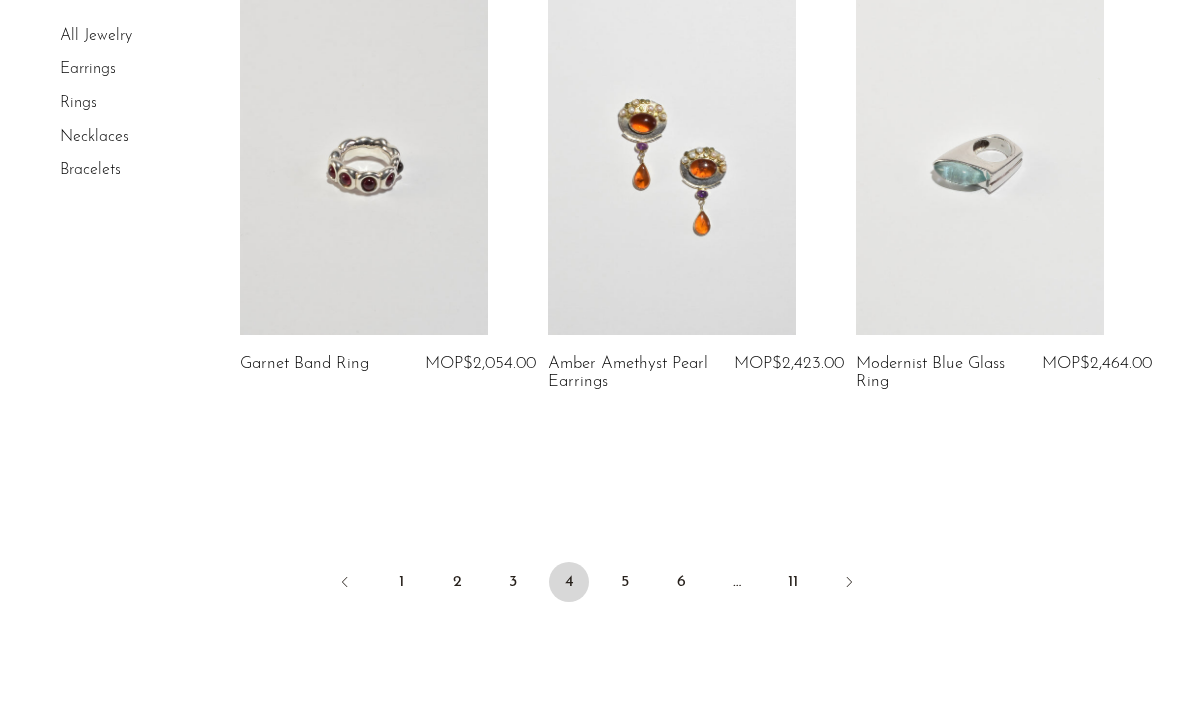 scroll, scrollTop: 5298, scrollLeft: 0, axis: vertical 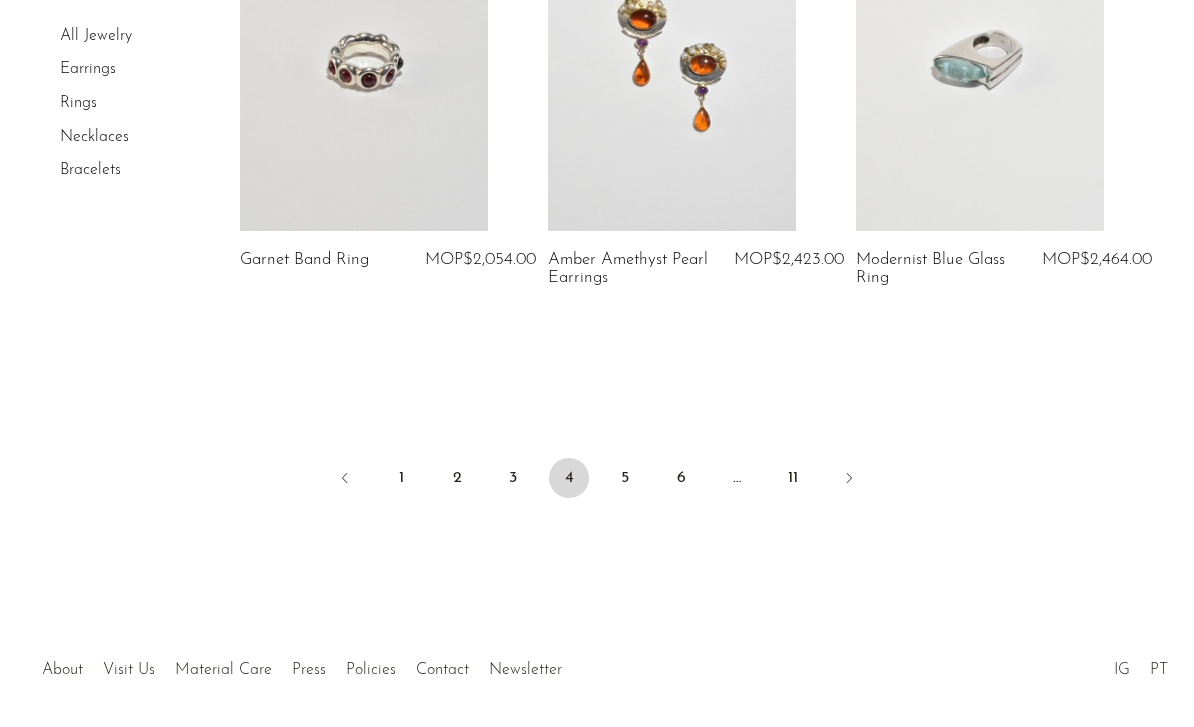 click on "3" at bounding box center [513, 478] 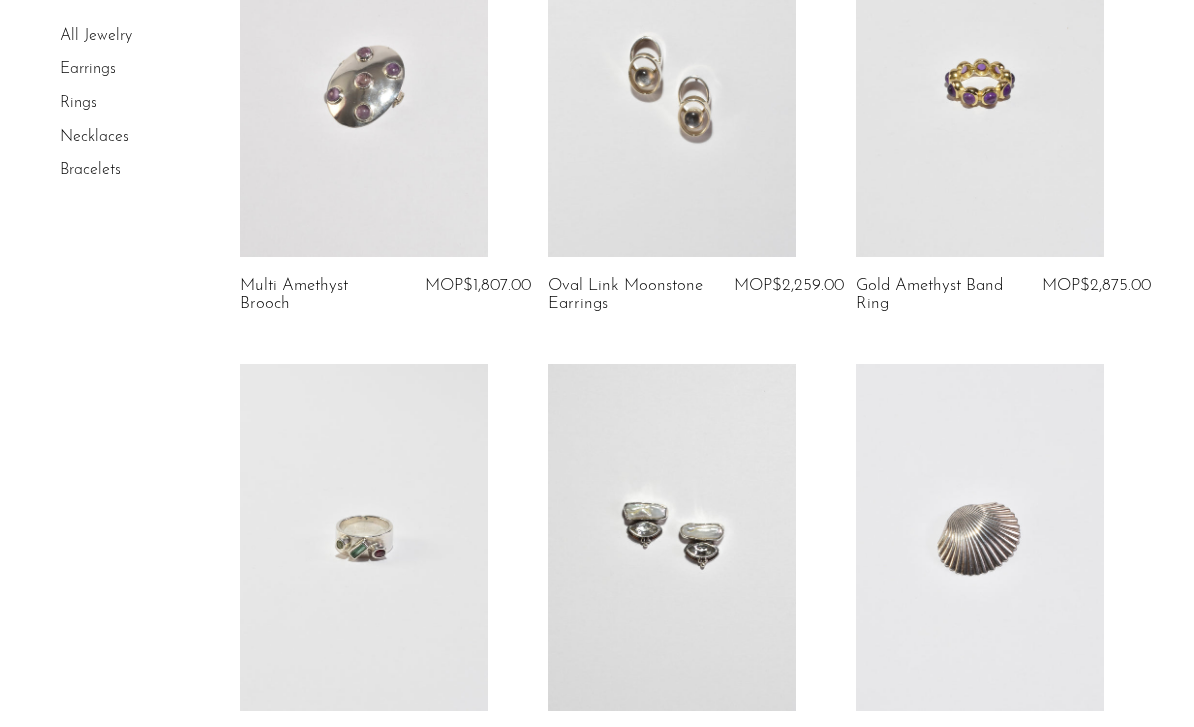 scroll, scrollTop: 1231, scrollLeft: 0, axis: vertical 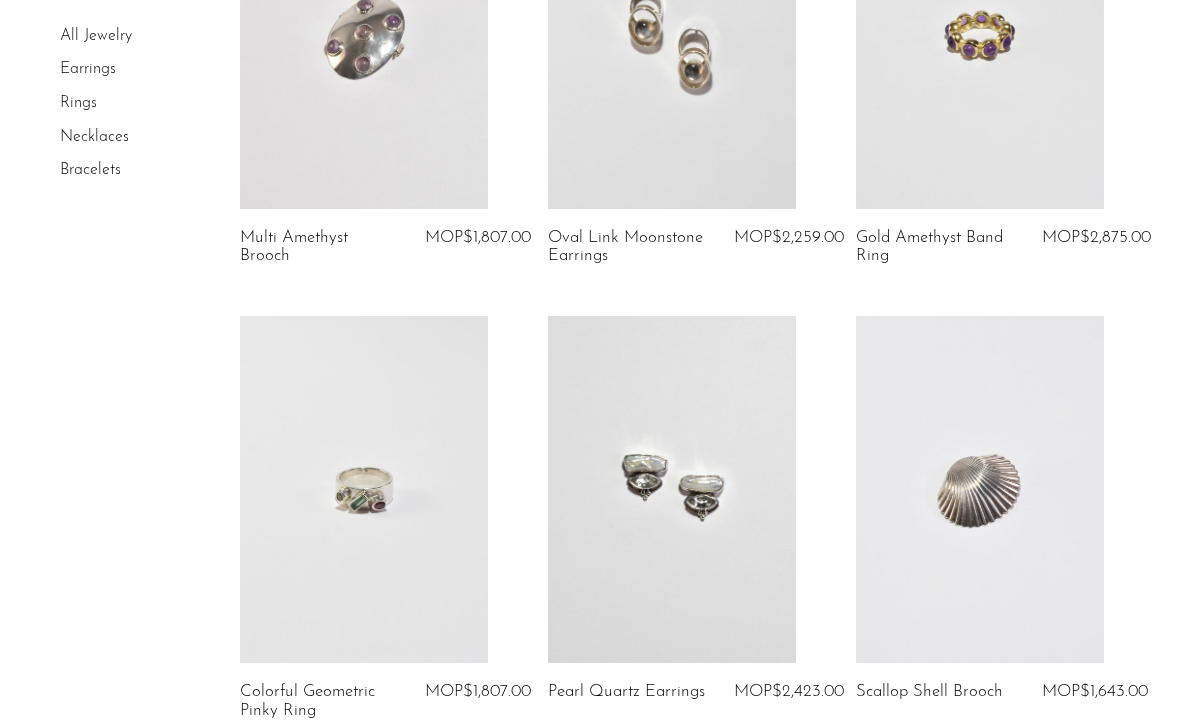 click at bounding box center [980, 34] 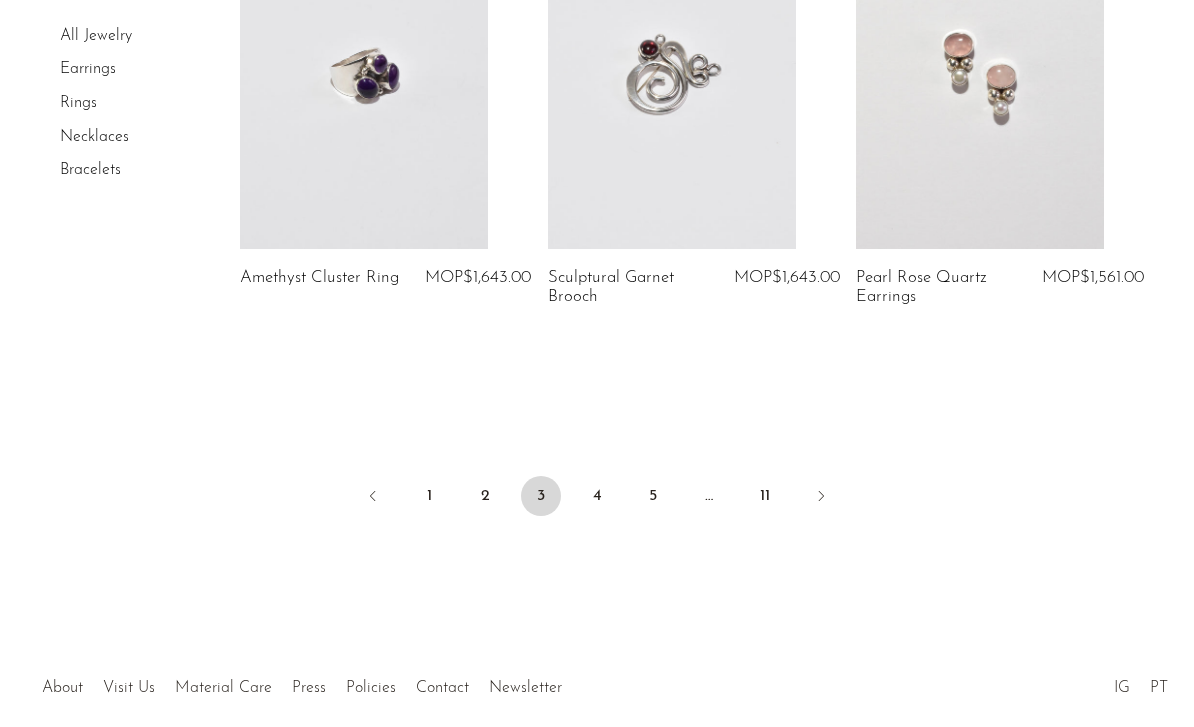 scroll, scrollTop: 5258, scrollLeft: 0, axis: vertical 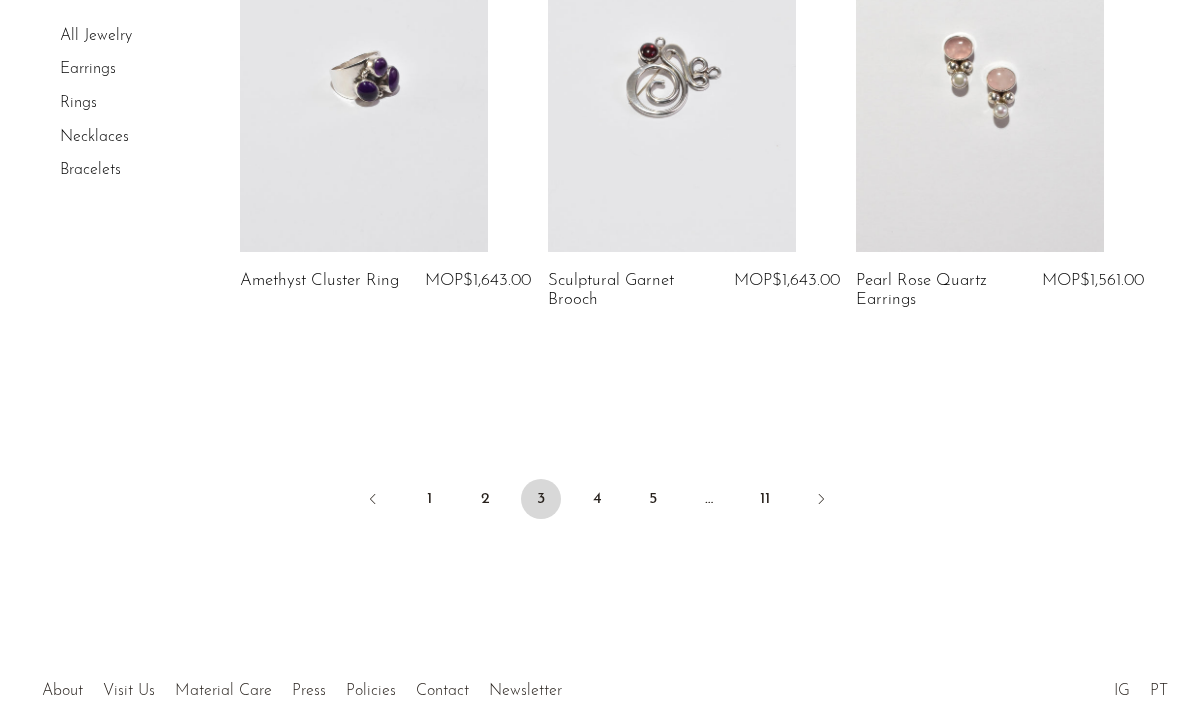 click at bounding box center [821, 501] 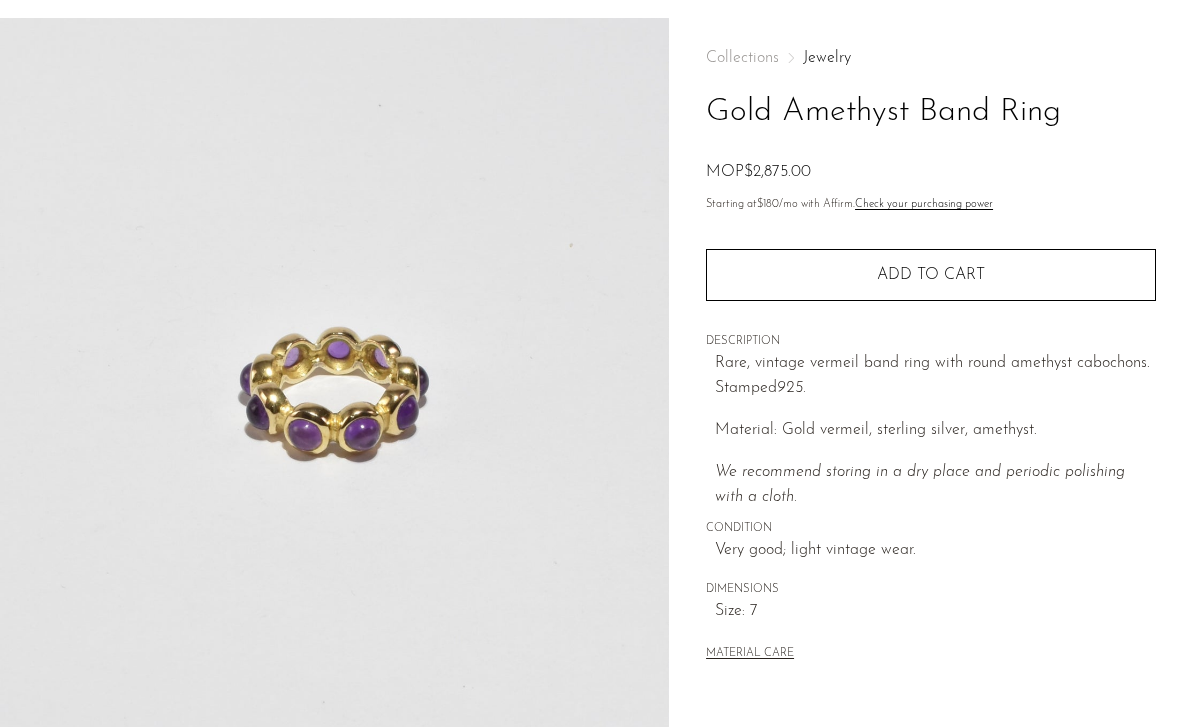 scroll, scrollTop: 74, scrollLeft: 0, axis: vertical 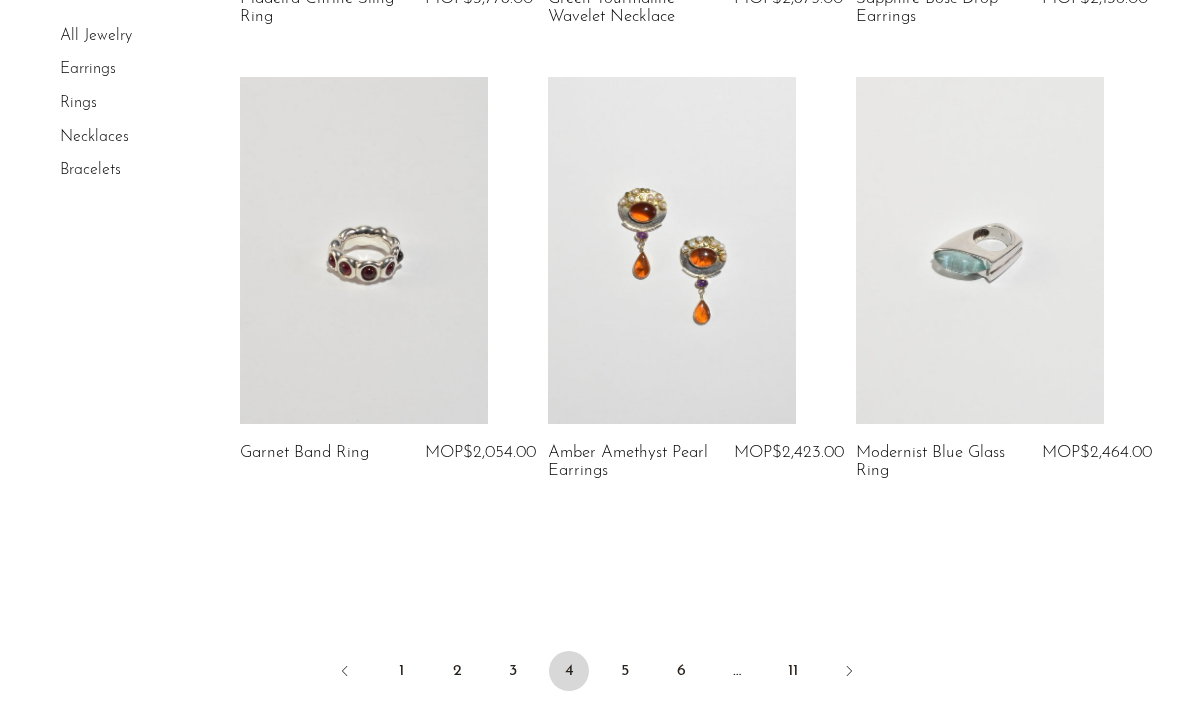 click at bounding box center (849, 673) 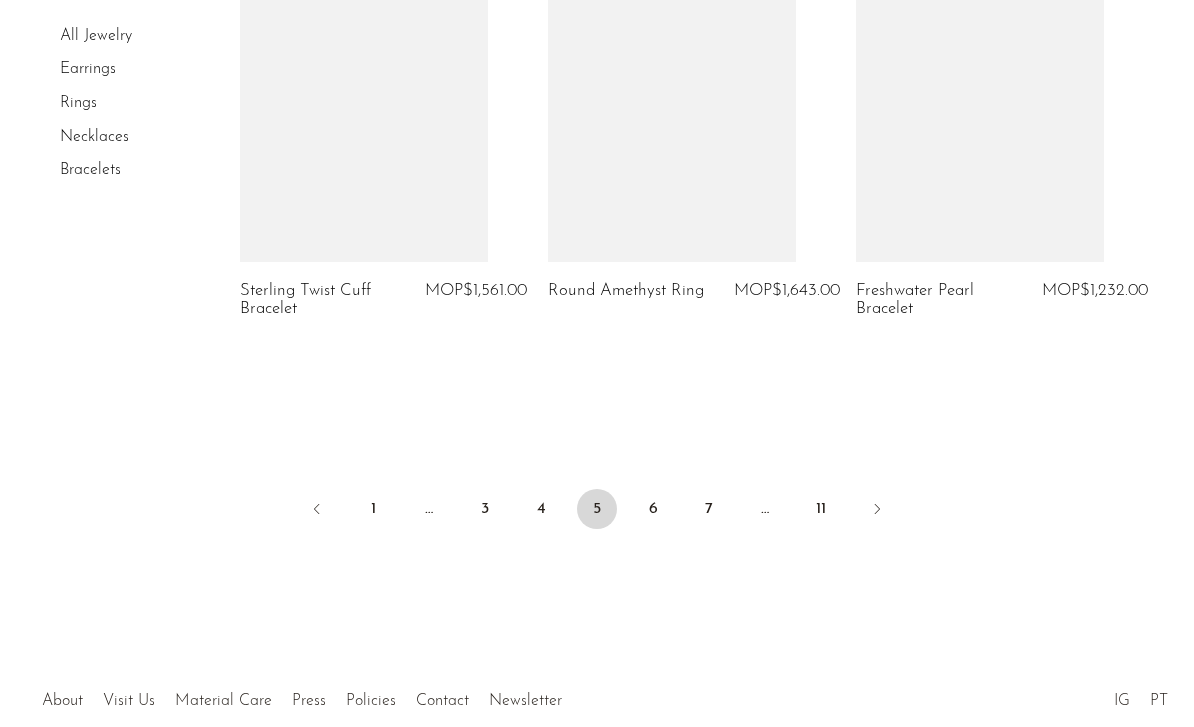 scroll, scrollTop: 5255, scrollLeft: 0, axis: vertical 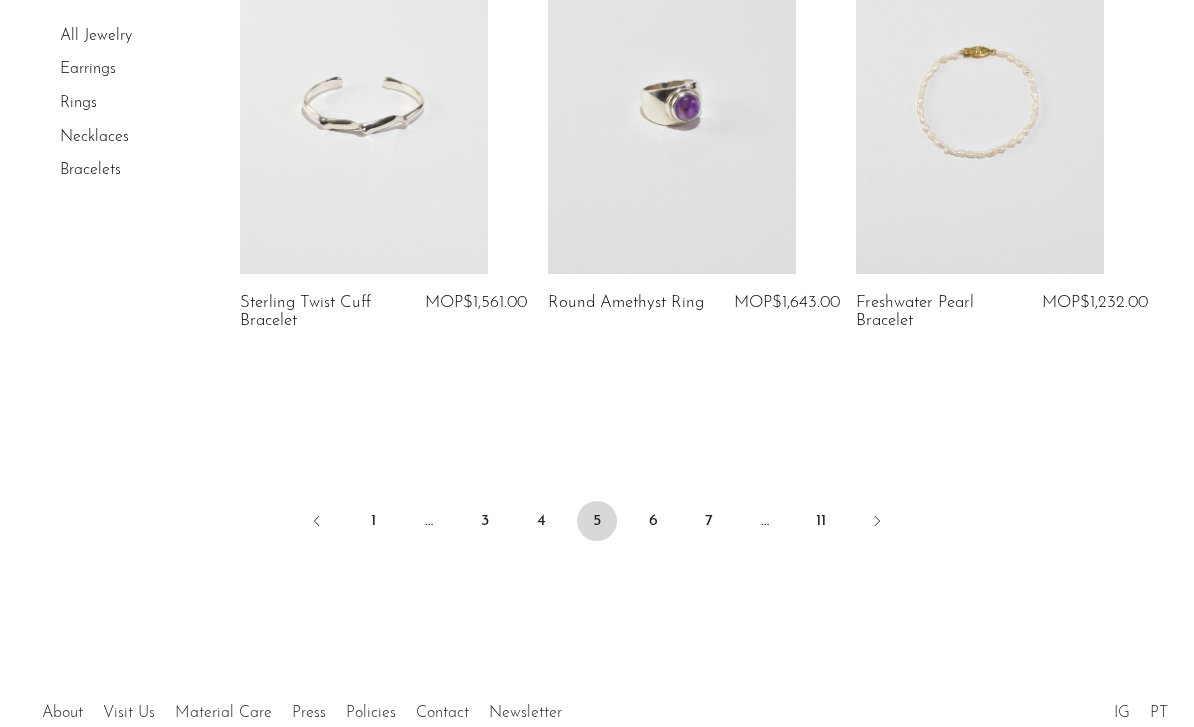 click at bounding box center [877, 523] 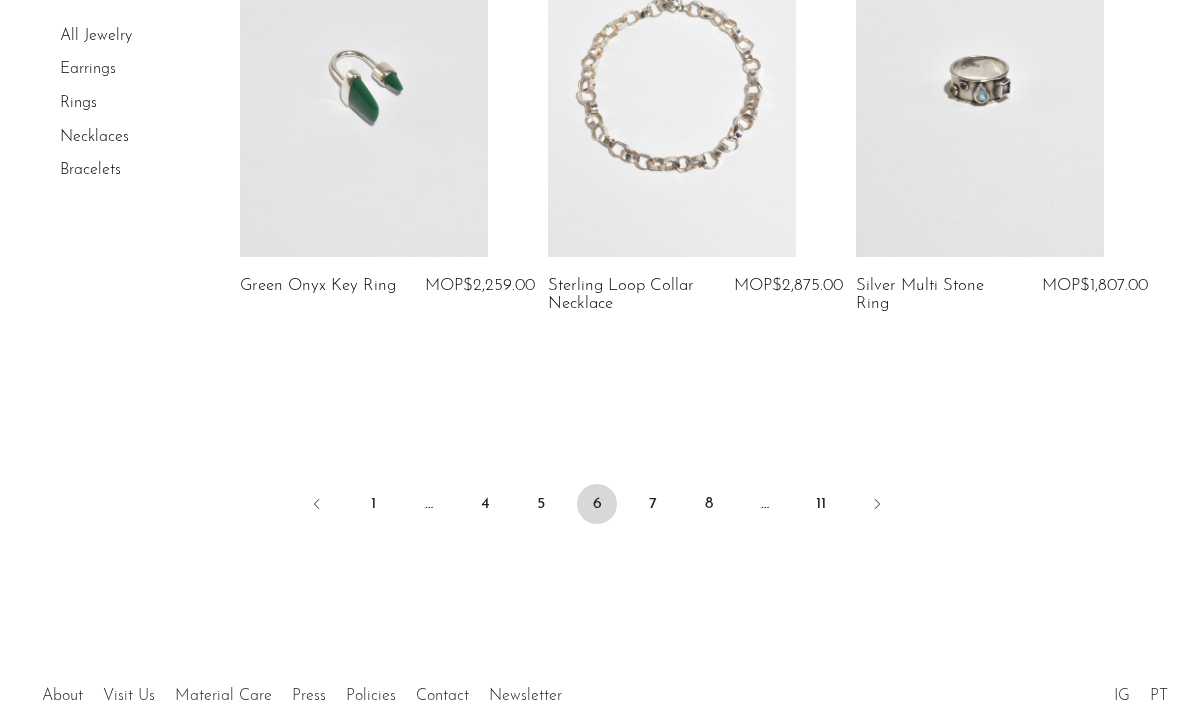 scroll, scrollTop: 5276, scrollLeft: 0, axis: vertical 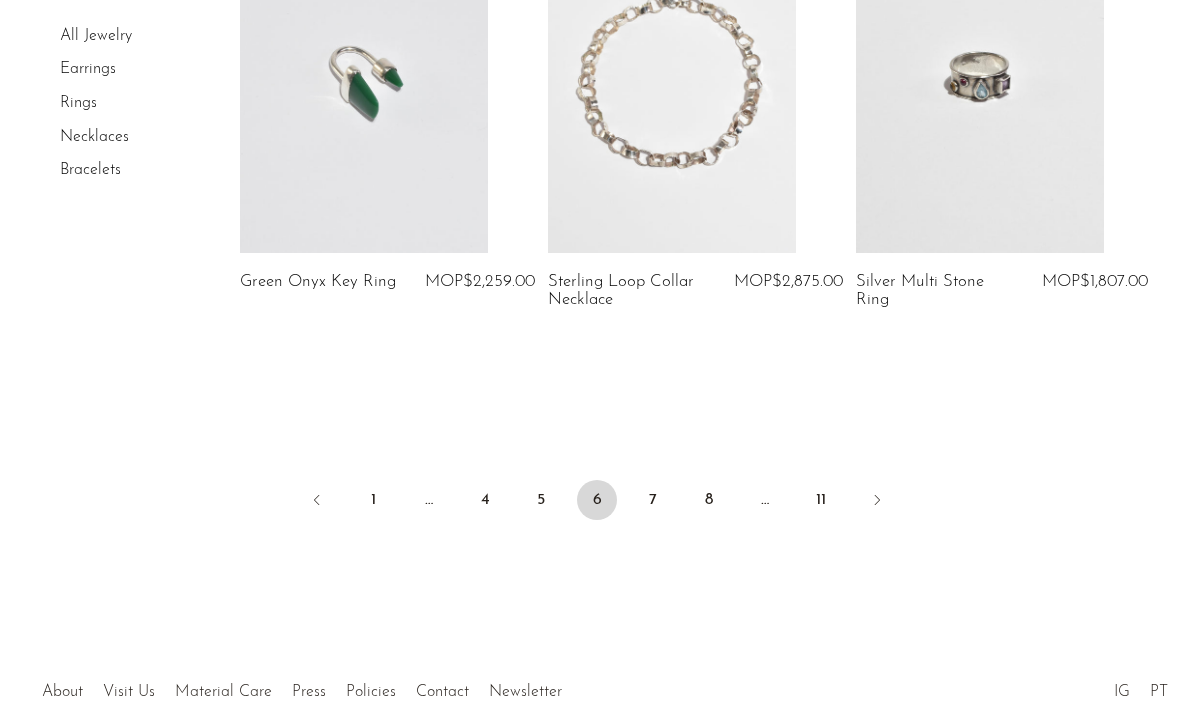 click at bounding box center (877, 502) 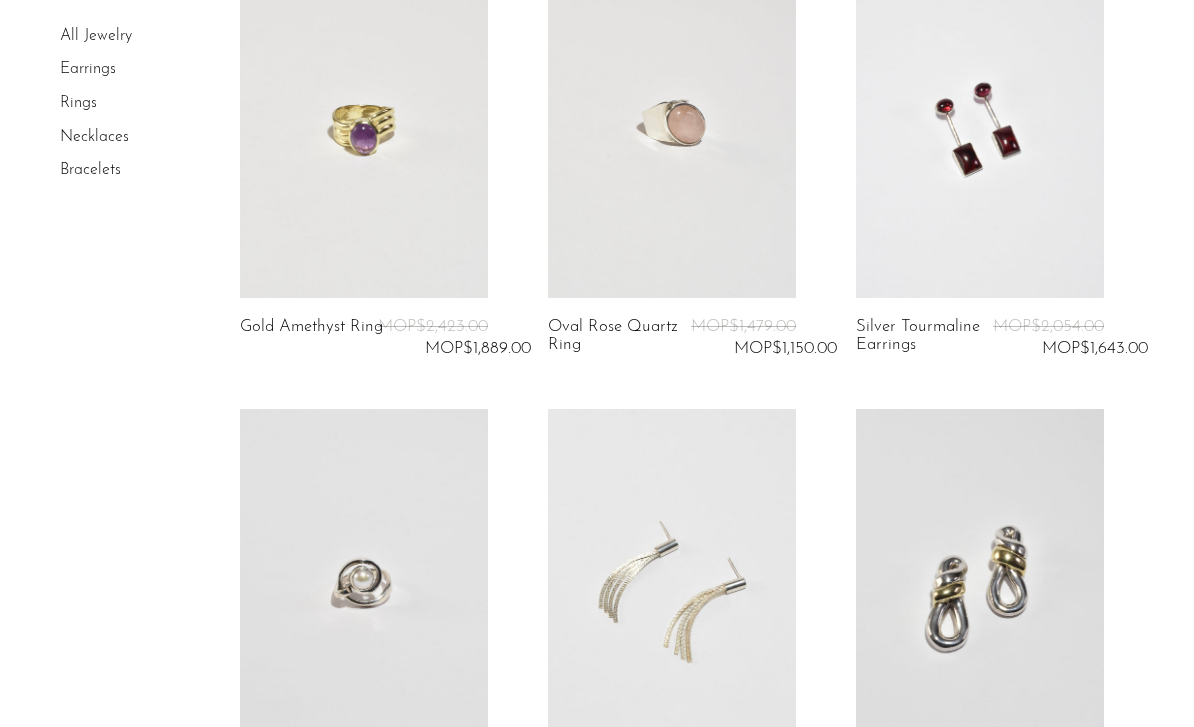 scroll, scrollTop: 4334, scrollLeft: 0, axis: vertical 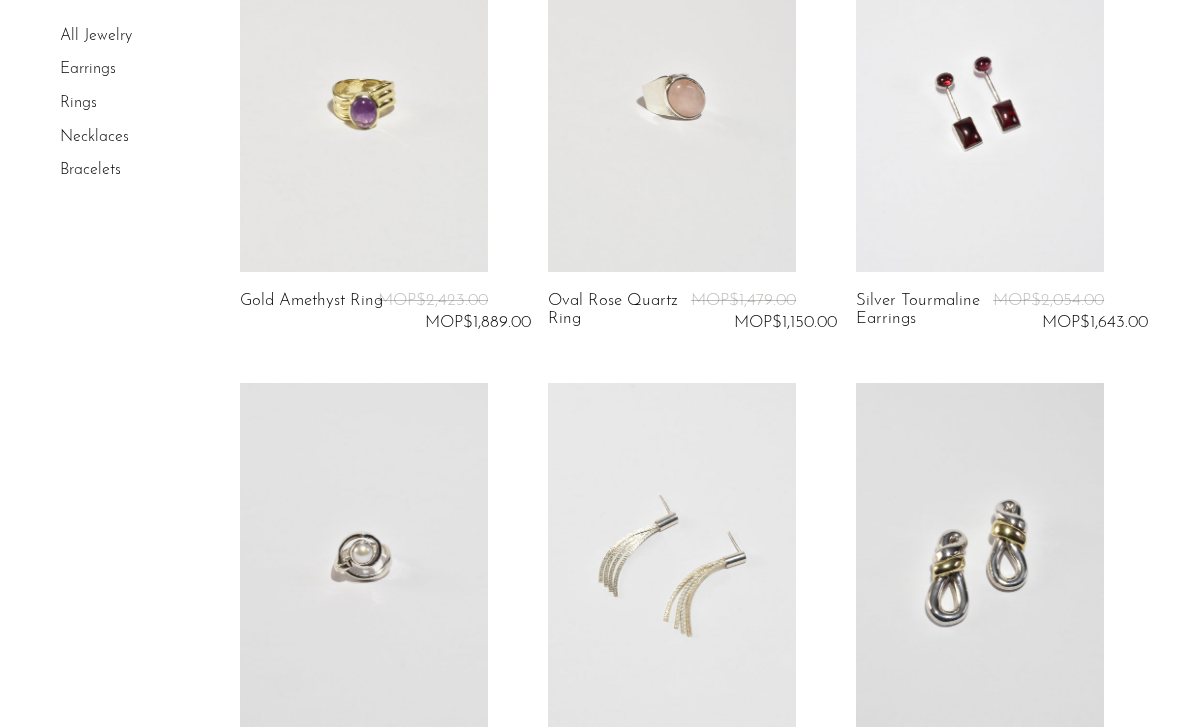 click at bounding box center (672, 556) 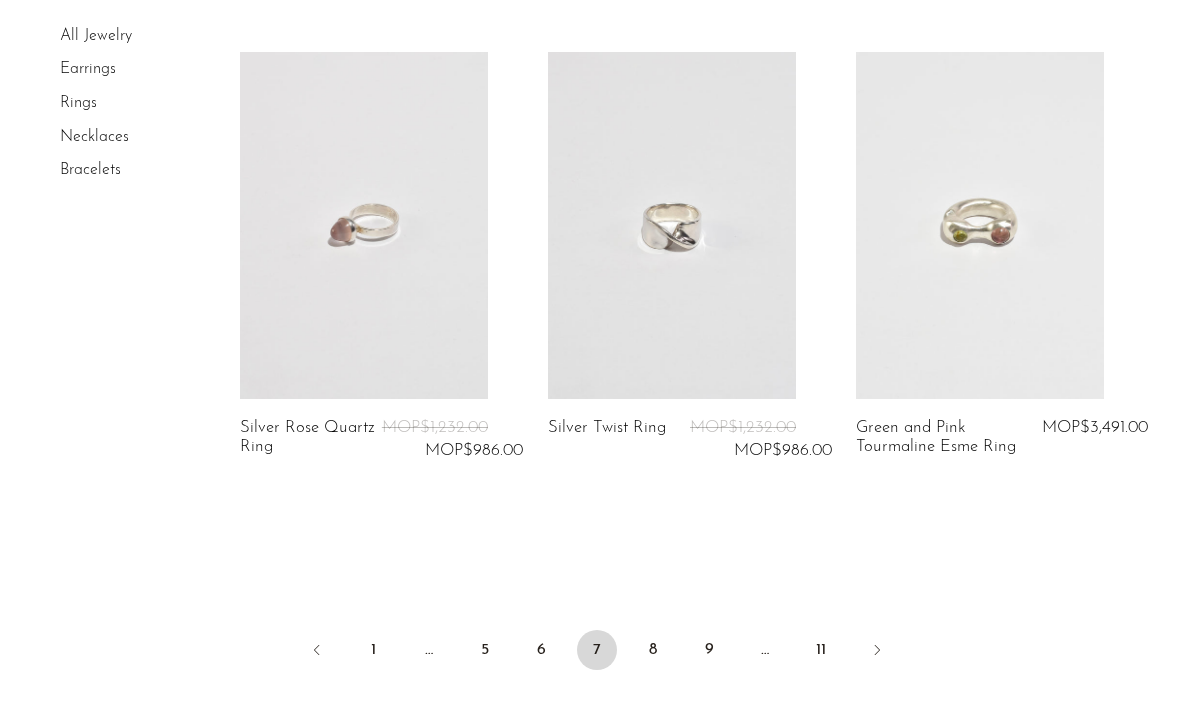 scroll, scrollTop: 5296, scrollLeft: 0, axis: vertical 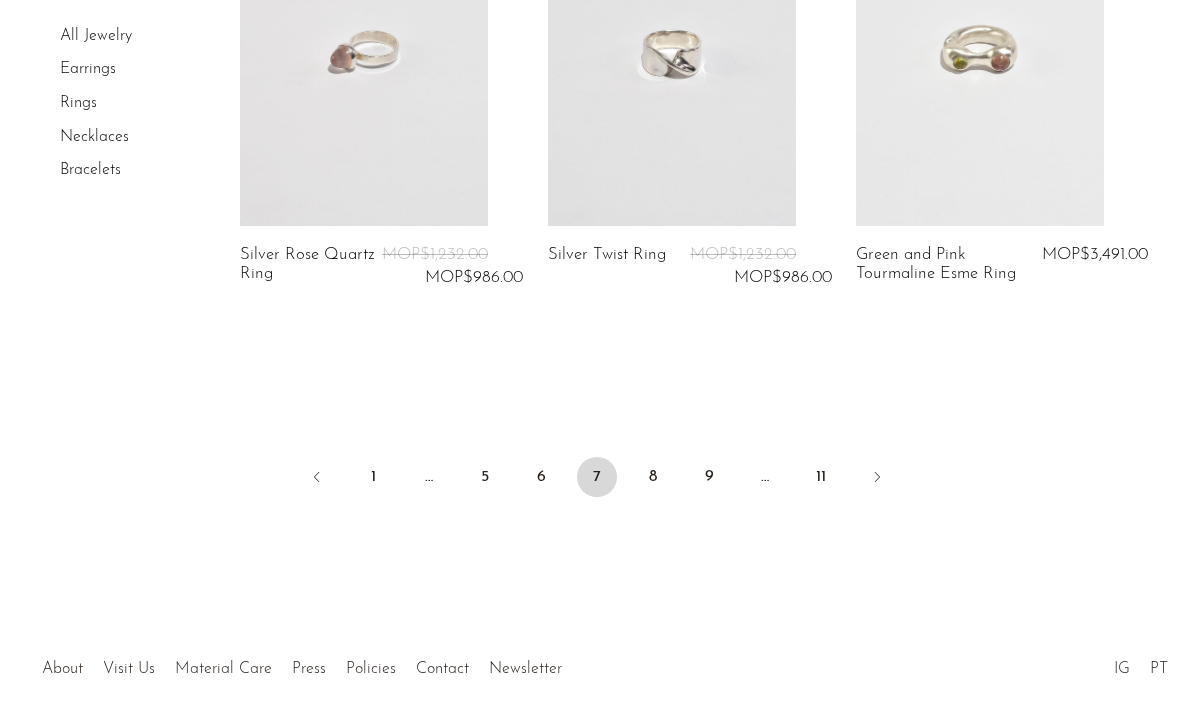 click at bounding box center (877, 479) 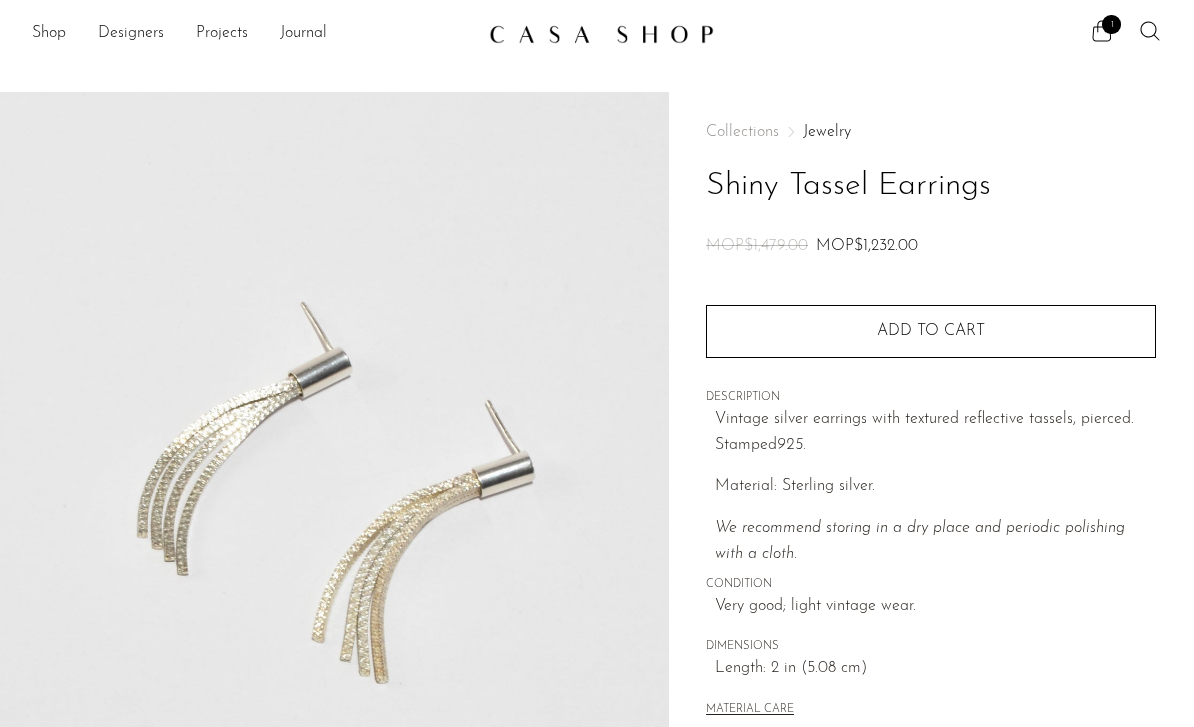 scroll, scrollTop: 0, scrollLeft: 0, axis: both 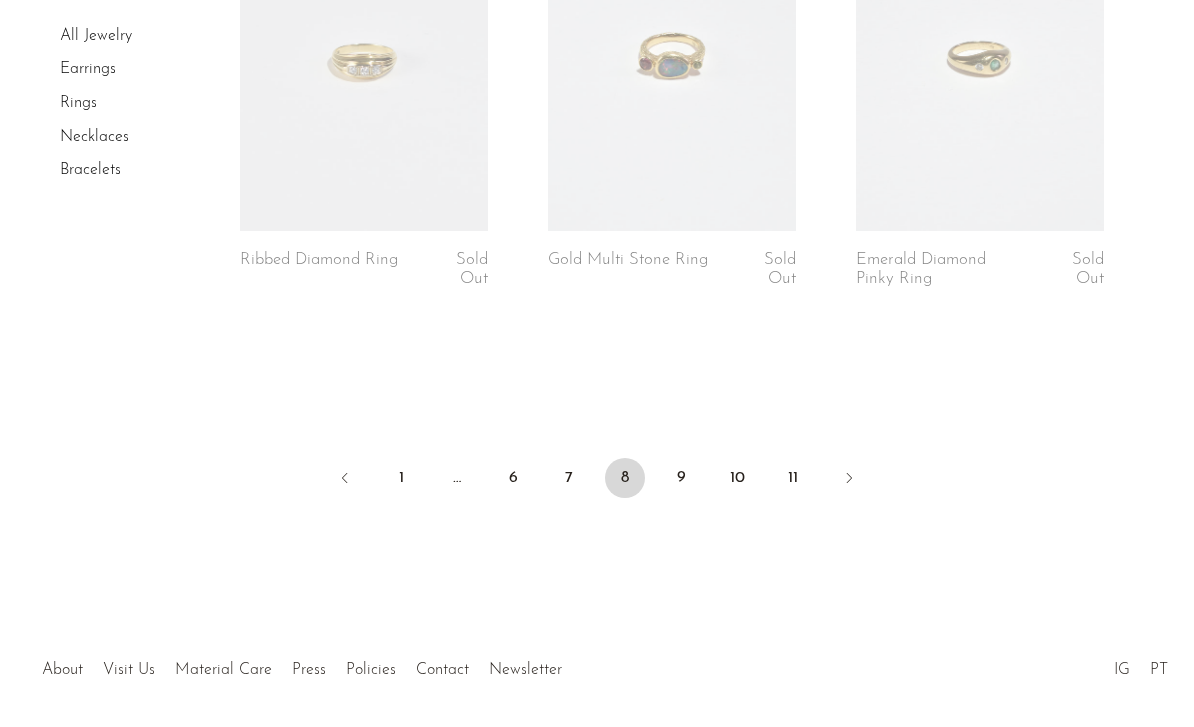 click on "9" at bounding box center [681, 478] 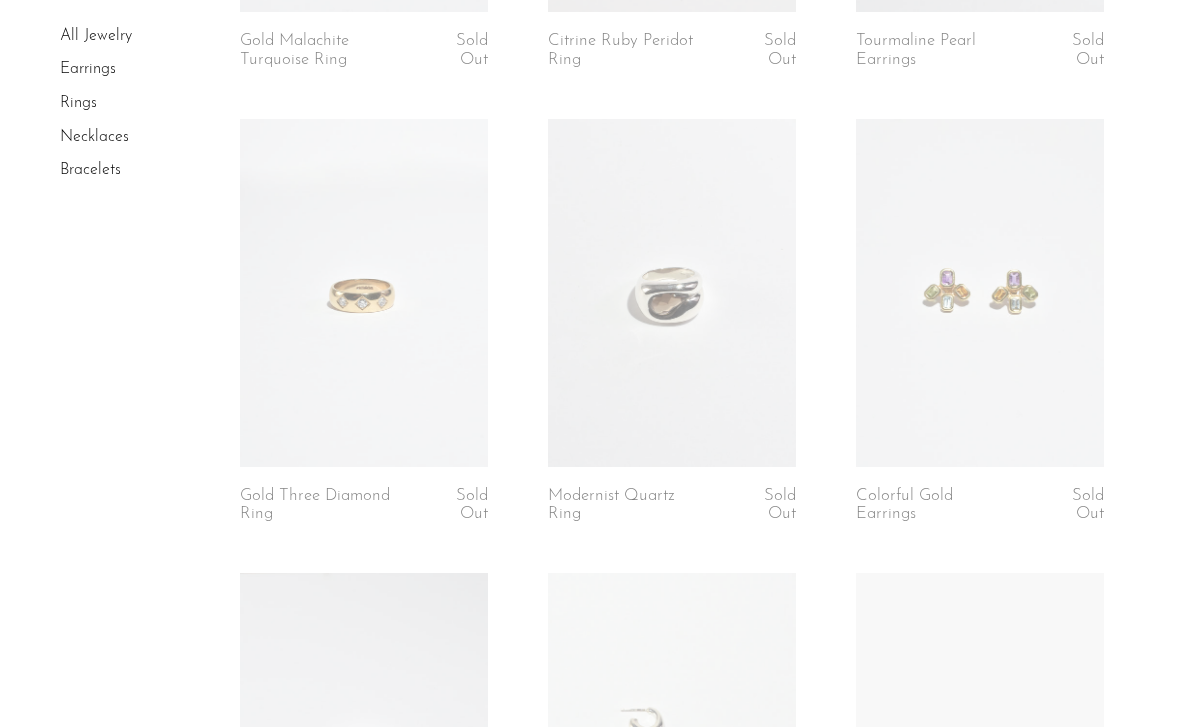 scroll, scrollTop: 519, scrollLeft: 0, axis: vertical 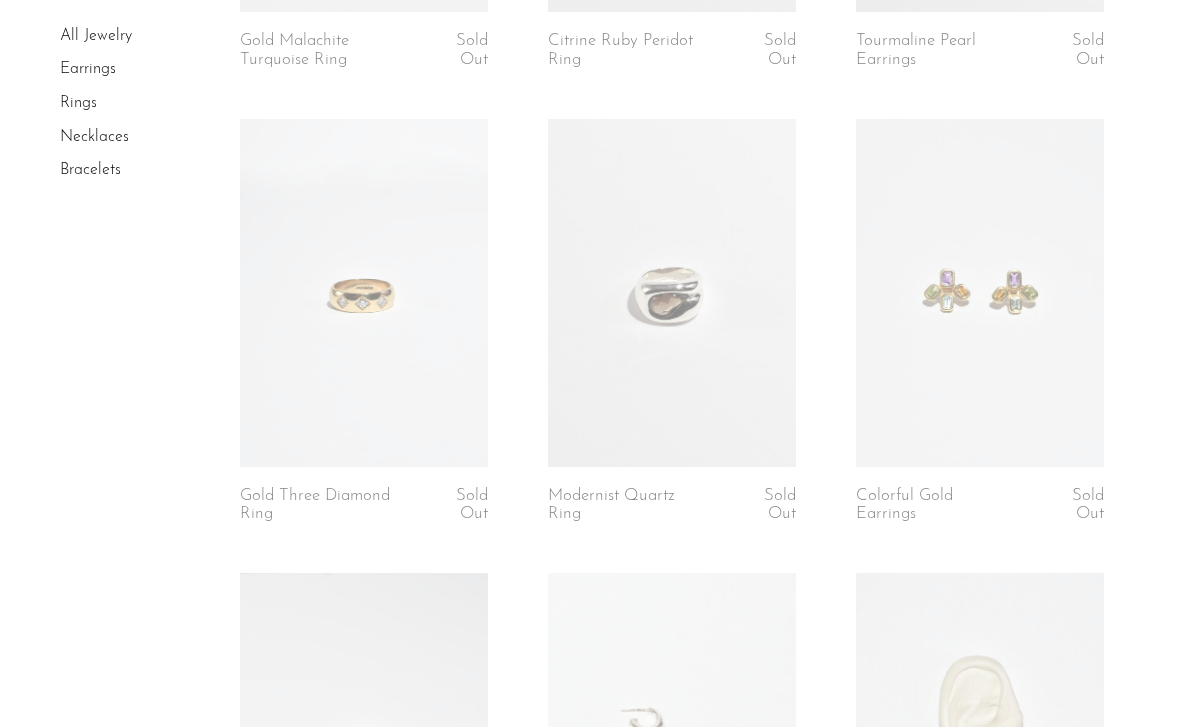 click at bounding box center (672, 292) 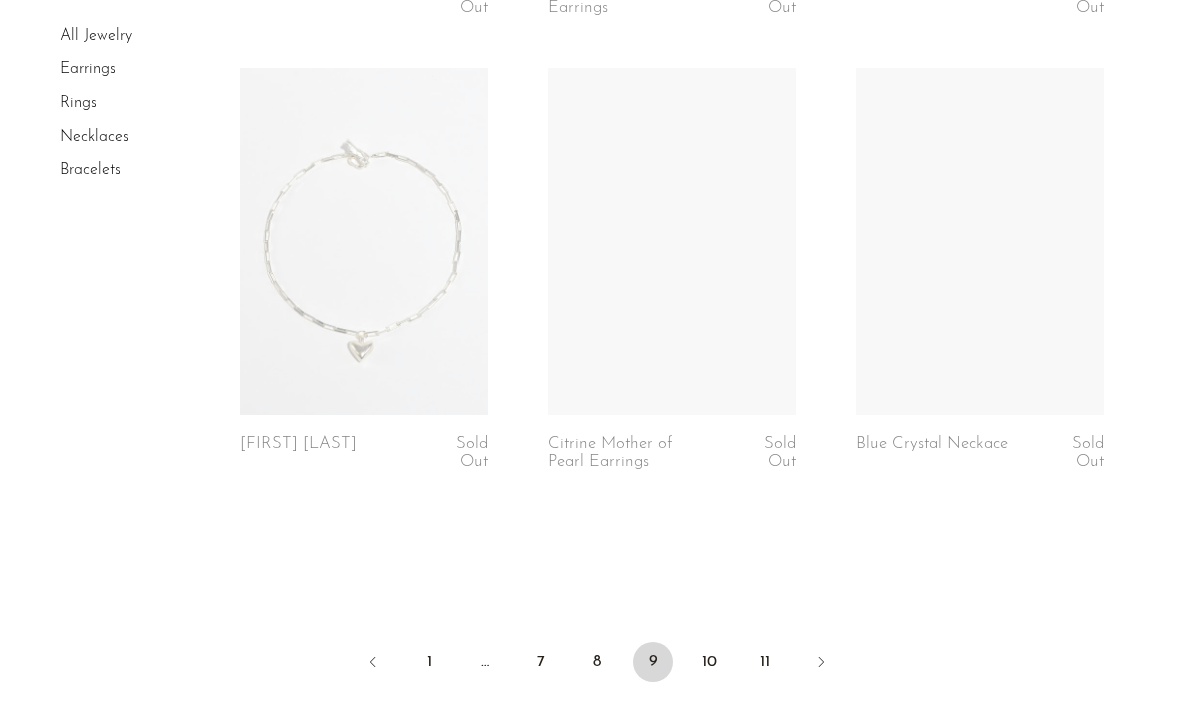 scroll, scrollTop: 5237, scrollLeft: 0, axis: vertical 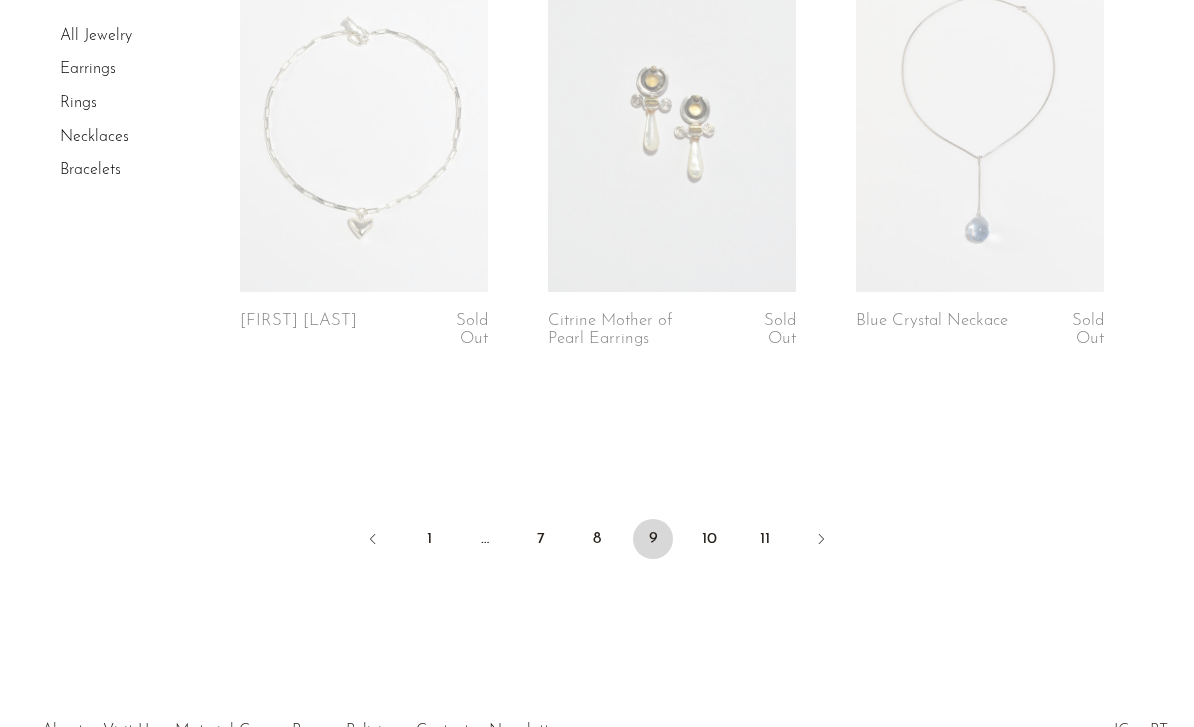 click 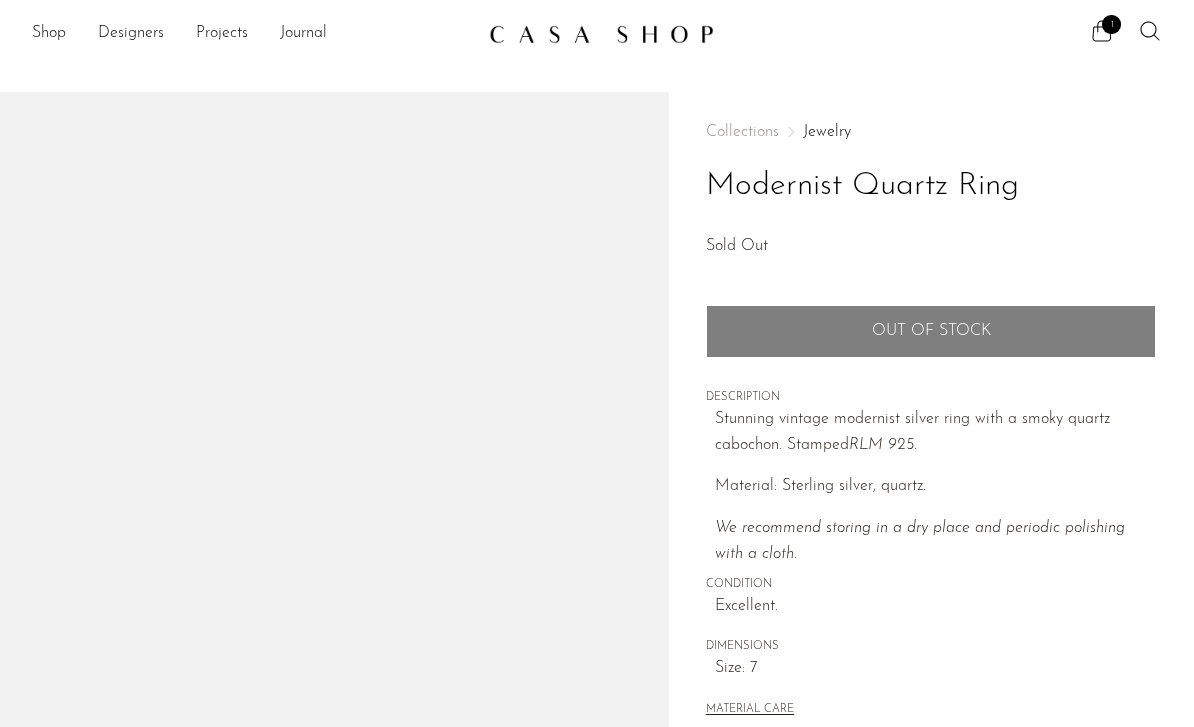 scroll, scrollTop: 0, scrollLeft: 0, axis: both 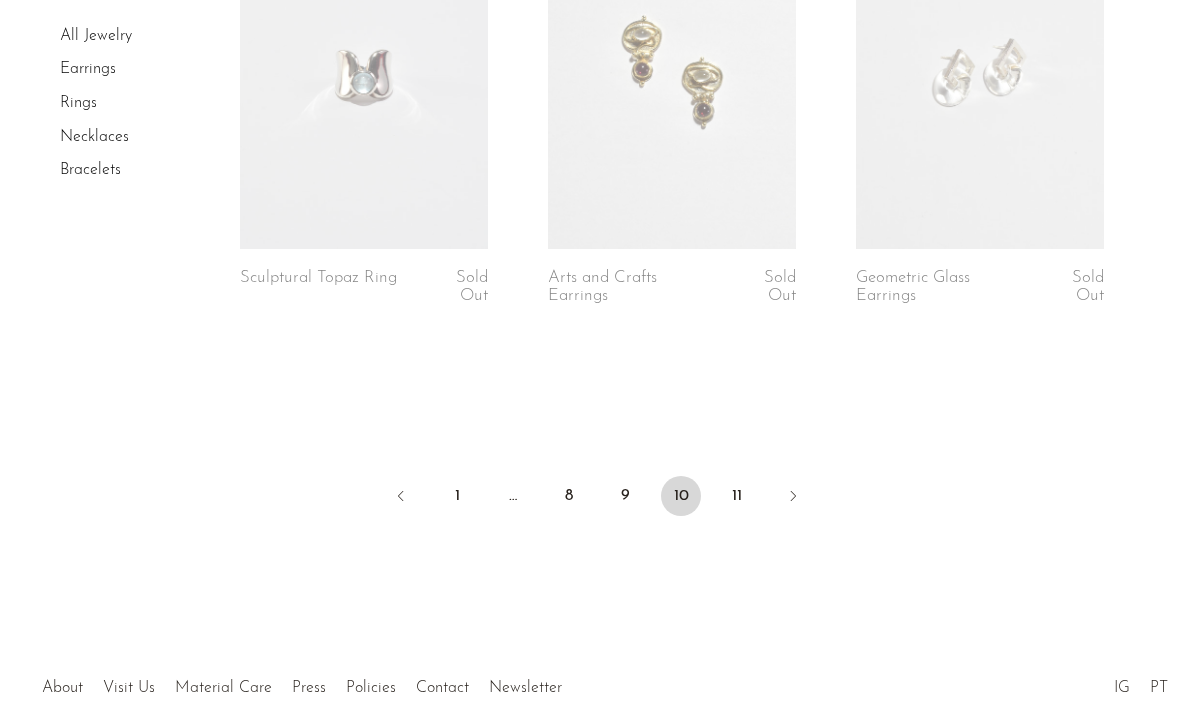 click at bounding box center [793, 498] 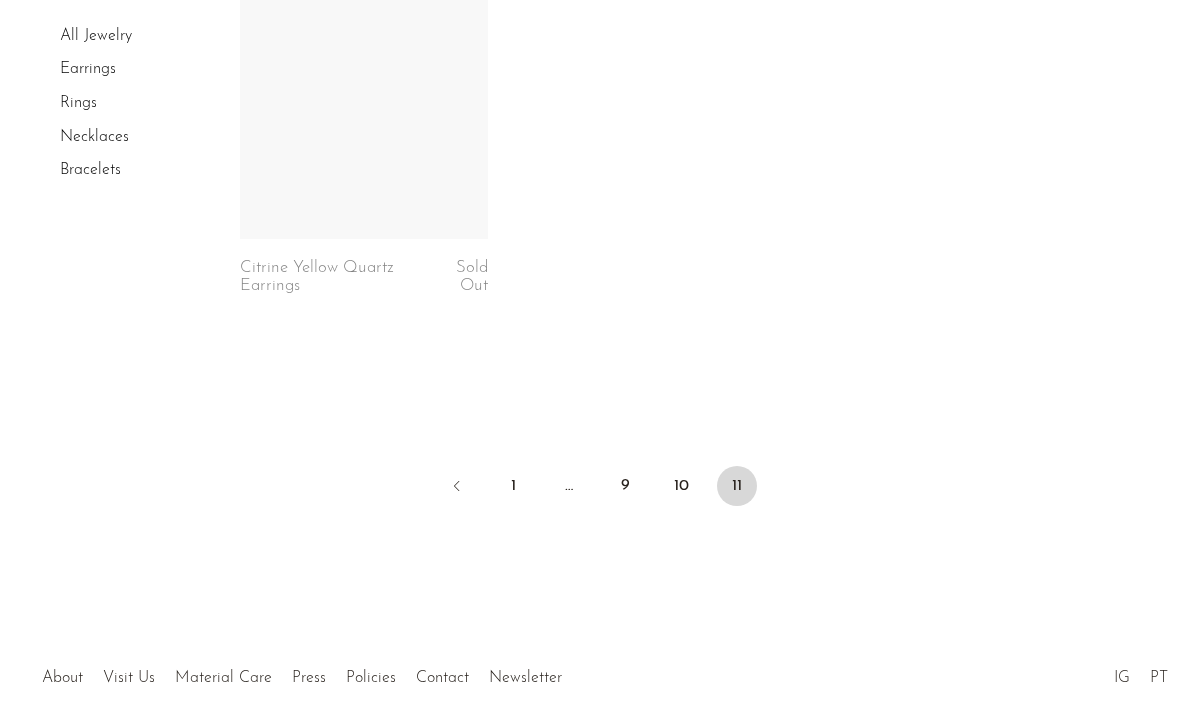 scroll, scrollTop: 5298, scrollLeft: 0, axis: vertical 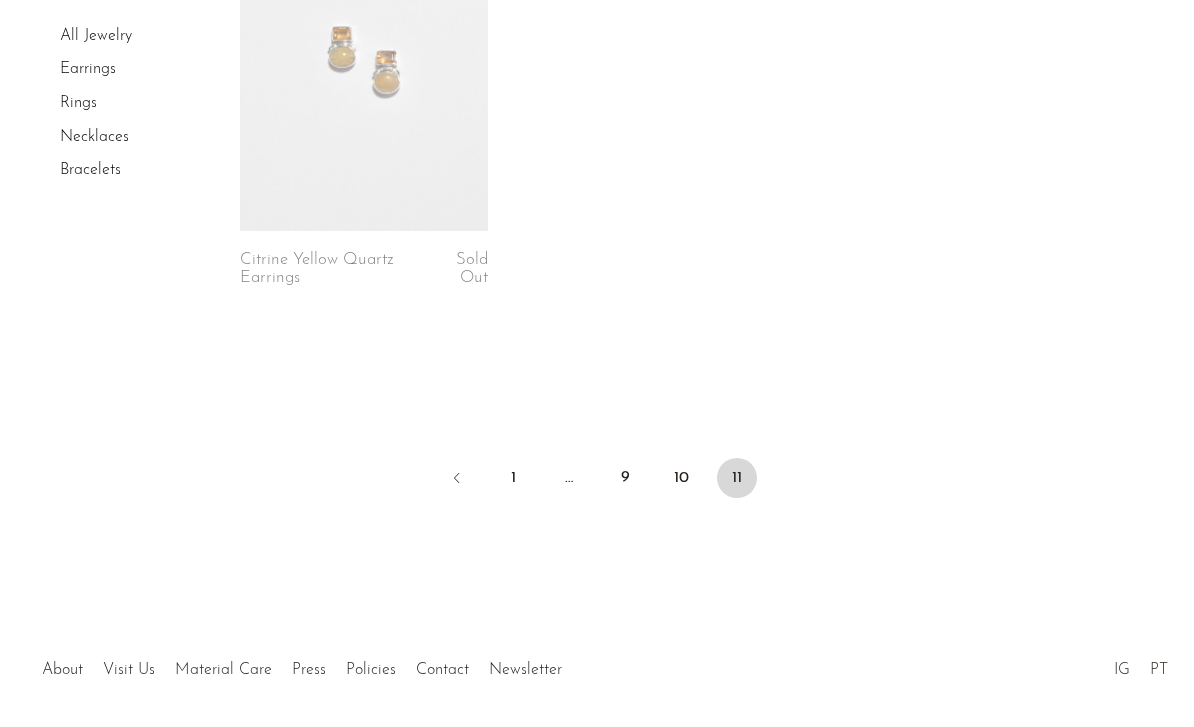 click on "10" at bounding box center (681, 478) 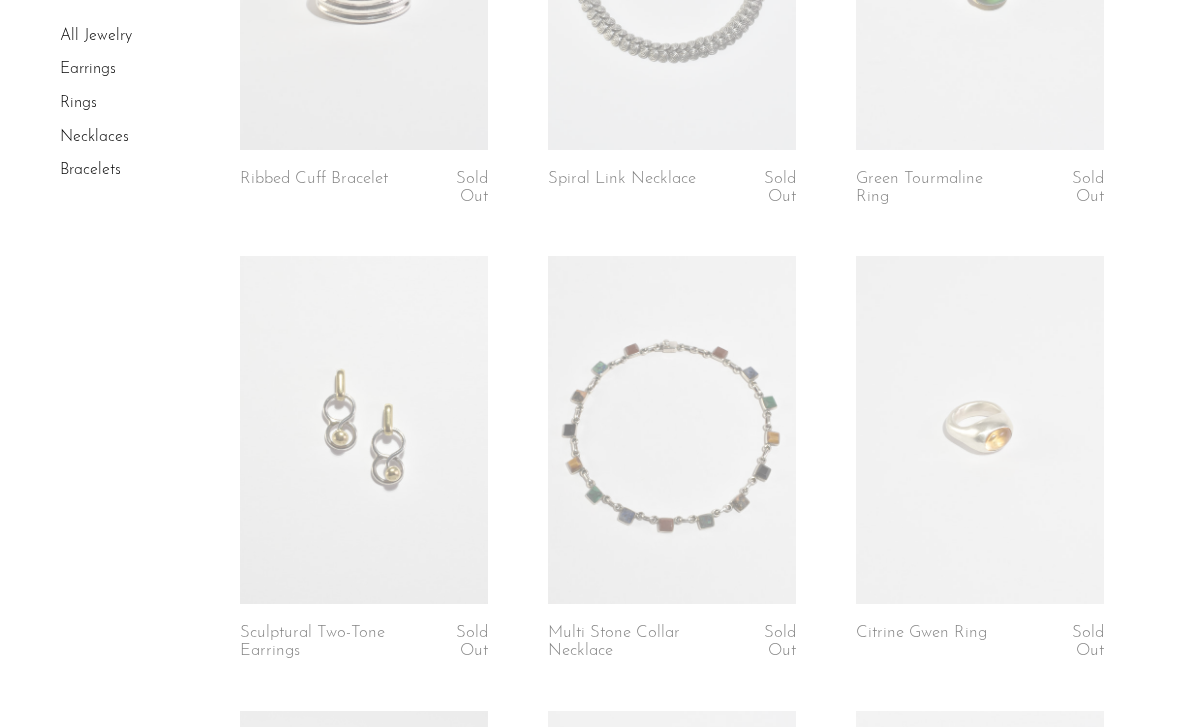 scroll, scrollTop: 0, scrollLeft: 0, axis: both 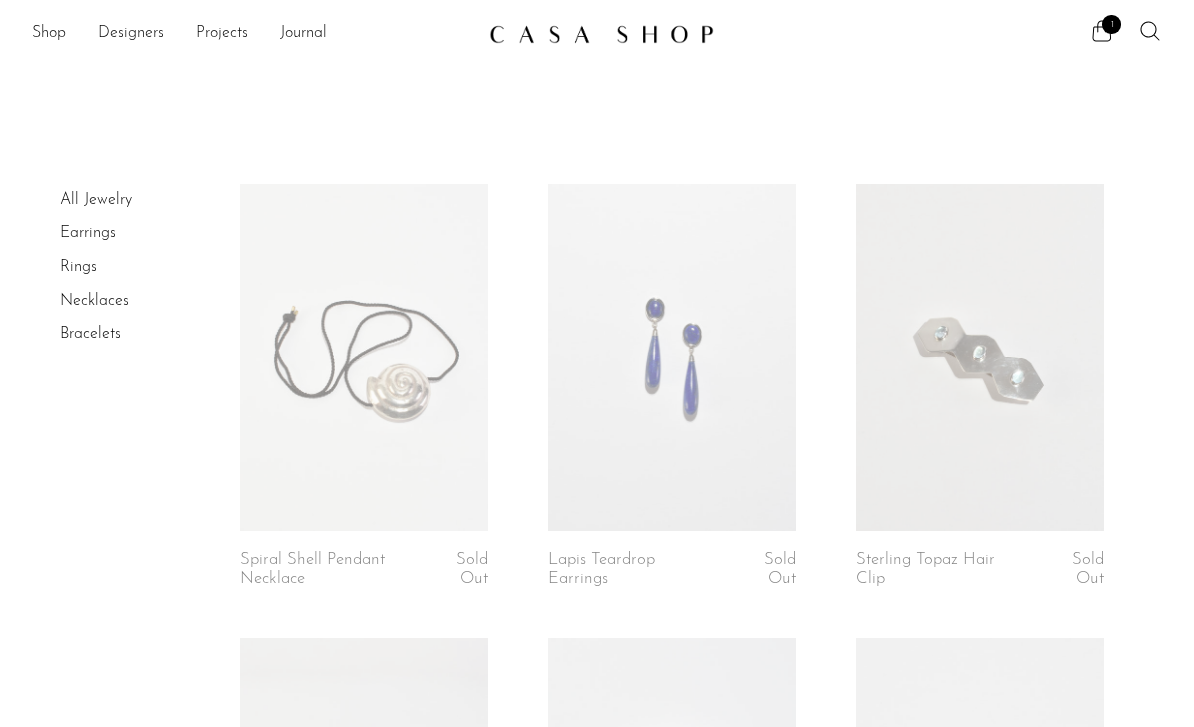 click on "All Jewelry" at bounding box center (96, 200) 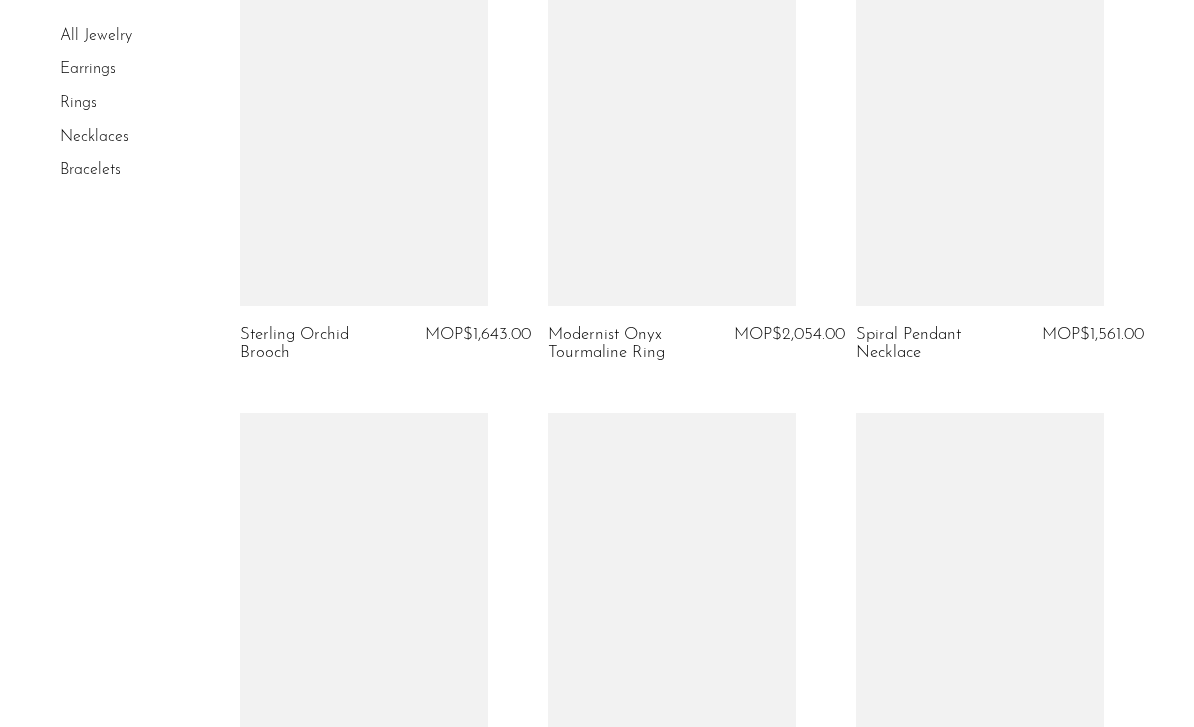 scroll, scrollTop: 5040, scrollLeft: 0, axis: vertical 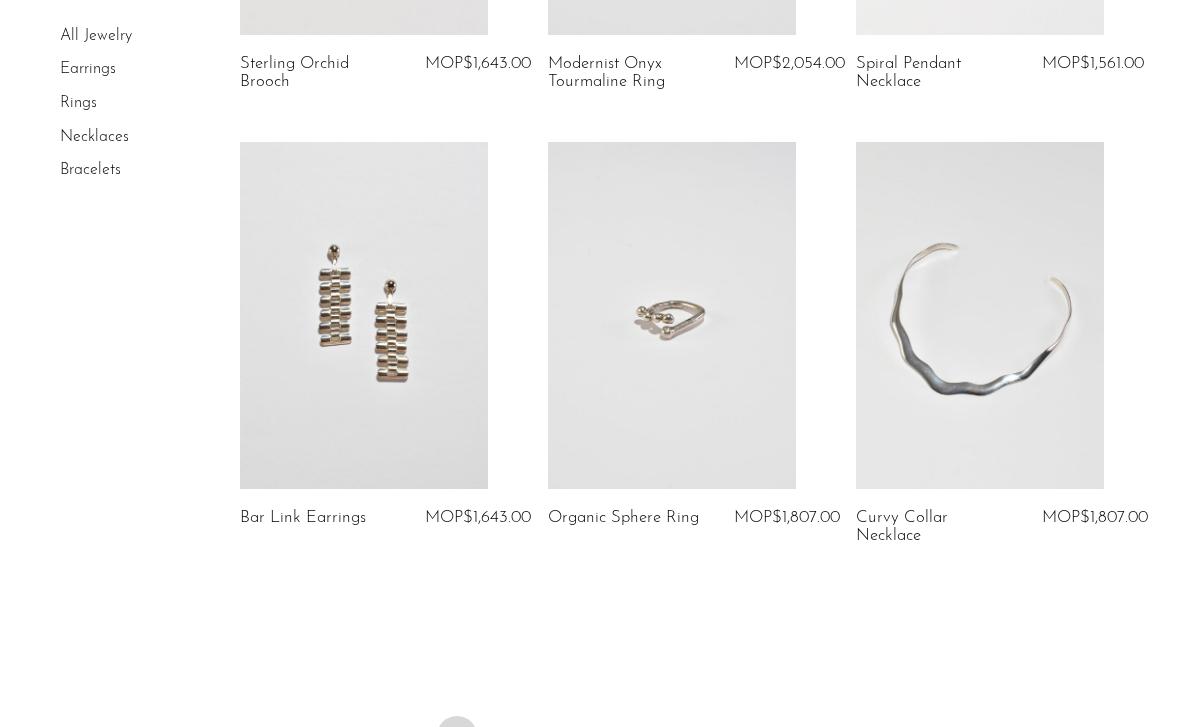 click at bounding box center [737, 738] 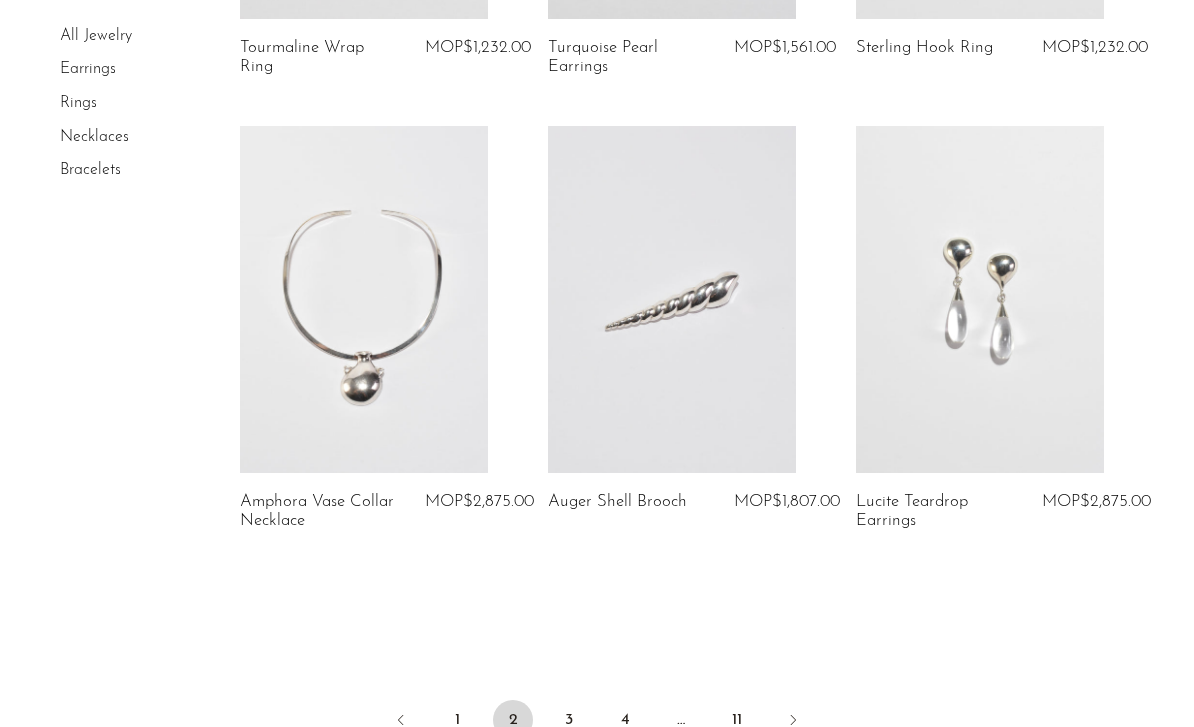 scroll, scrollTop: 5037, scrollLeft: 0, axis: vertical 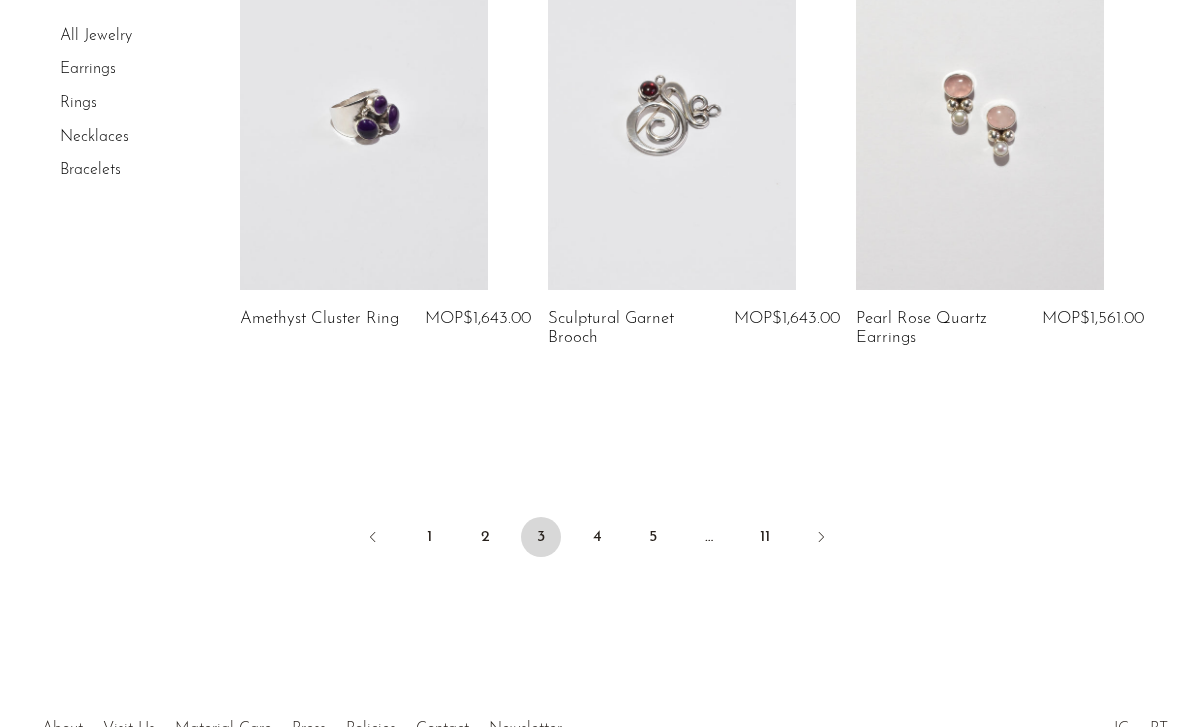 click at bounding box center (821, 539) 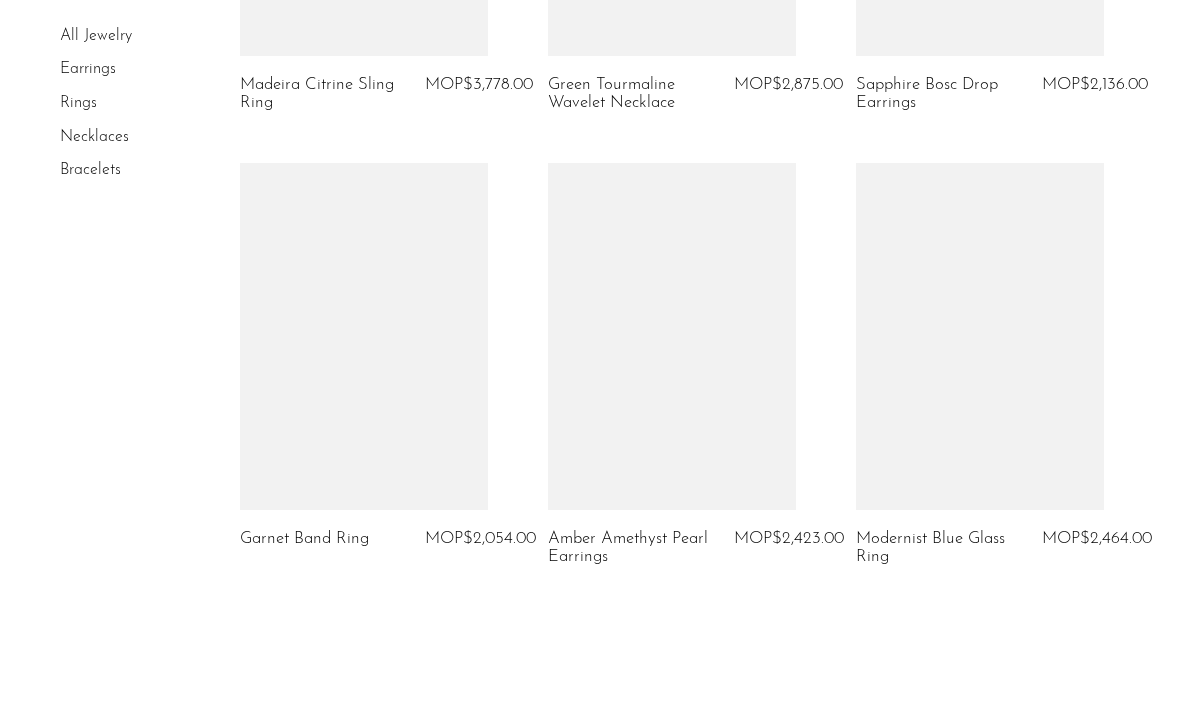 scroll, scrollTop: 5255, scrollLeft: 0, axis: vertical 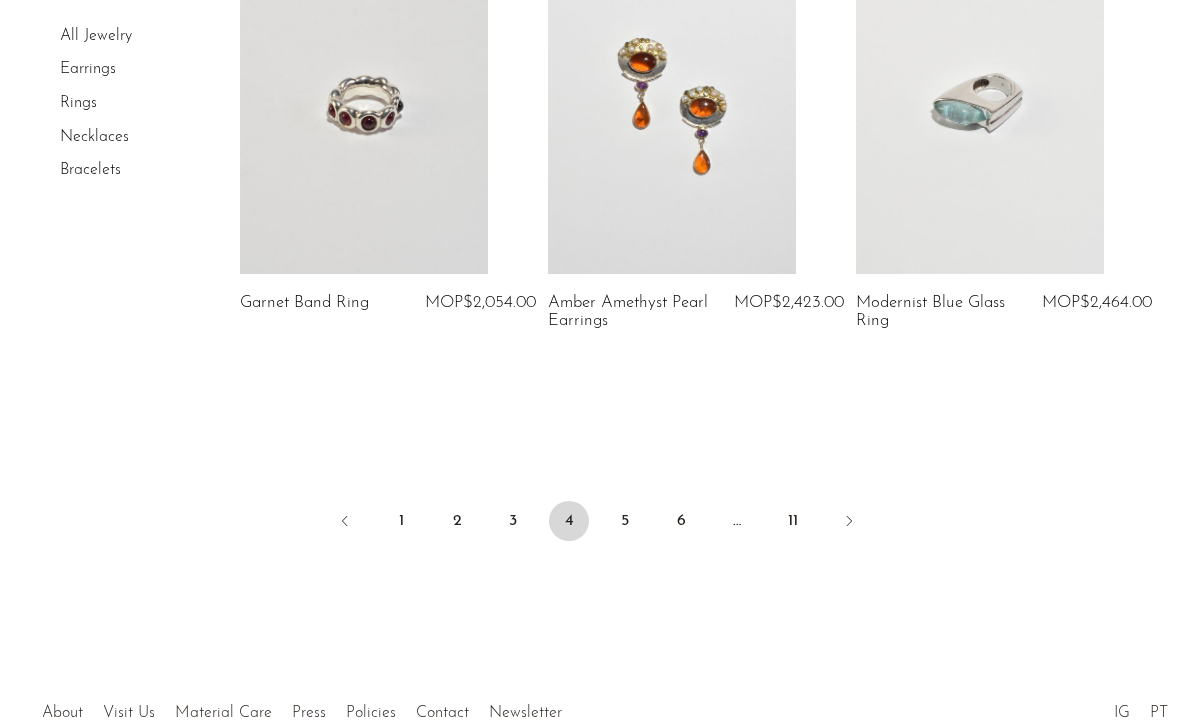 click at bounding box center (849, 523) 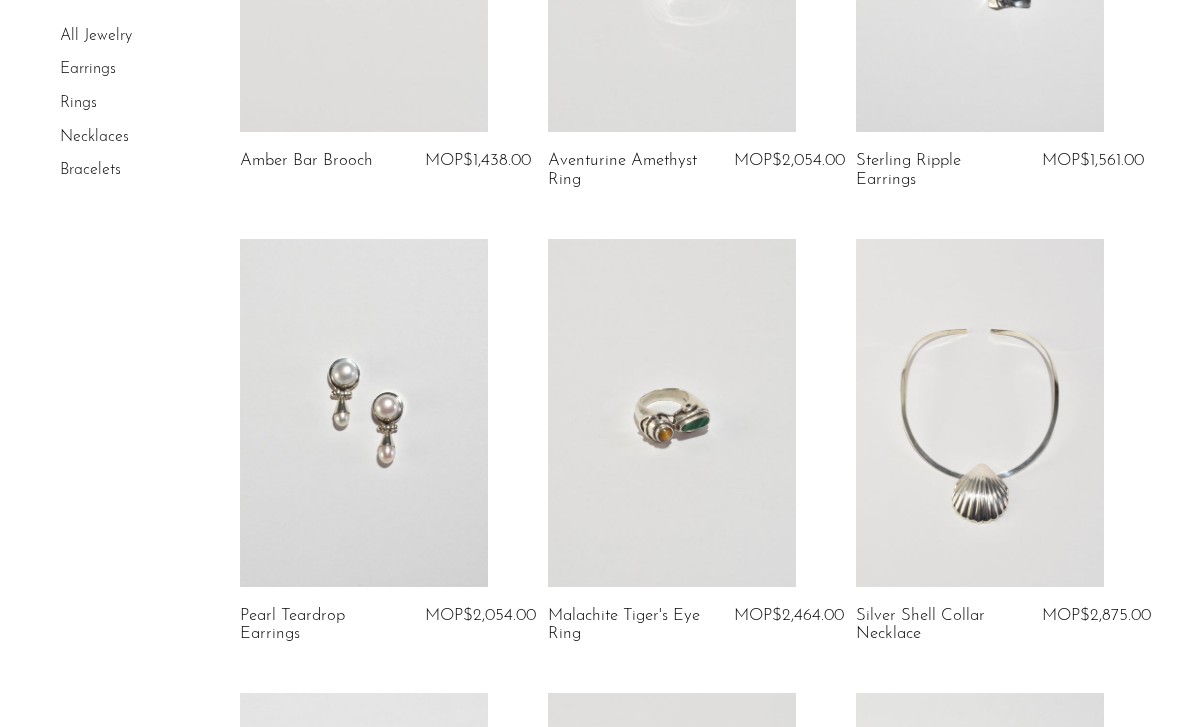 scroll, scrollTop: 401, scrollLeft: 0, axis: vertical 